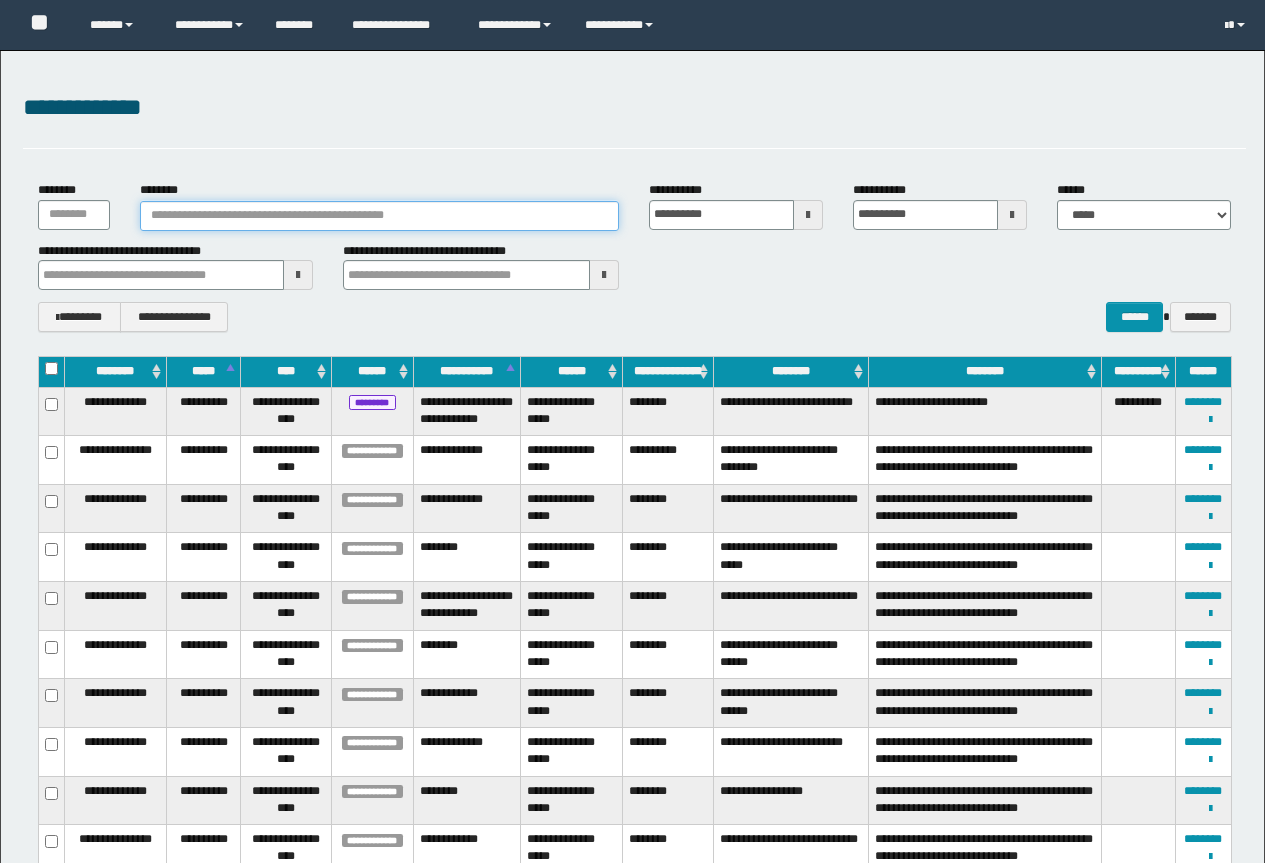 scroll, scrollTop: 0, scrollLeft: 0, axis: both 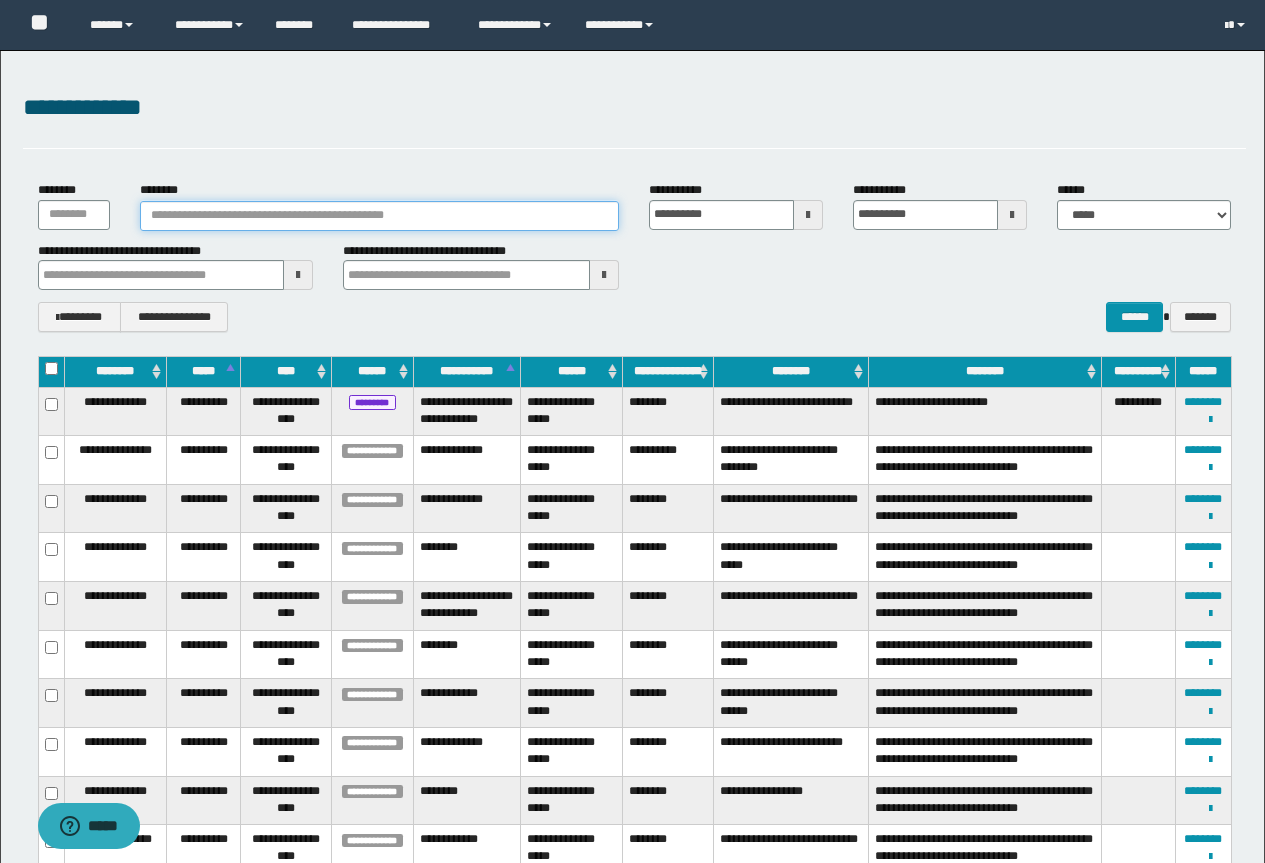 click on "********" at bounding box center (380, 216) 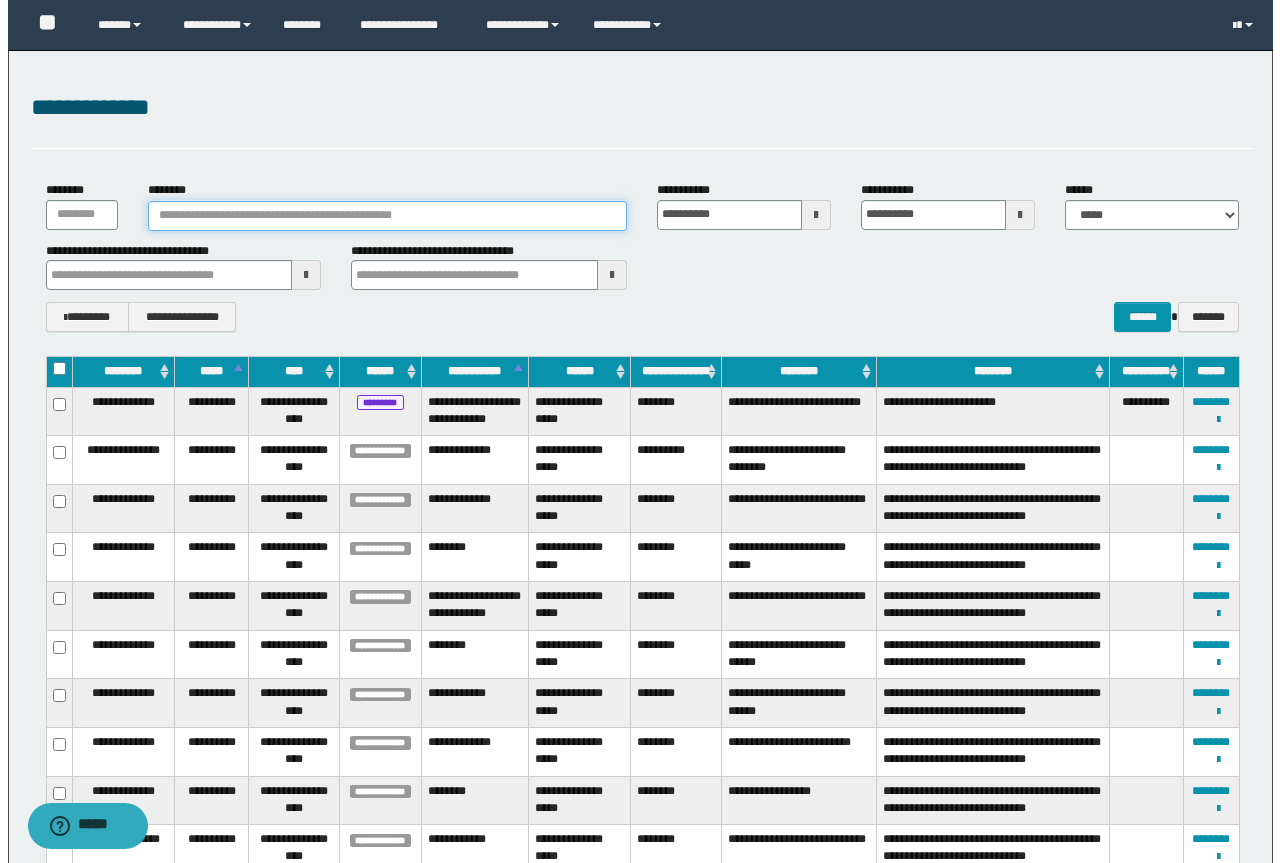 scroll, scrollTop: 0, scrollLeft: 0, axis: both 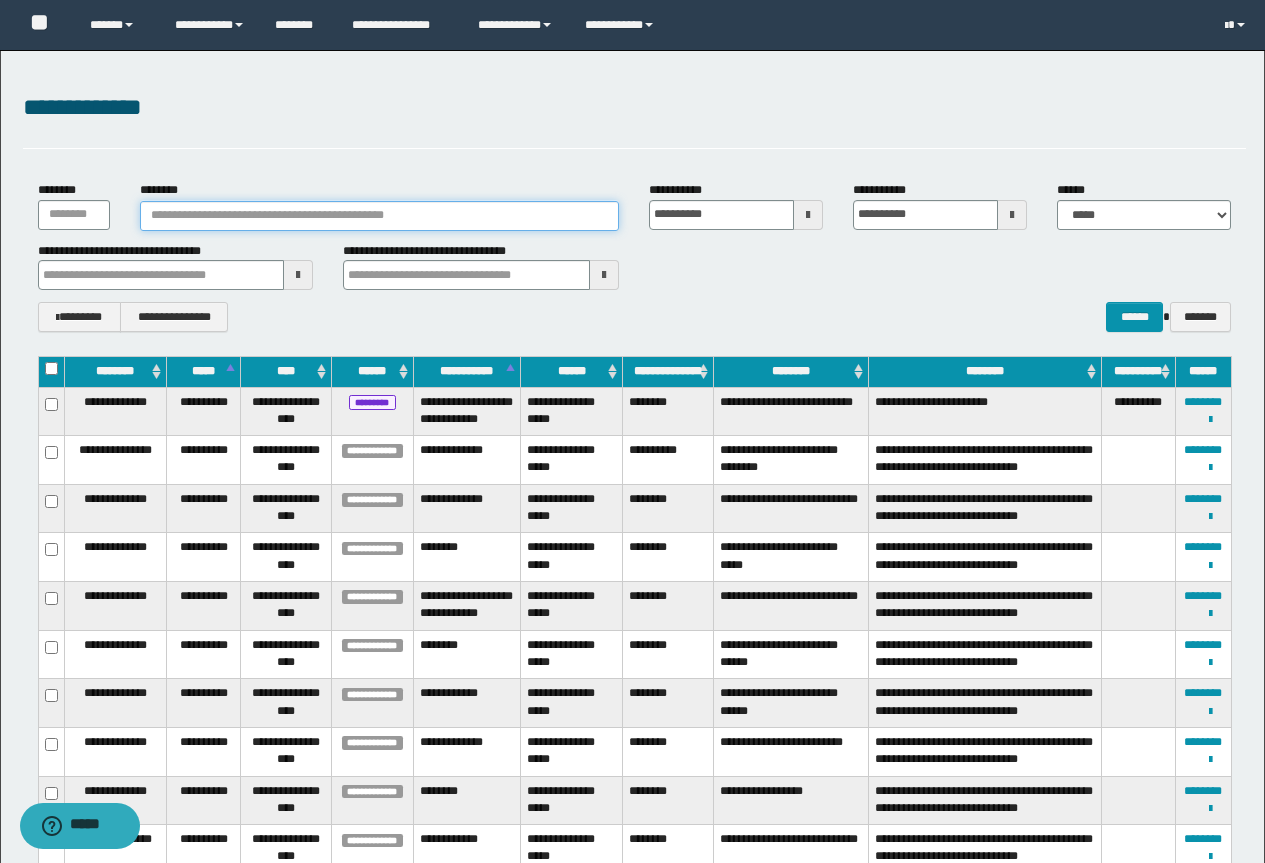 paste on "********" 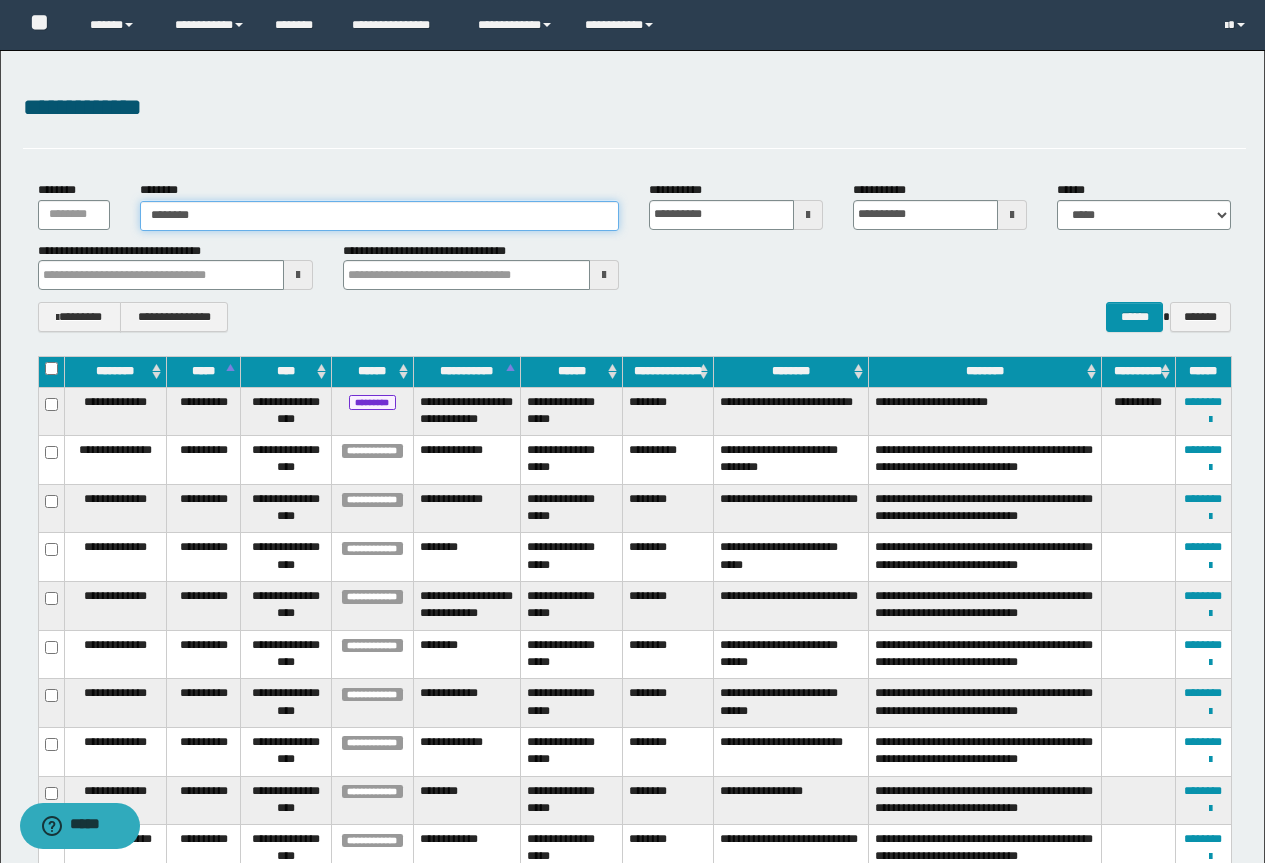 type on "********" 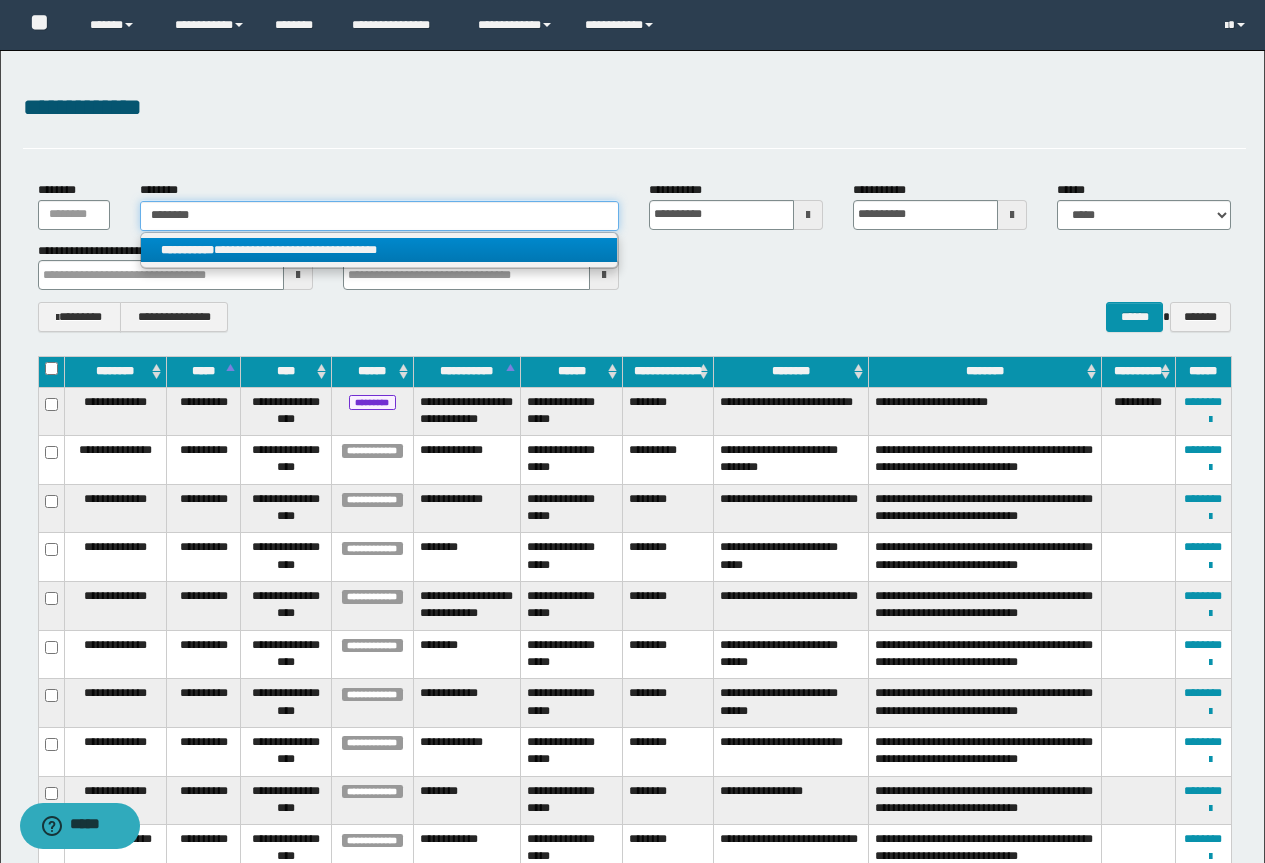 type on "********" 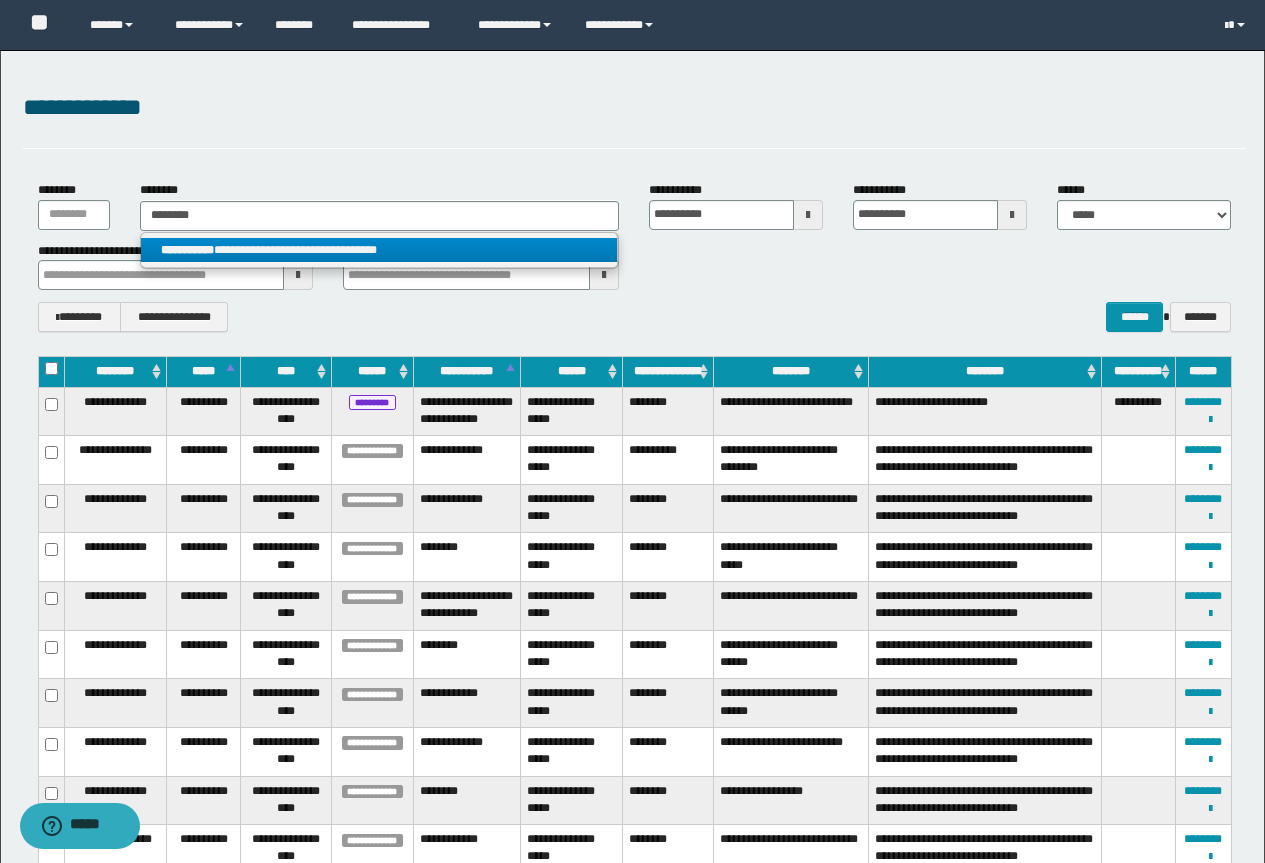 click on "**********" at bounding box center [379, 250] 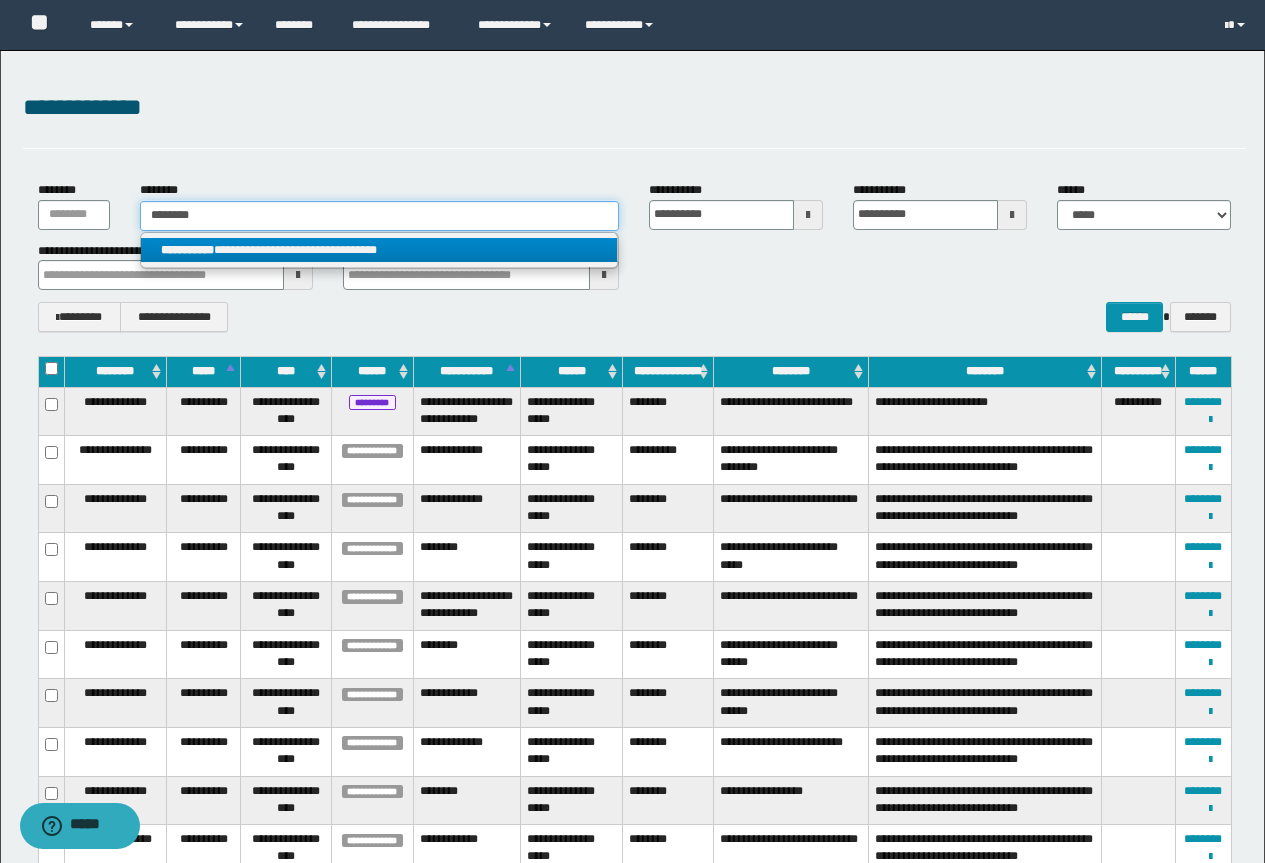 type 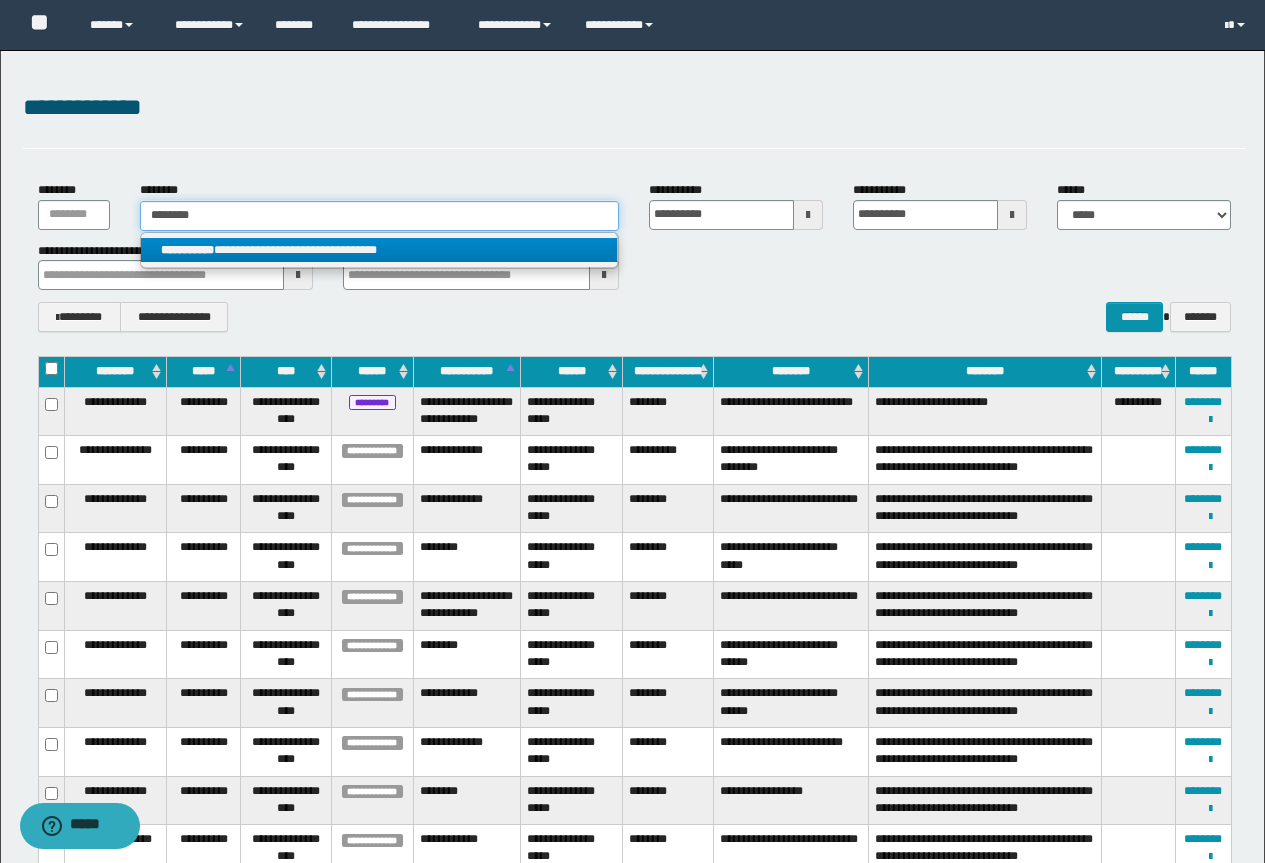type on "**********" 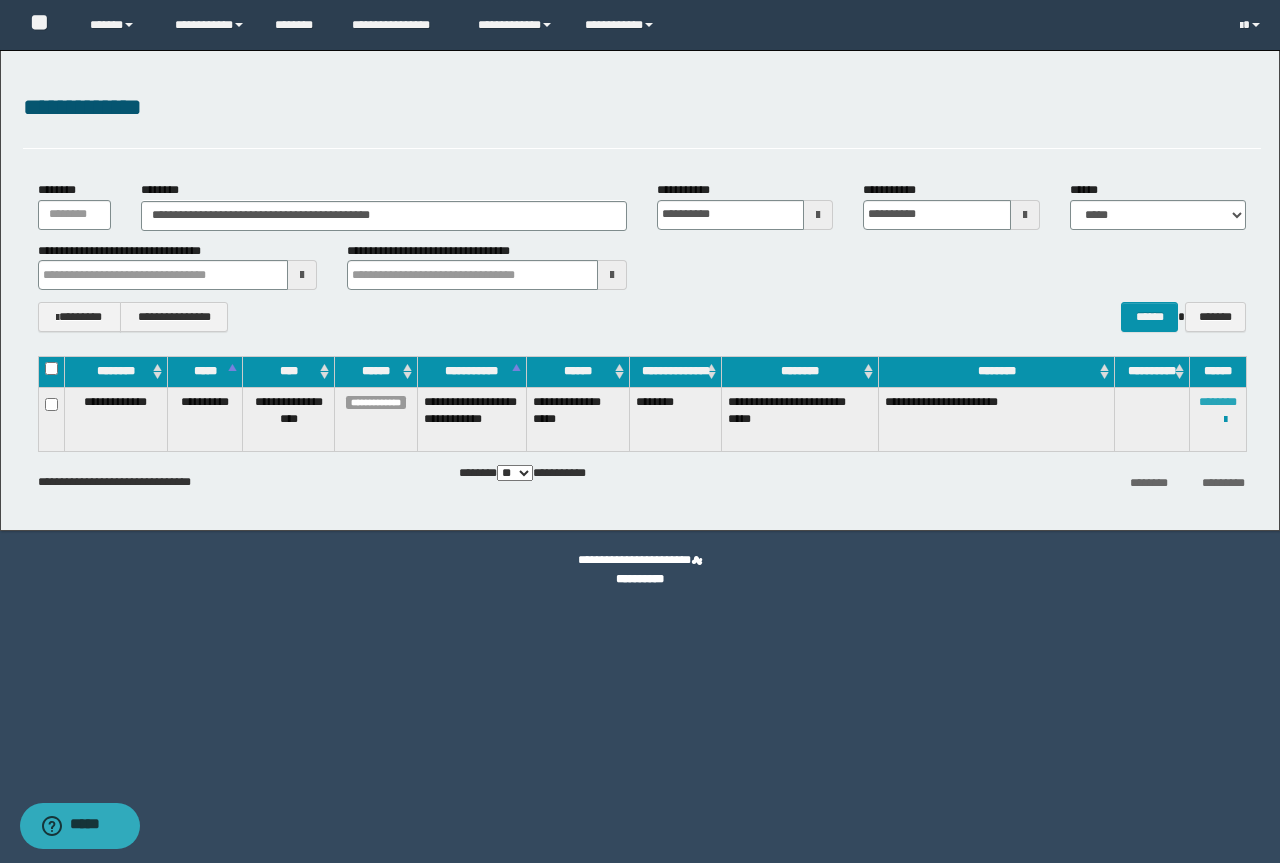 click on "********" at bounding box center [1218, 402] 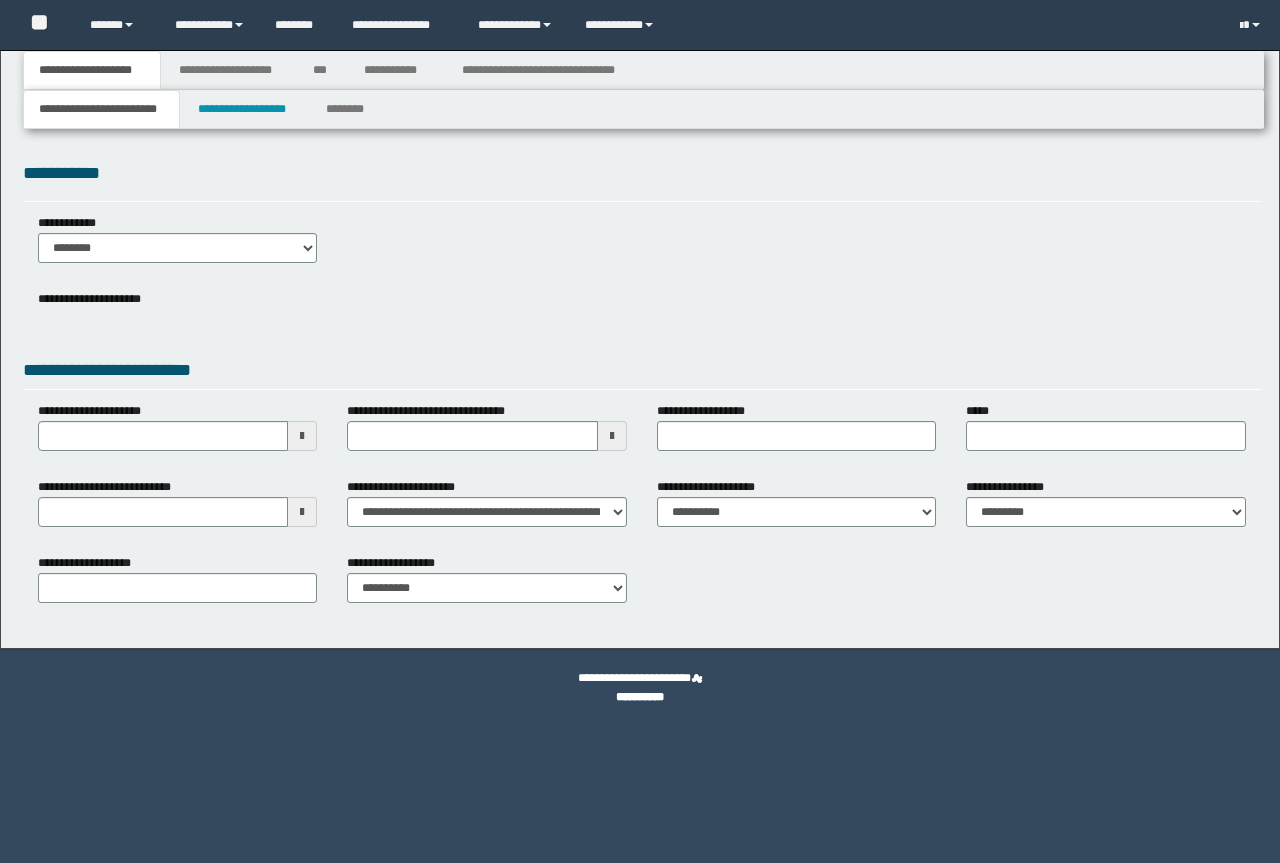 scroll, scrollTop: 0, scrollLeft: 0, axis: both 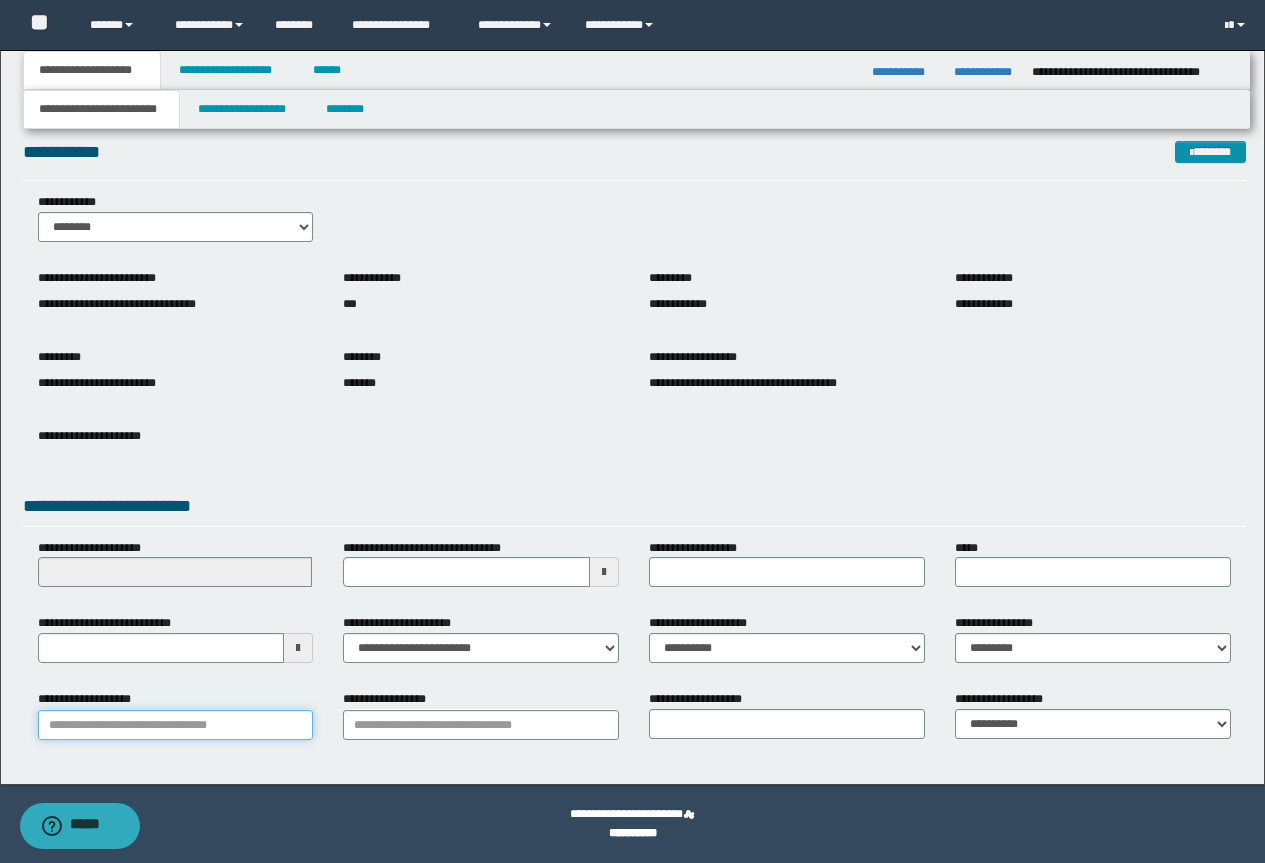 click on "**********" at bounding box center (176, 725) 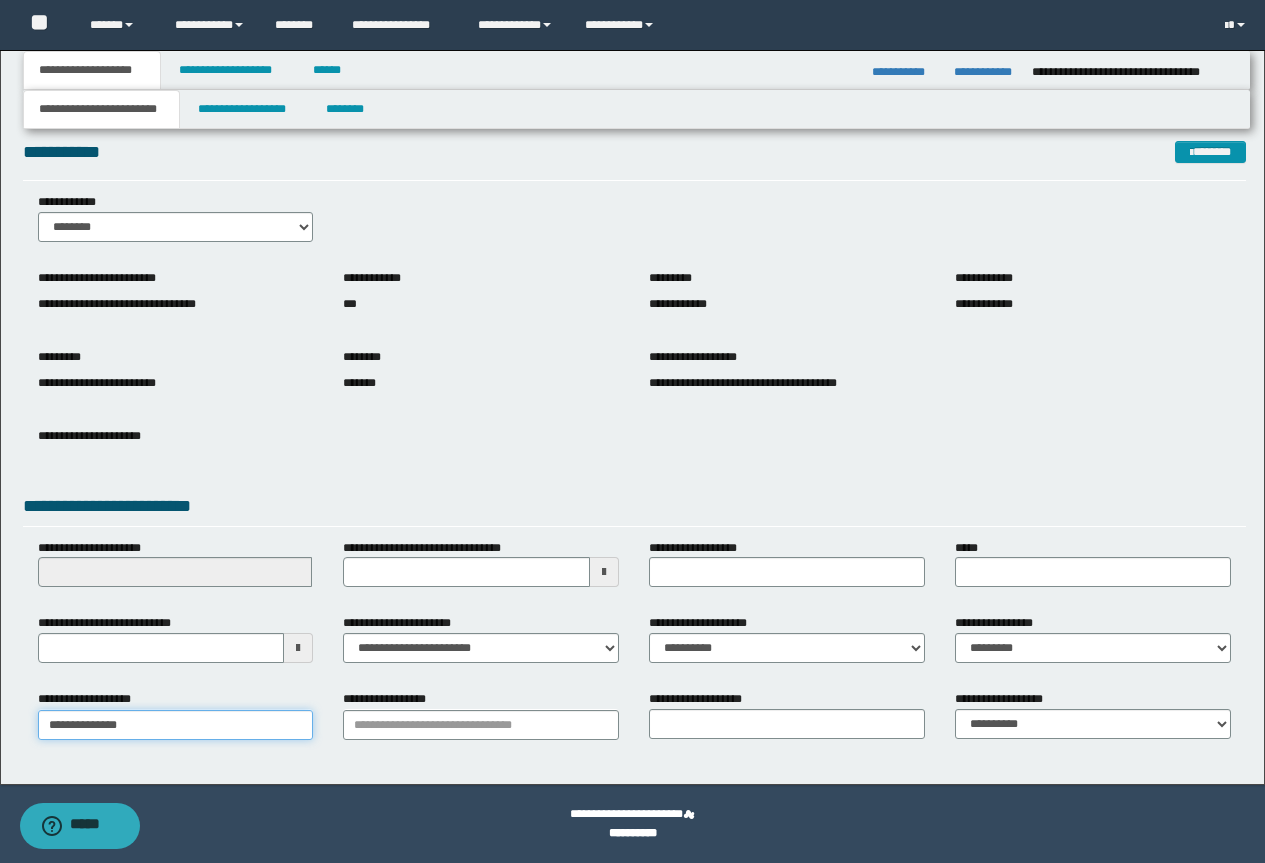 type on "**********" 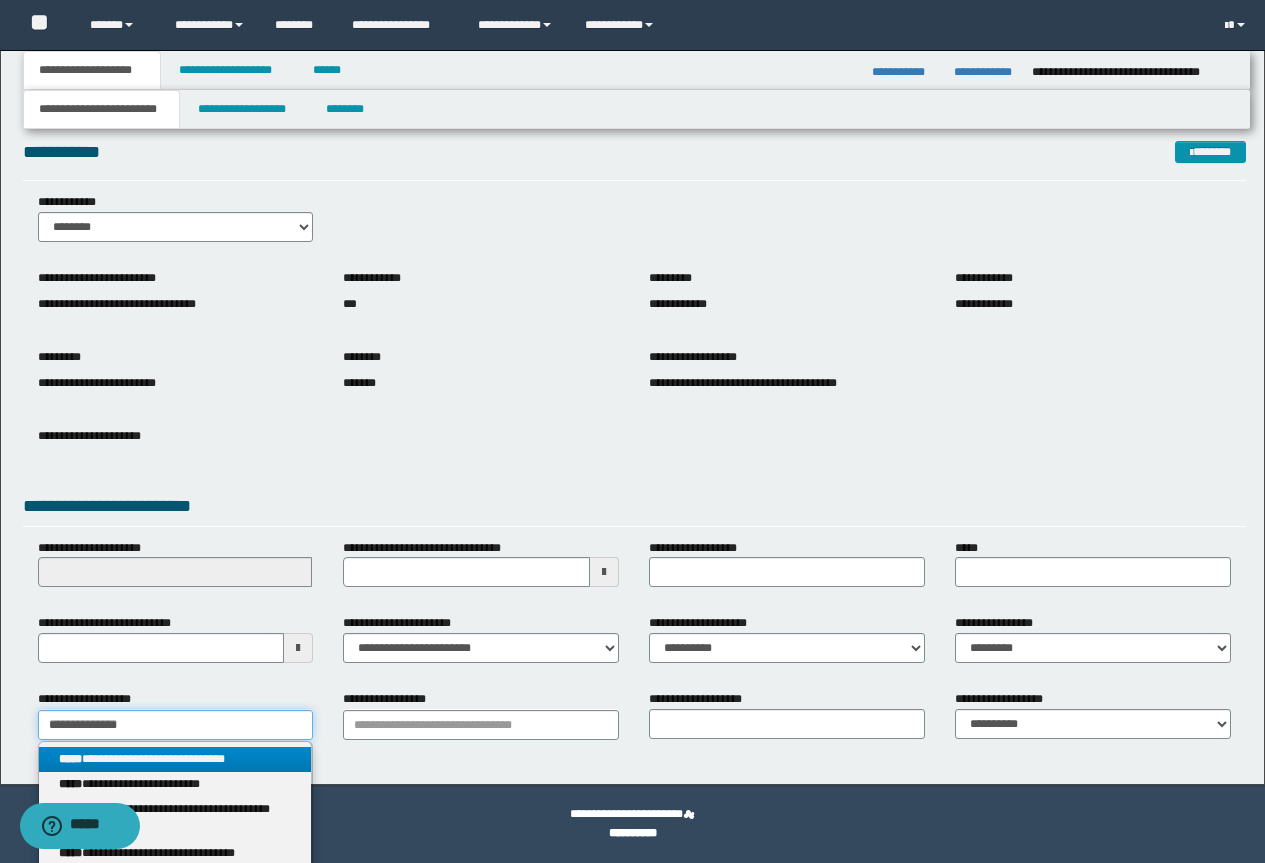 type on "**********" 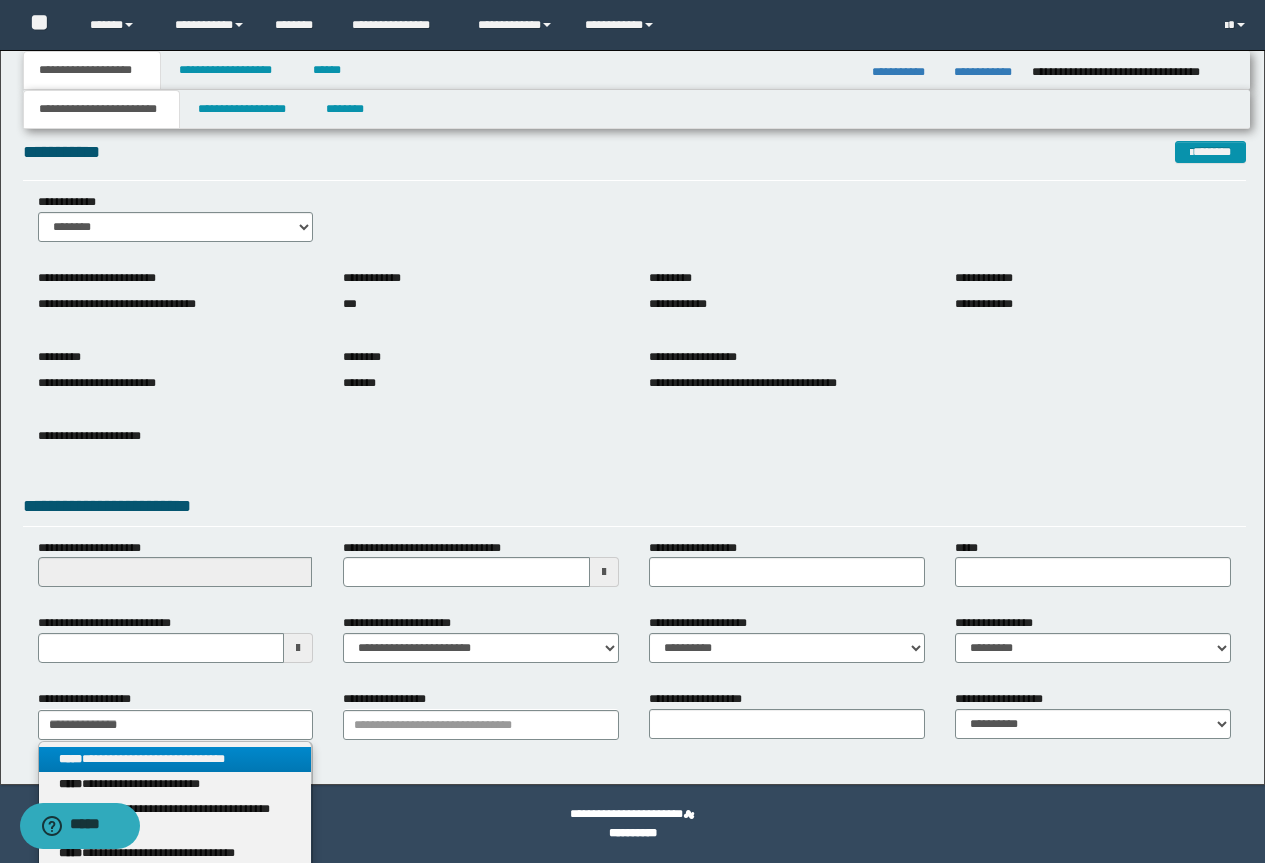 click on "**********" at bounding box center [175, 759] 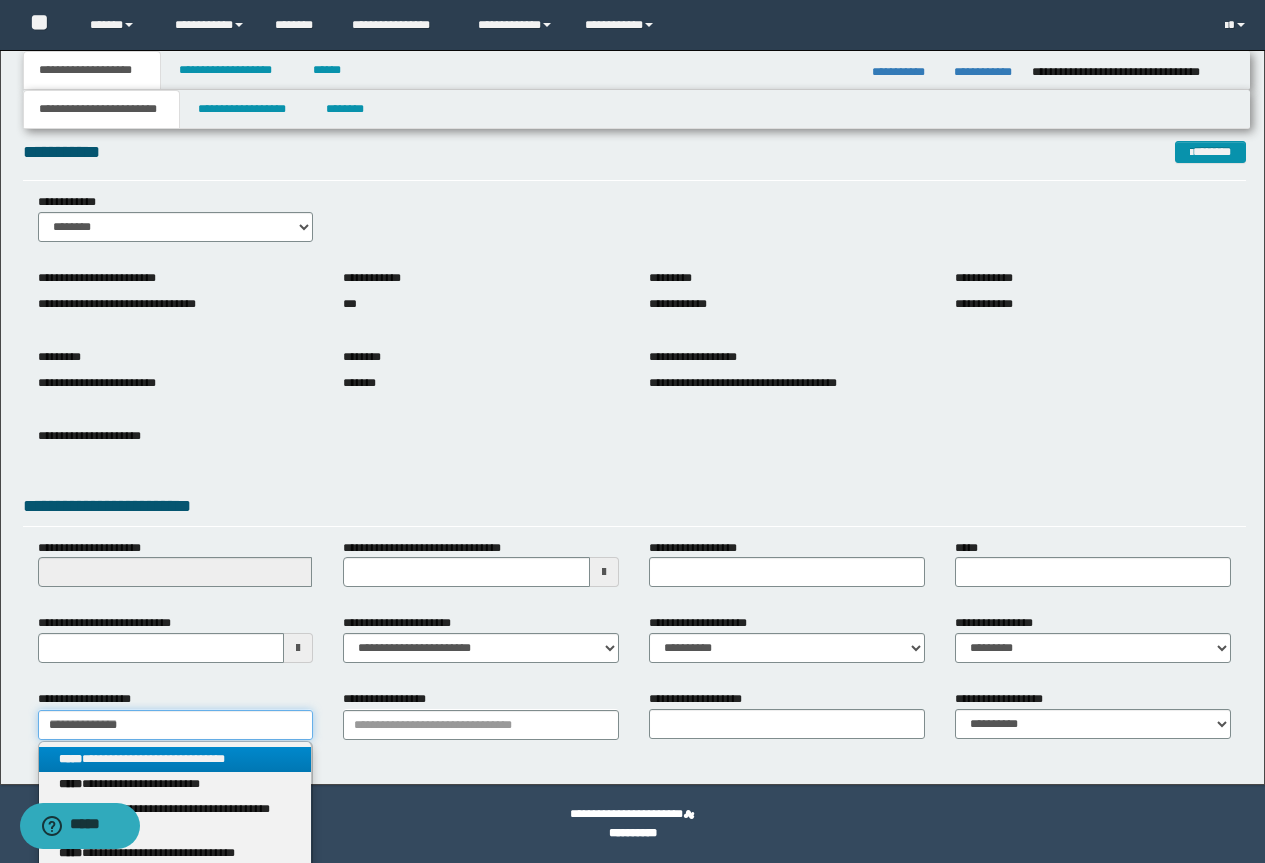 type 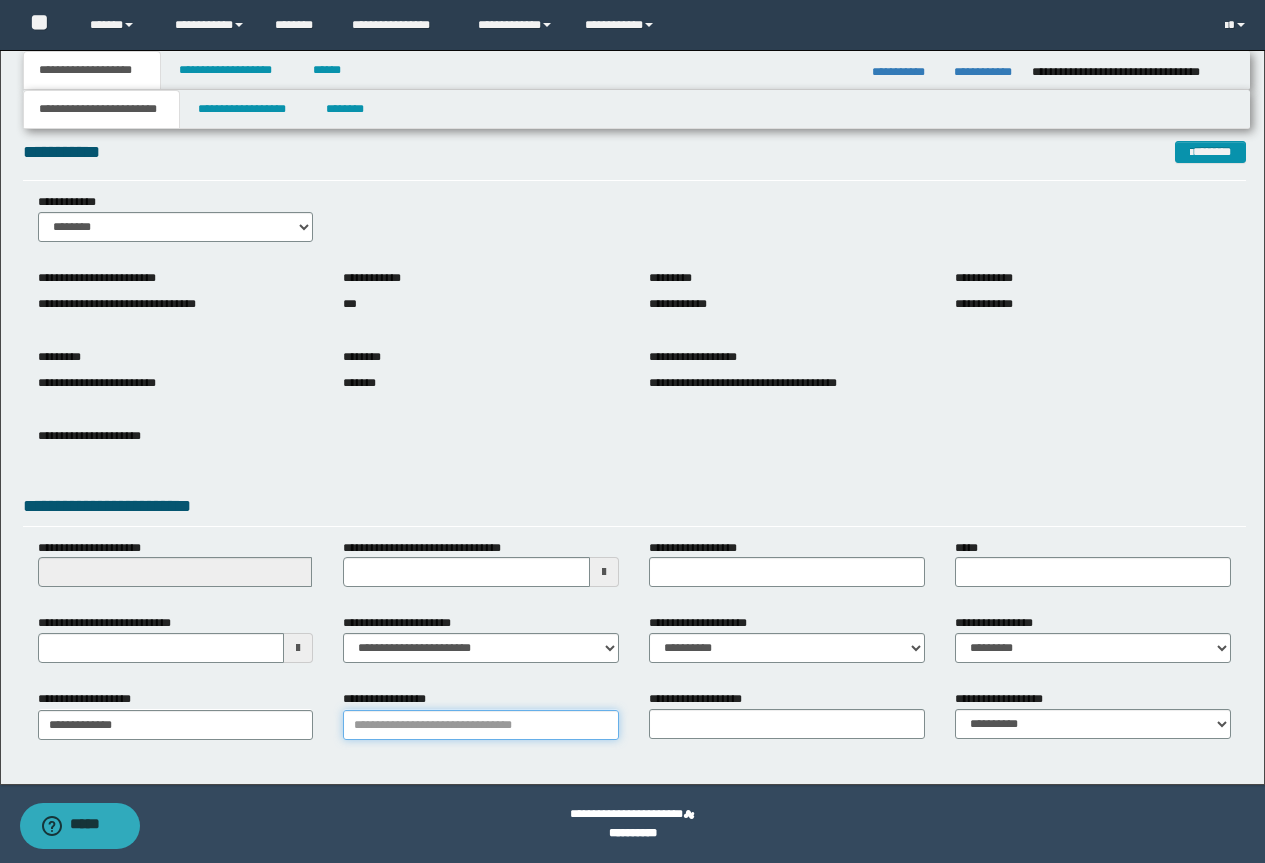 click on "**********" at bounding box center [481, 725] 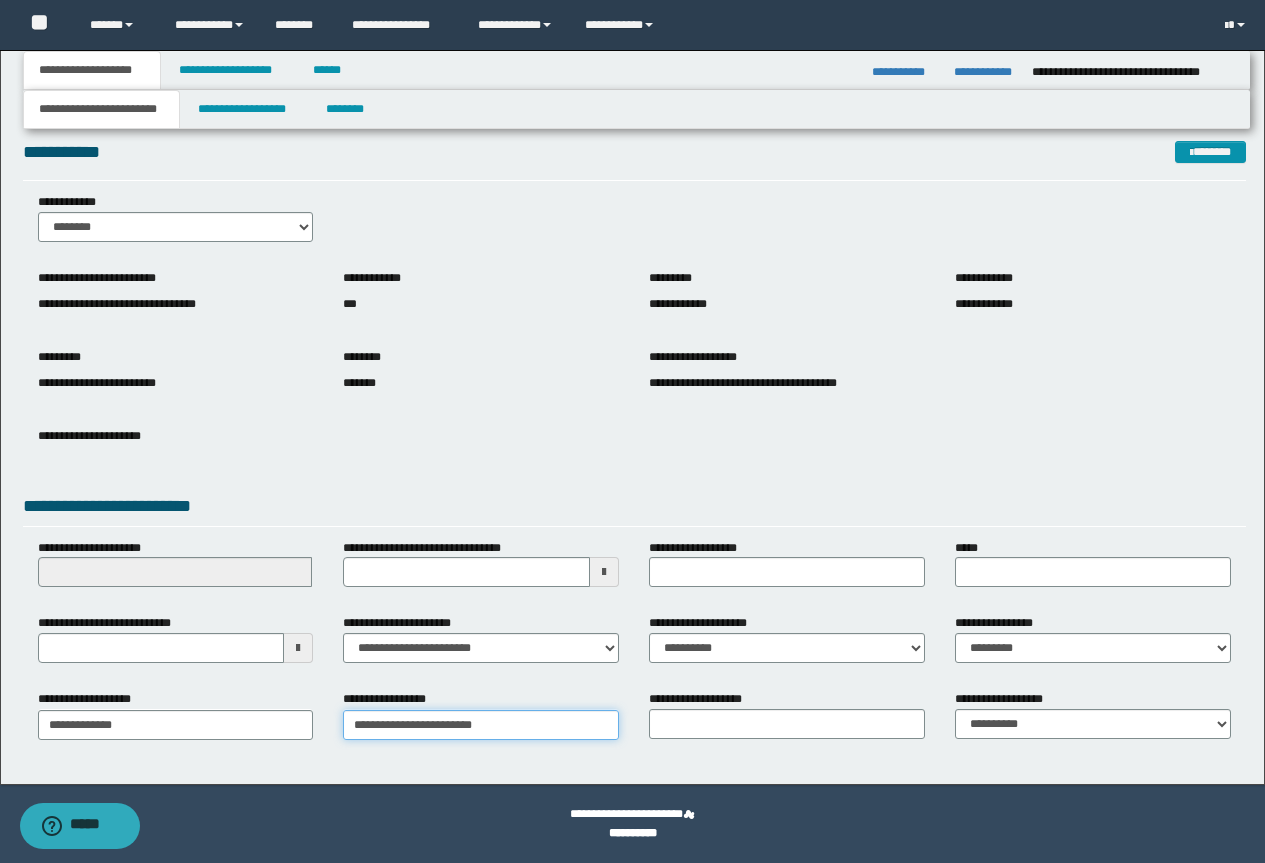 type on "**********" 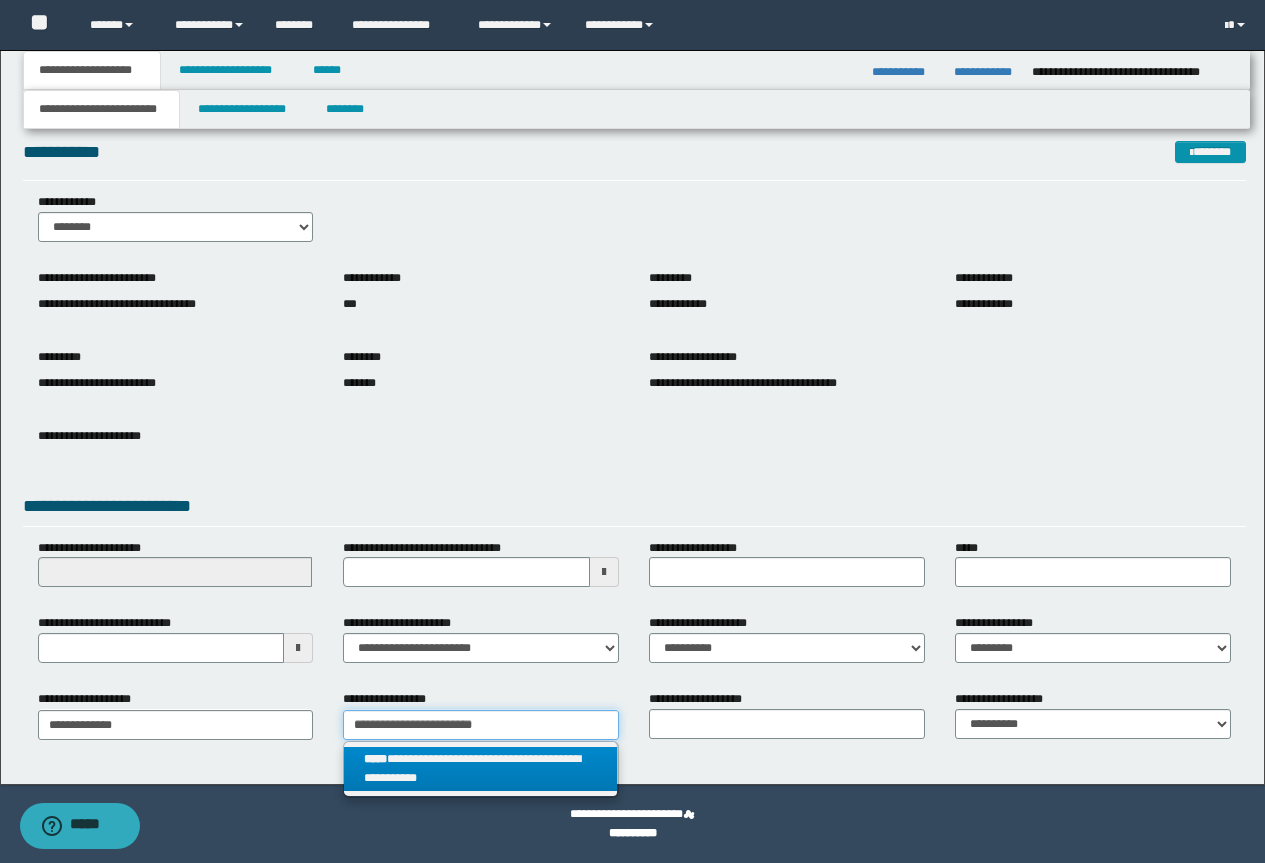 type on "**********" 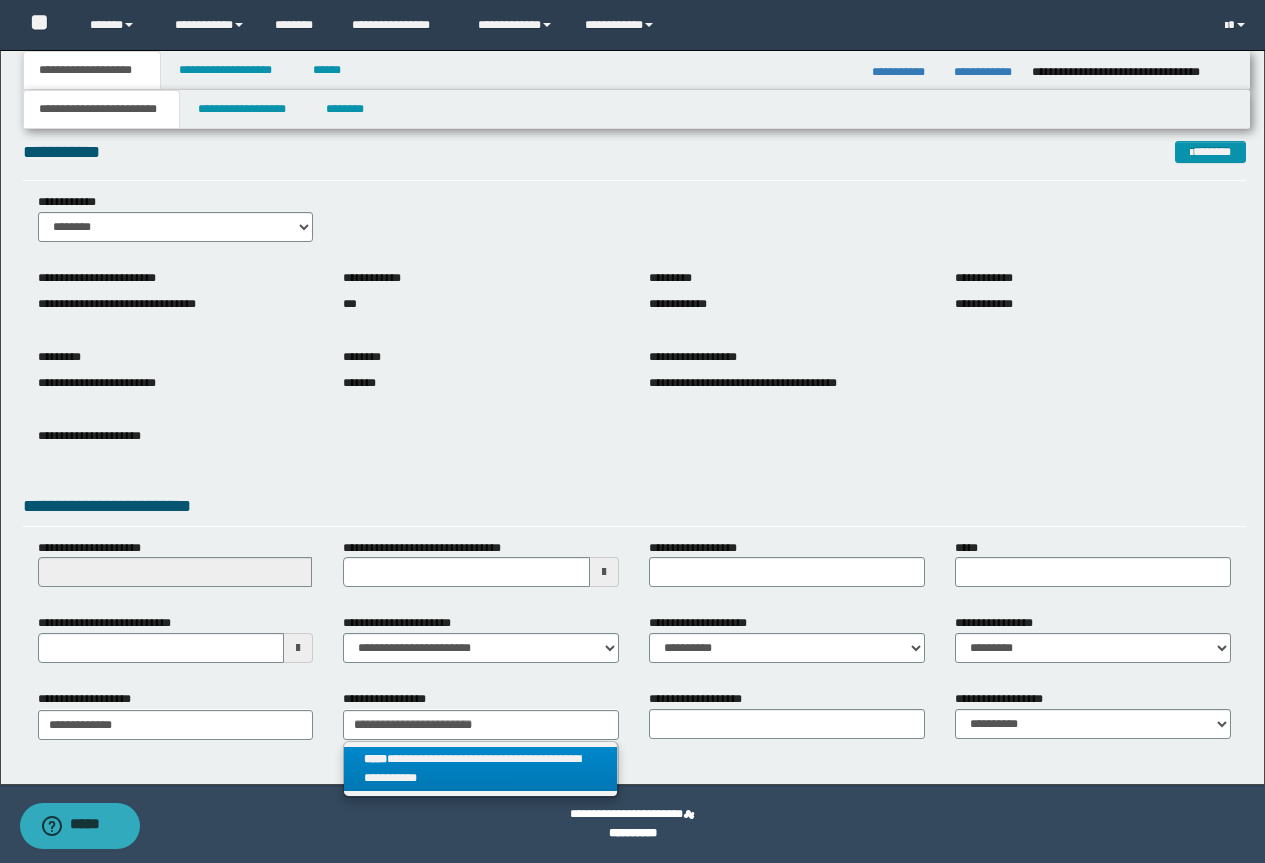 click on "**********" at bounding box center [480, 769] 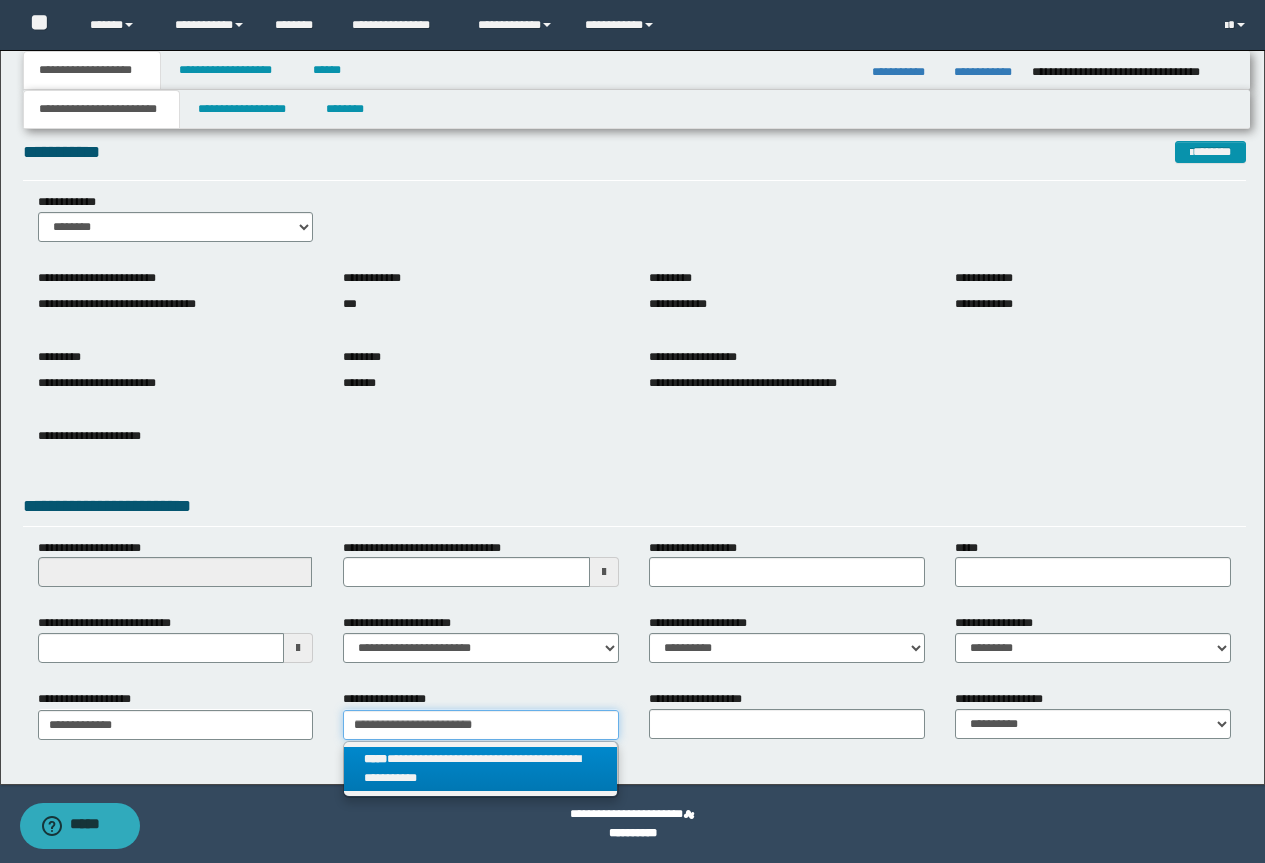 type 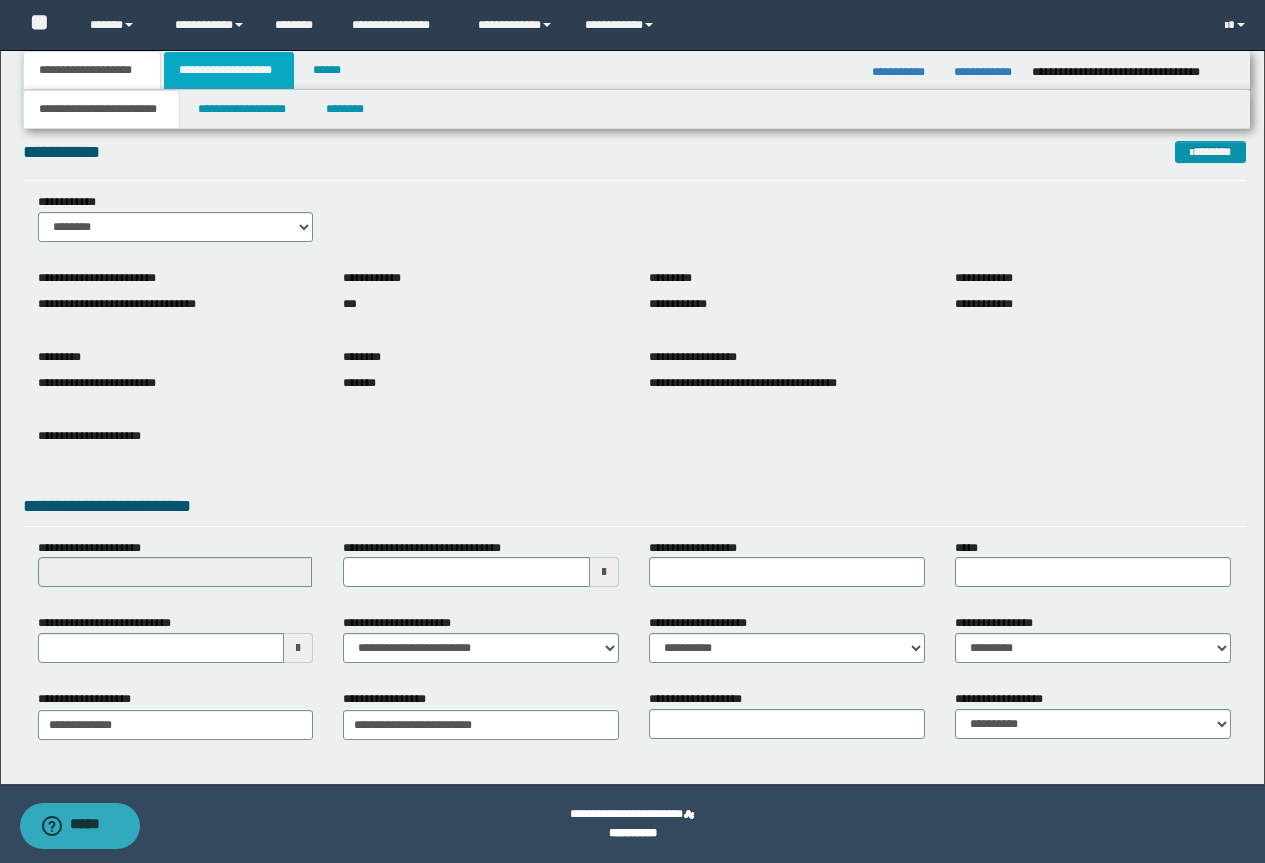 click on "**********" at bounding box center [229, 70] 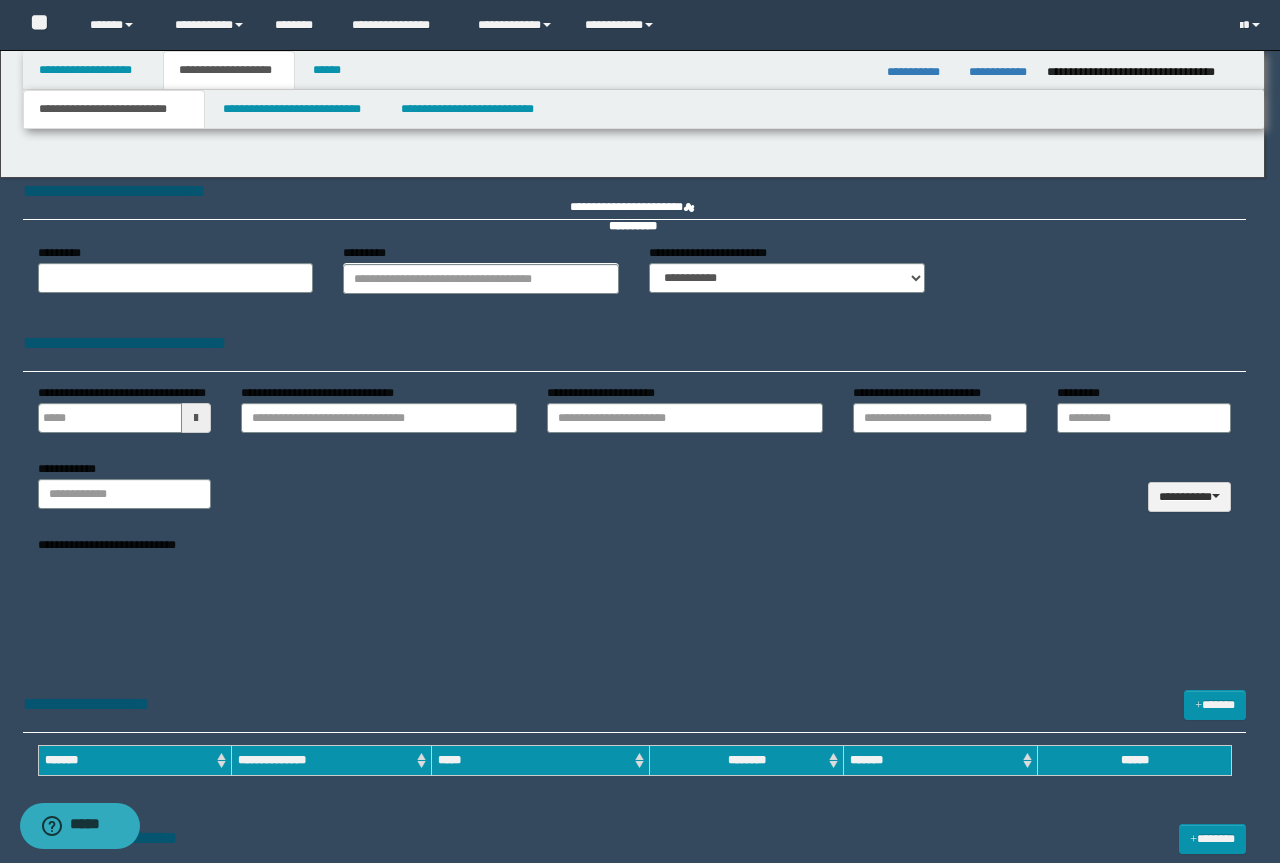 type 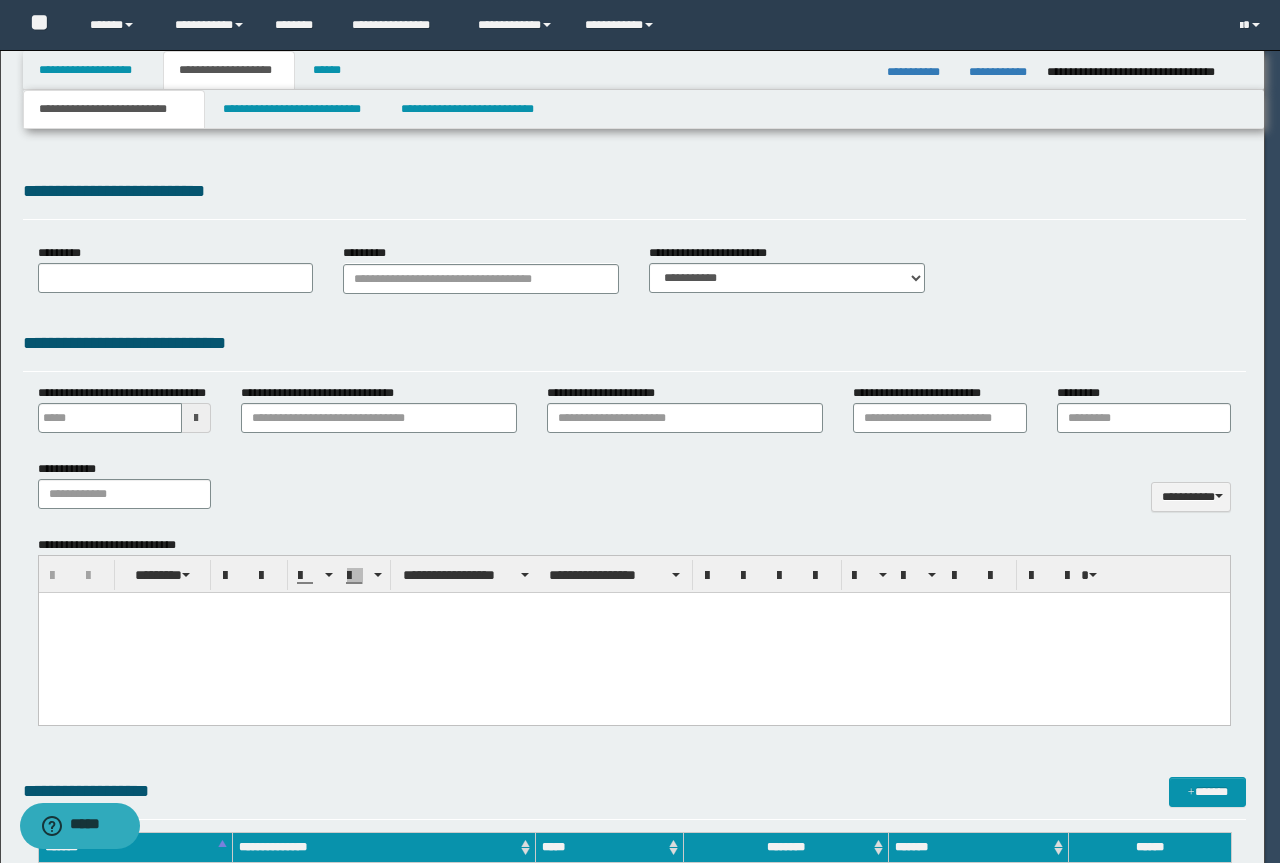 type on "**********" 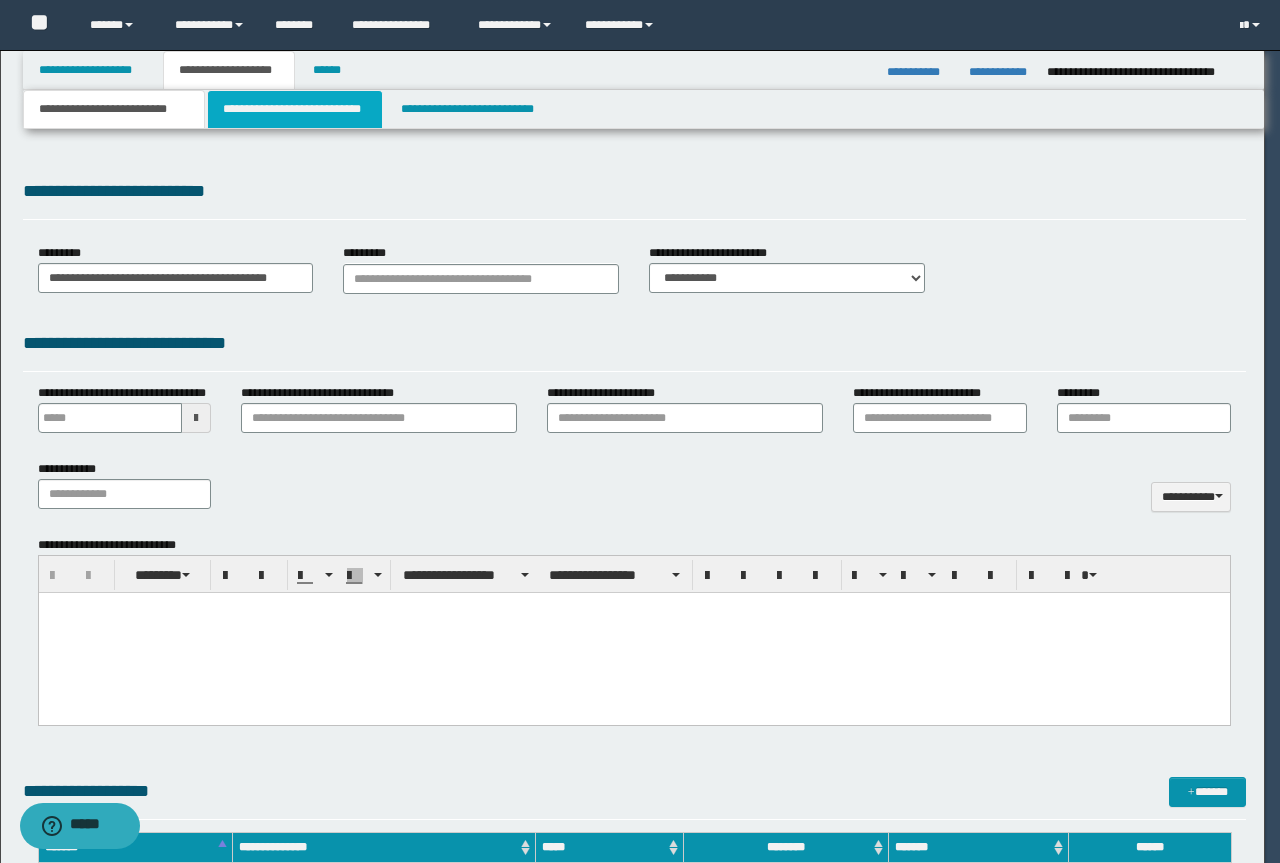 scroll, scrollTop: 0, scrollLeft: 0, axis: both 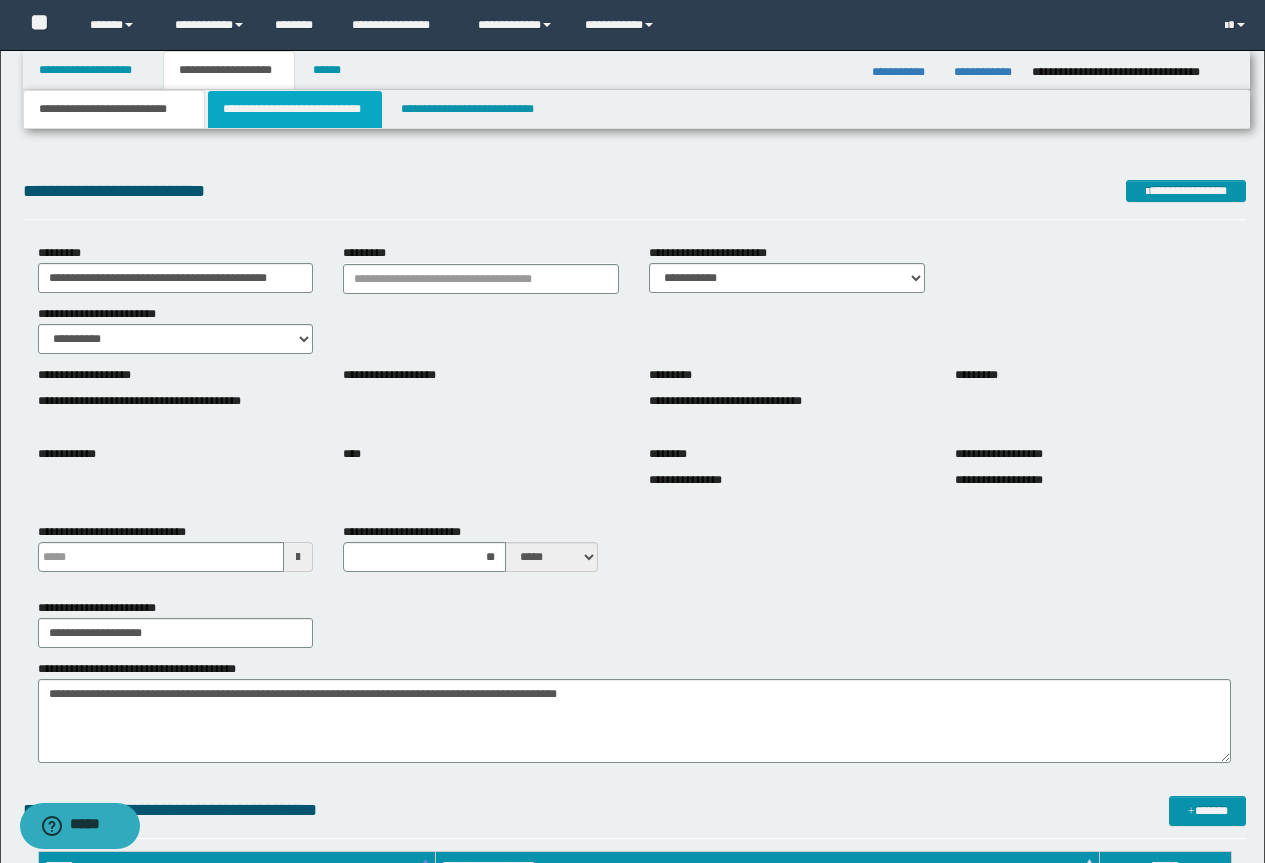 click on "**********" at bounding box center (295, 109) 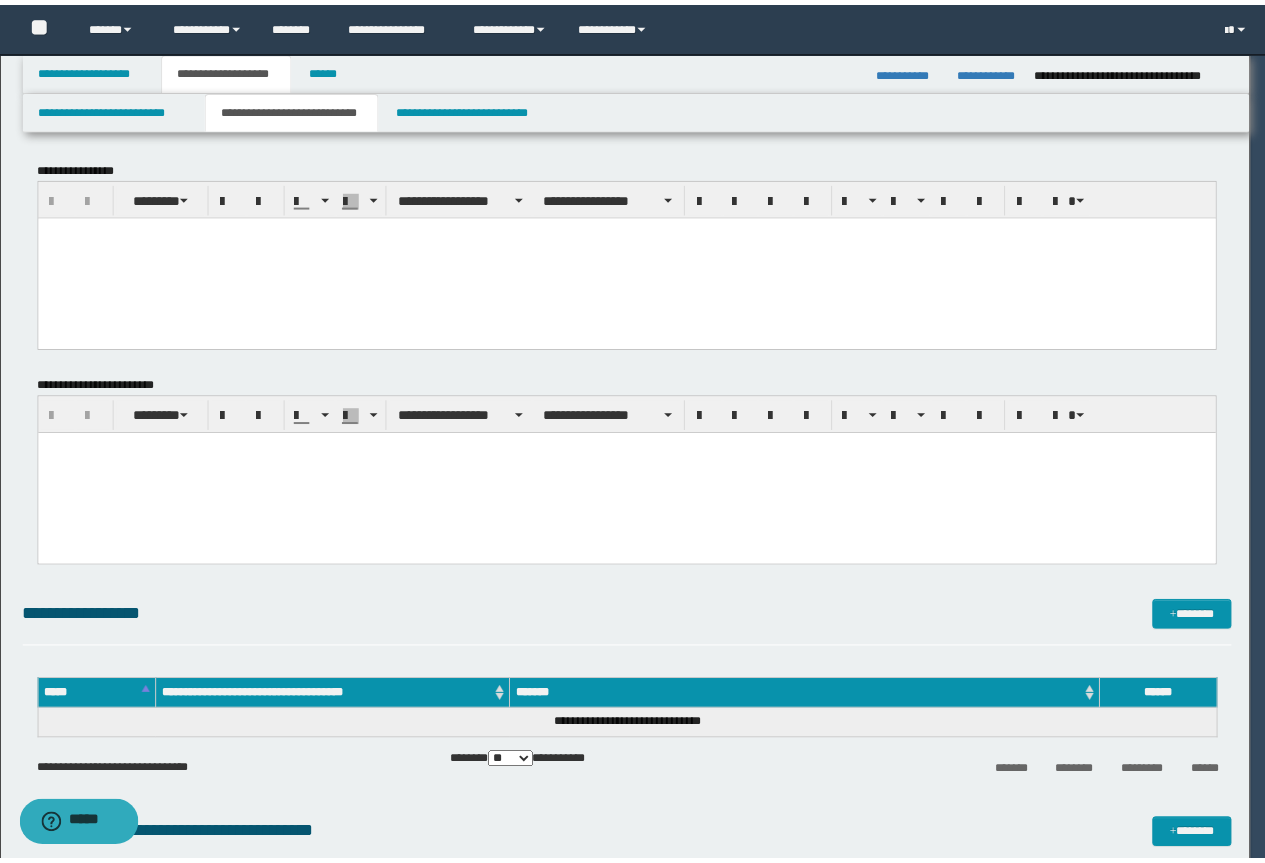 scroll, scrollTop: 0, scrollLeft: 0, axis: both 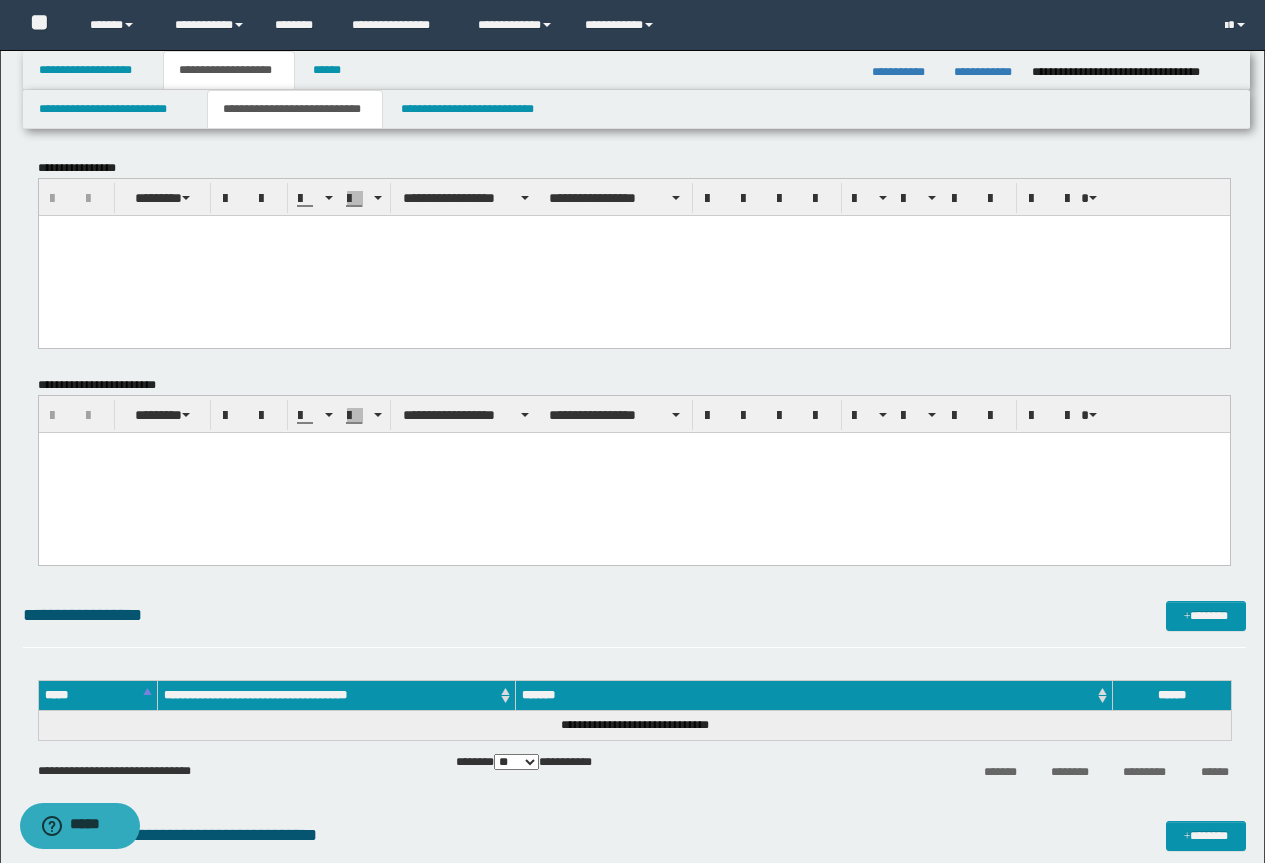 click at bounding box center (633, 255) 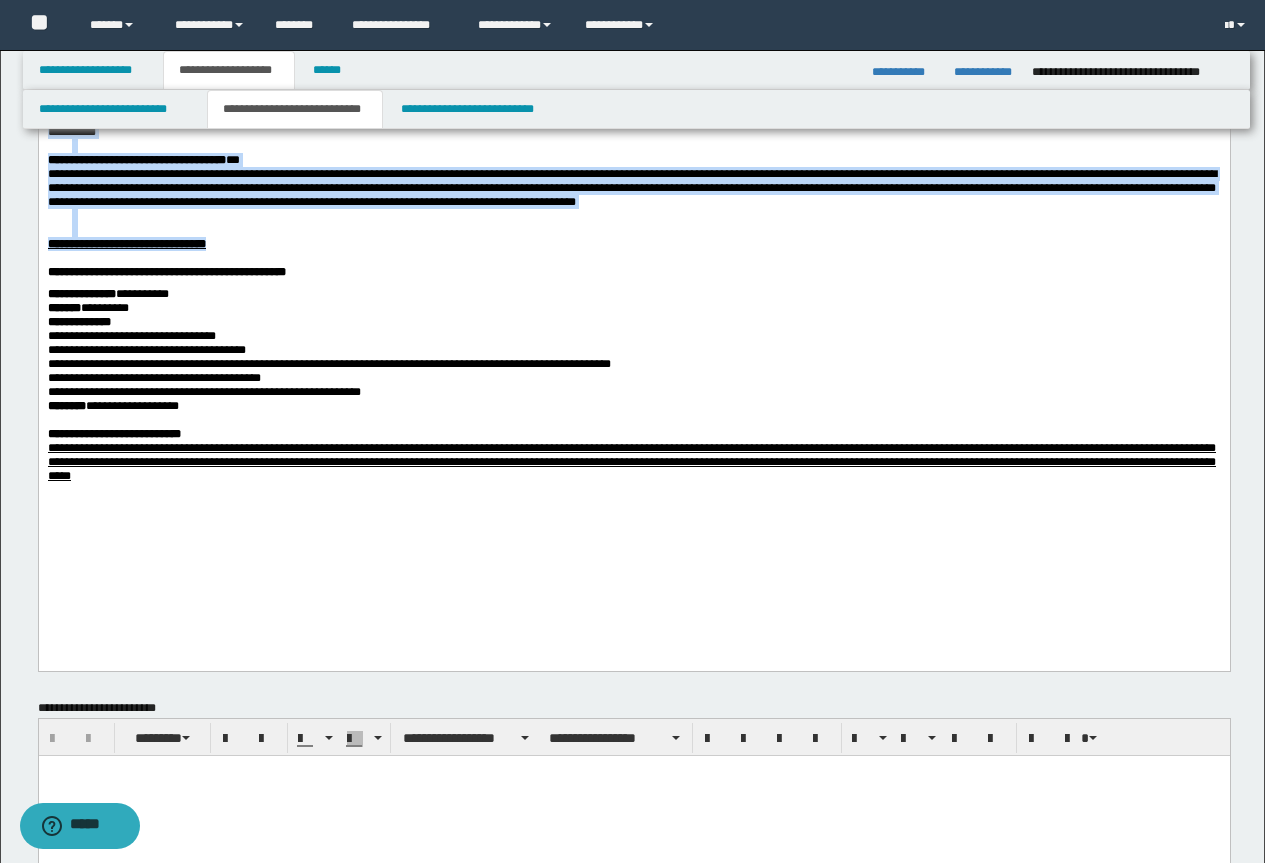 scroll, scrollTop: 800, scrollLeft: 0, axis: vertical 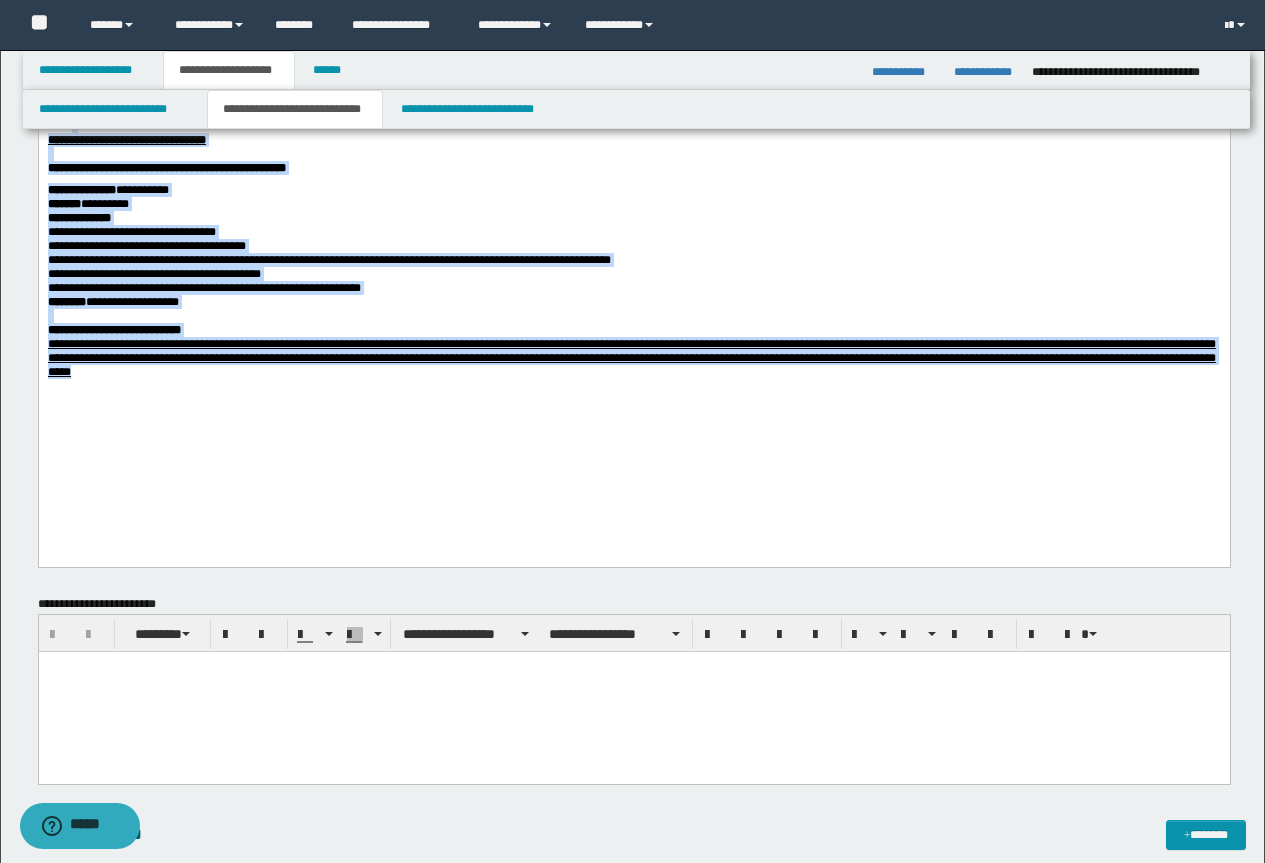 drag, startPoint x: 45, startPoint y: -570, endPoint x: 1223, endPoint y: 534, distance: 1614.4658 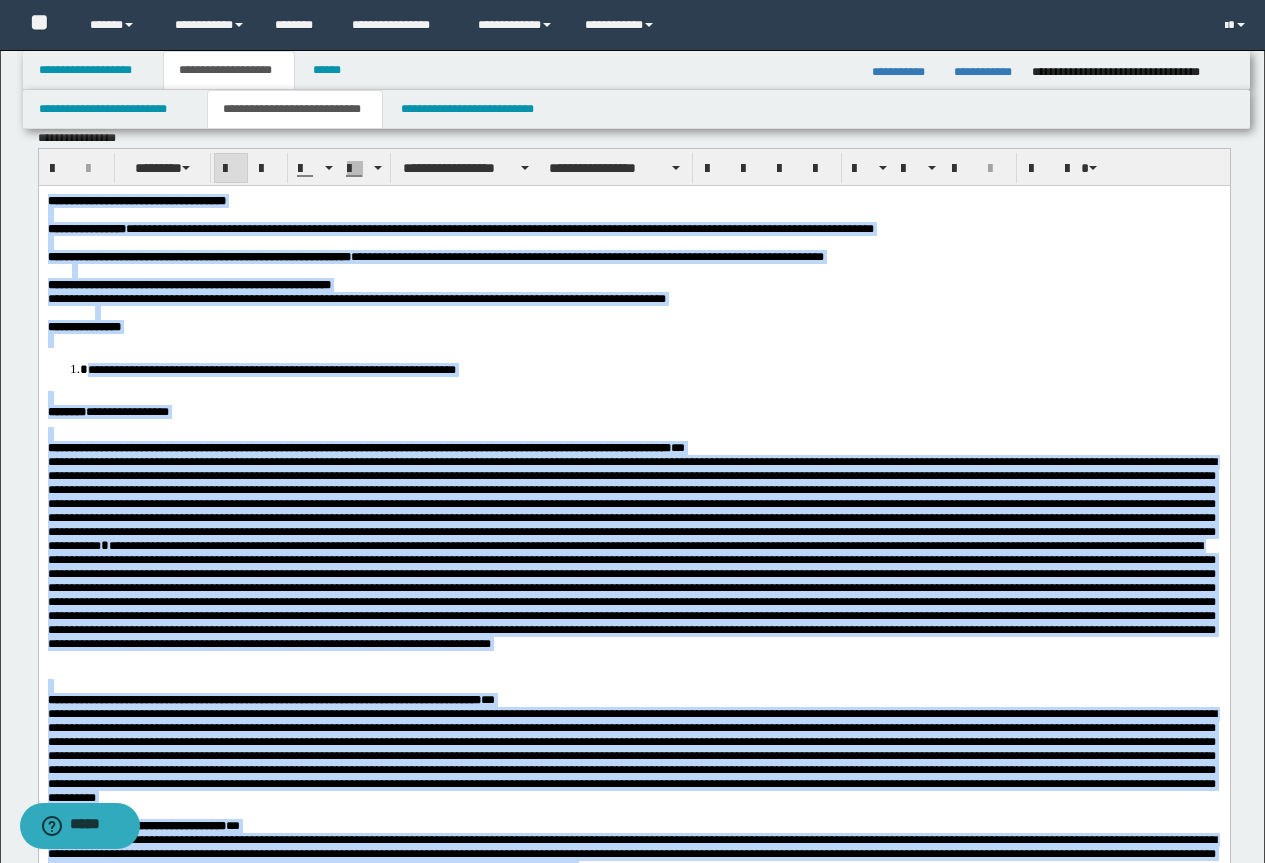 scroll, scrollTop: 0, scrollLeft: 0, axis: both 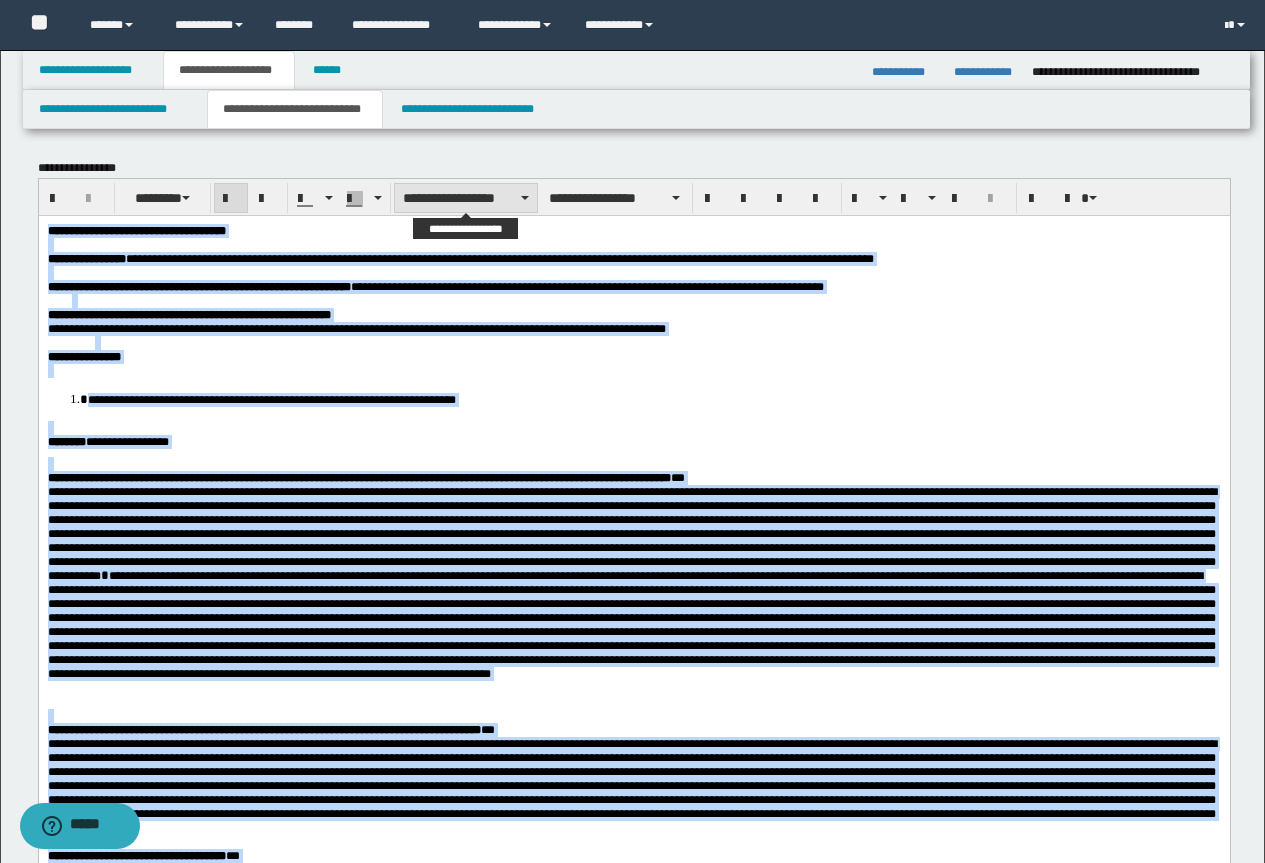 click on "**********" at bounding box center (466, 198) 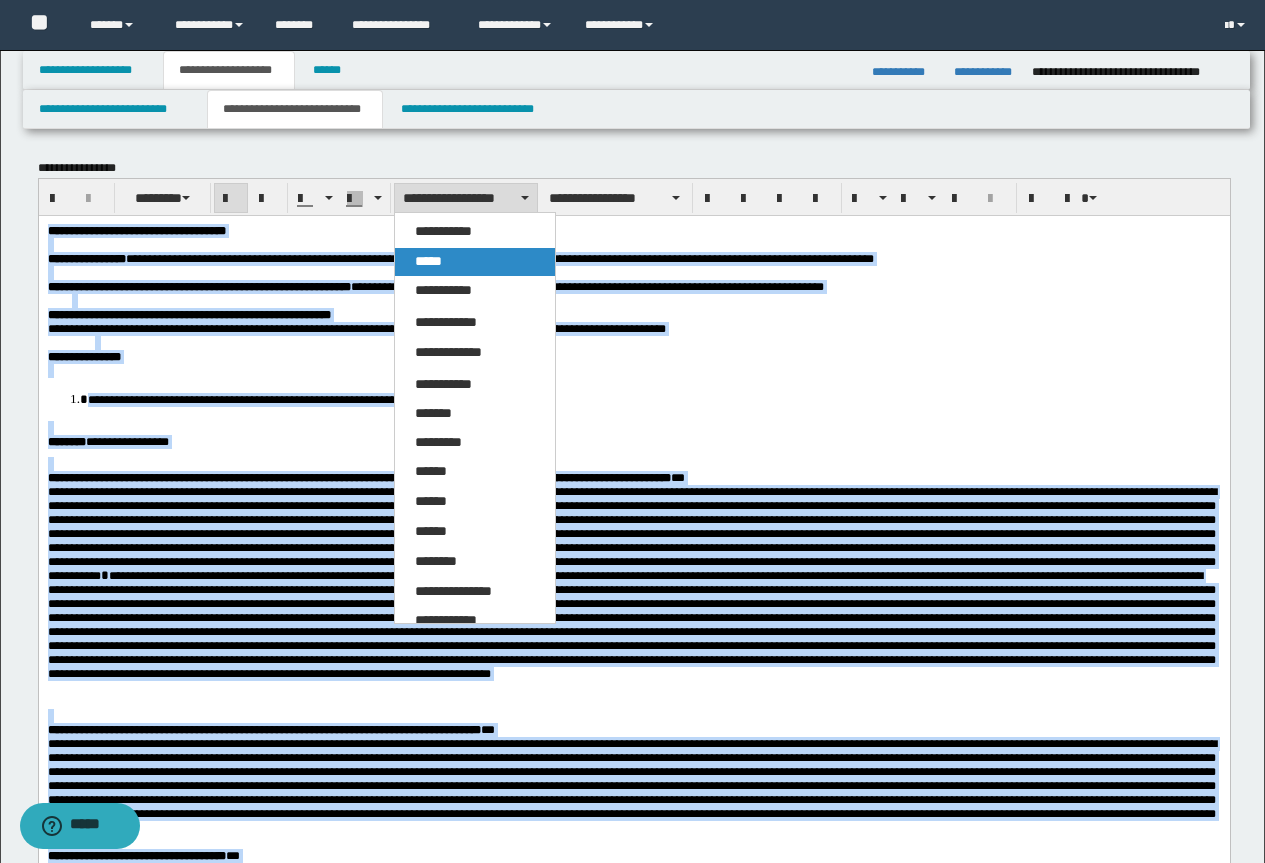 click on "*****" at bounding box center [475, 262] 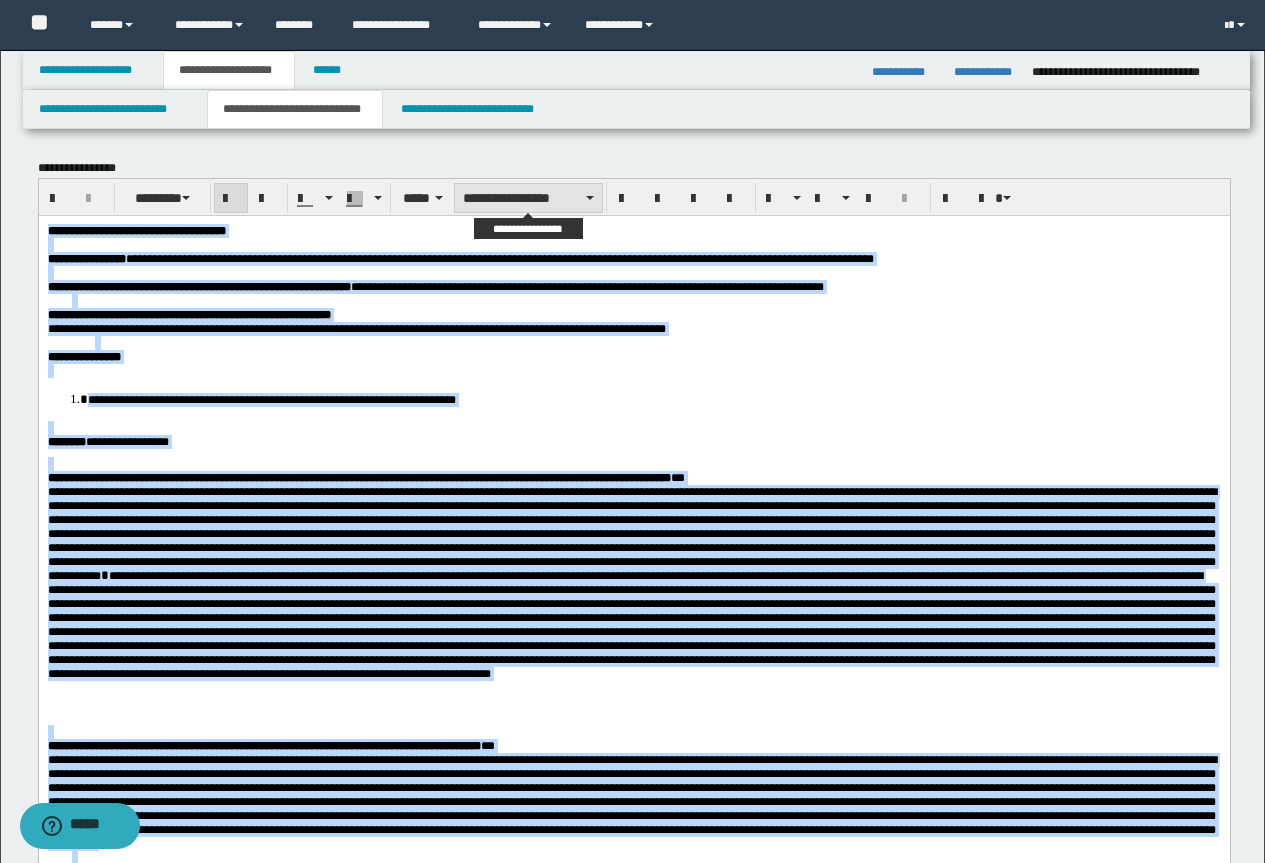 click on "**********" at bounding box center (528, 198) 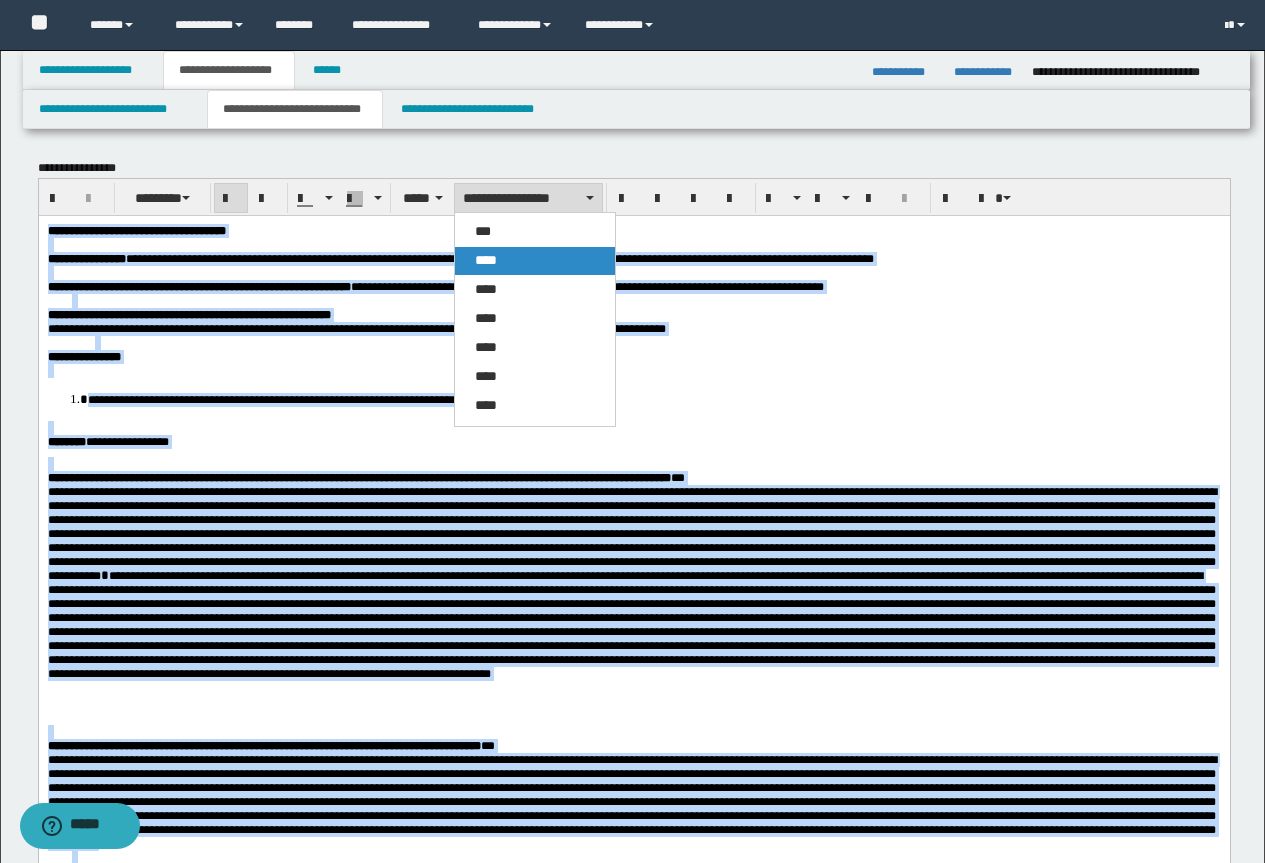 click on "****" at bounding box center (535, 261) 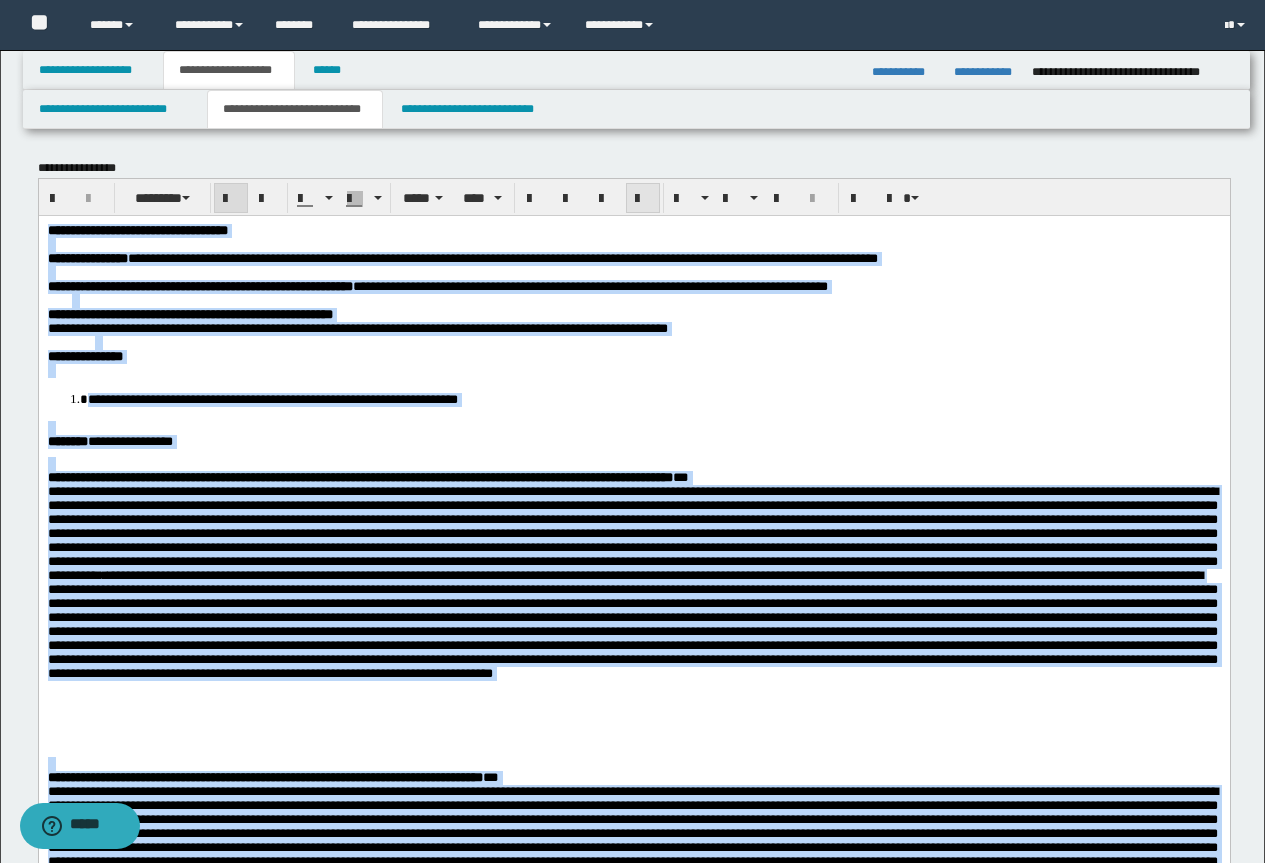 click at bounding box center (643, 199) 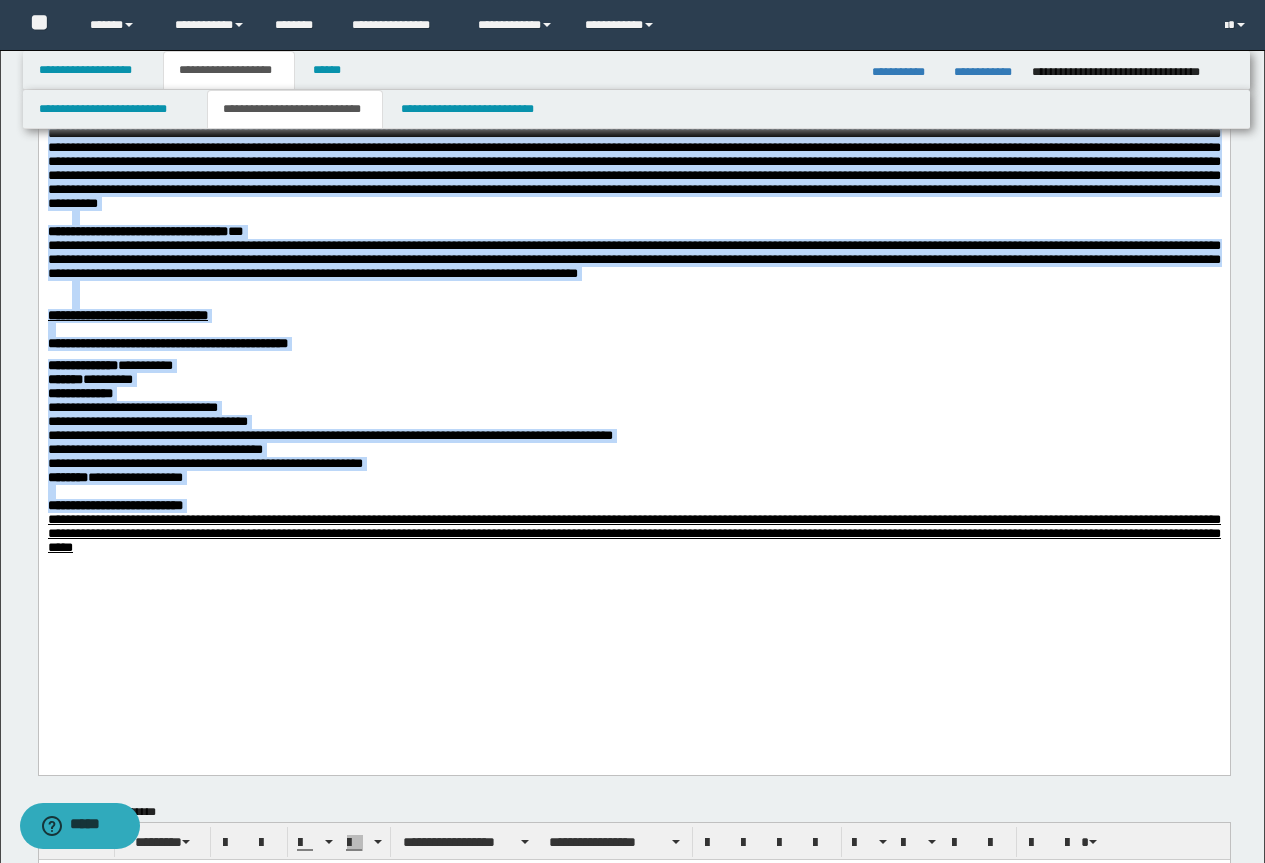 scroll, scrollTop: 800, scrollLeft: 0, axis: vertical 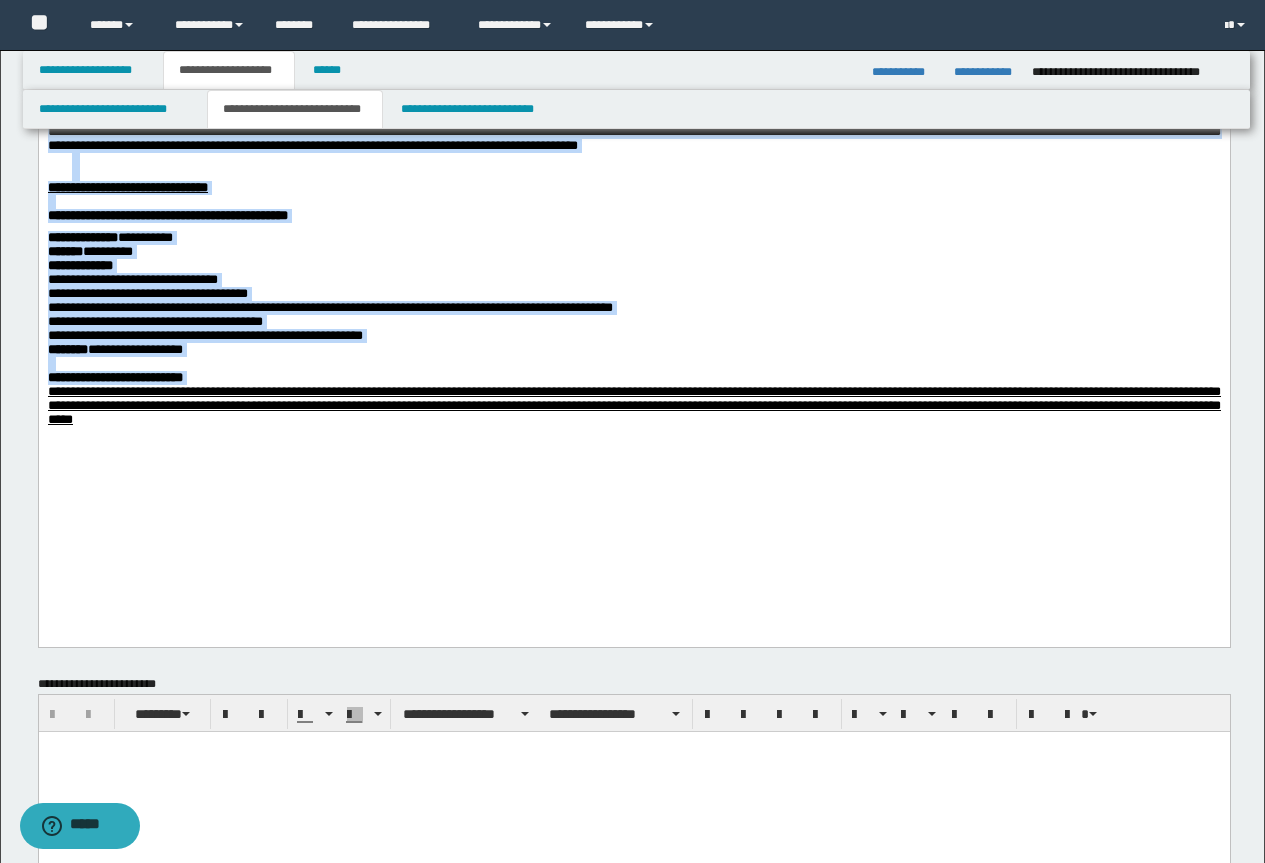 click on "**********" at bounding box center (633, -50) 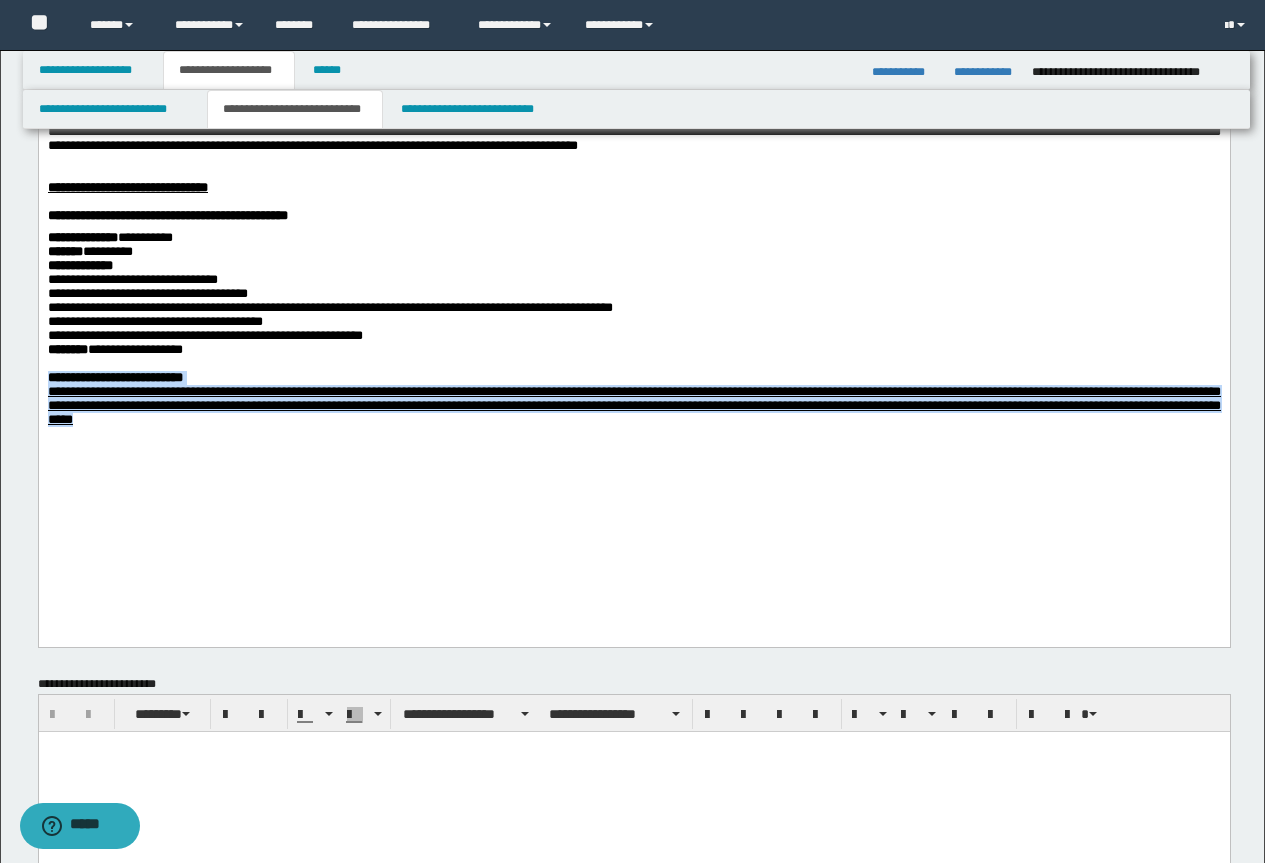 drag, startPoint x: 534, startPoint y: 532, endPoint x: 47, endPoint y: 484, distance: 489.35977 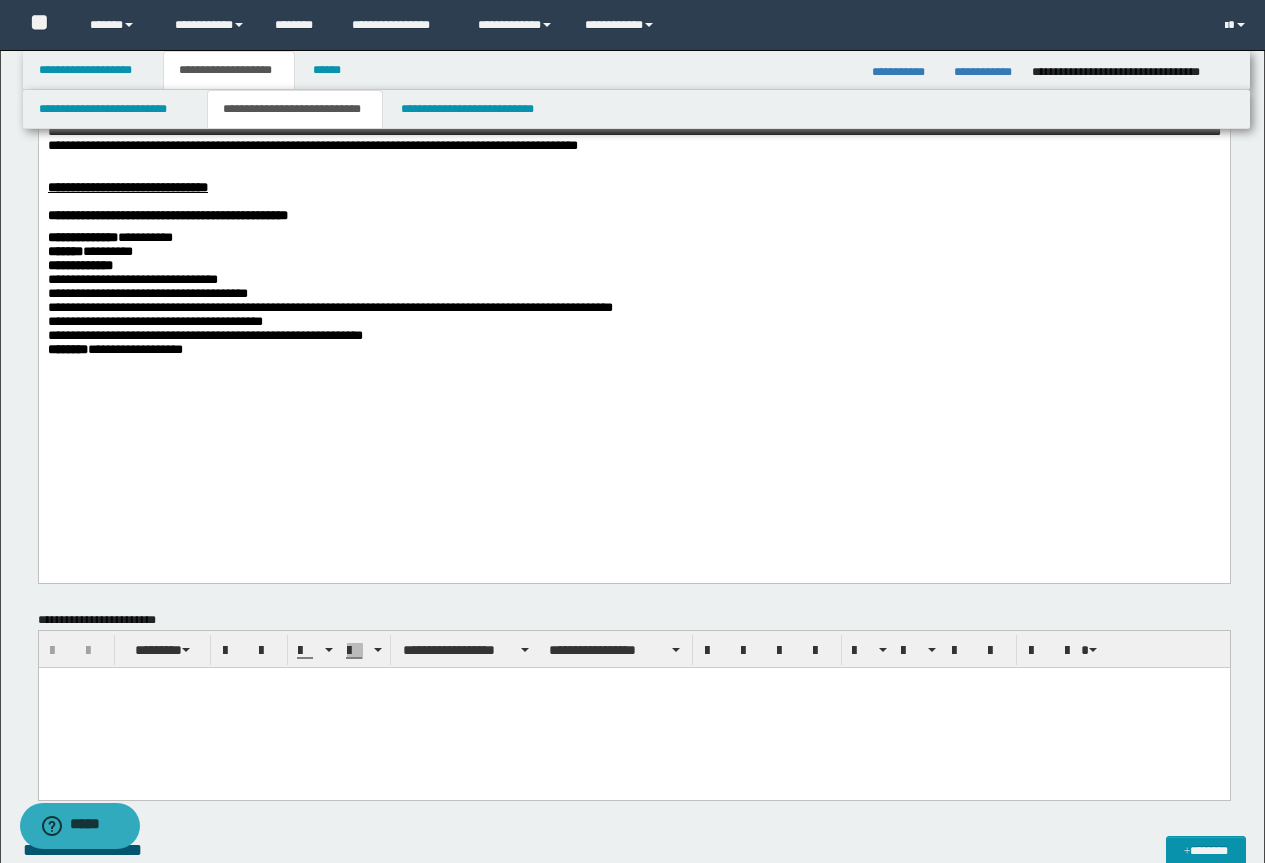 click at bounding box center (633, 682) 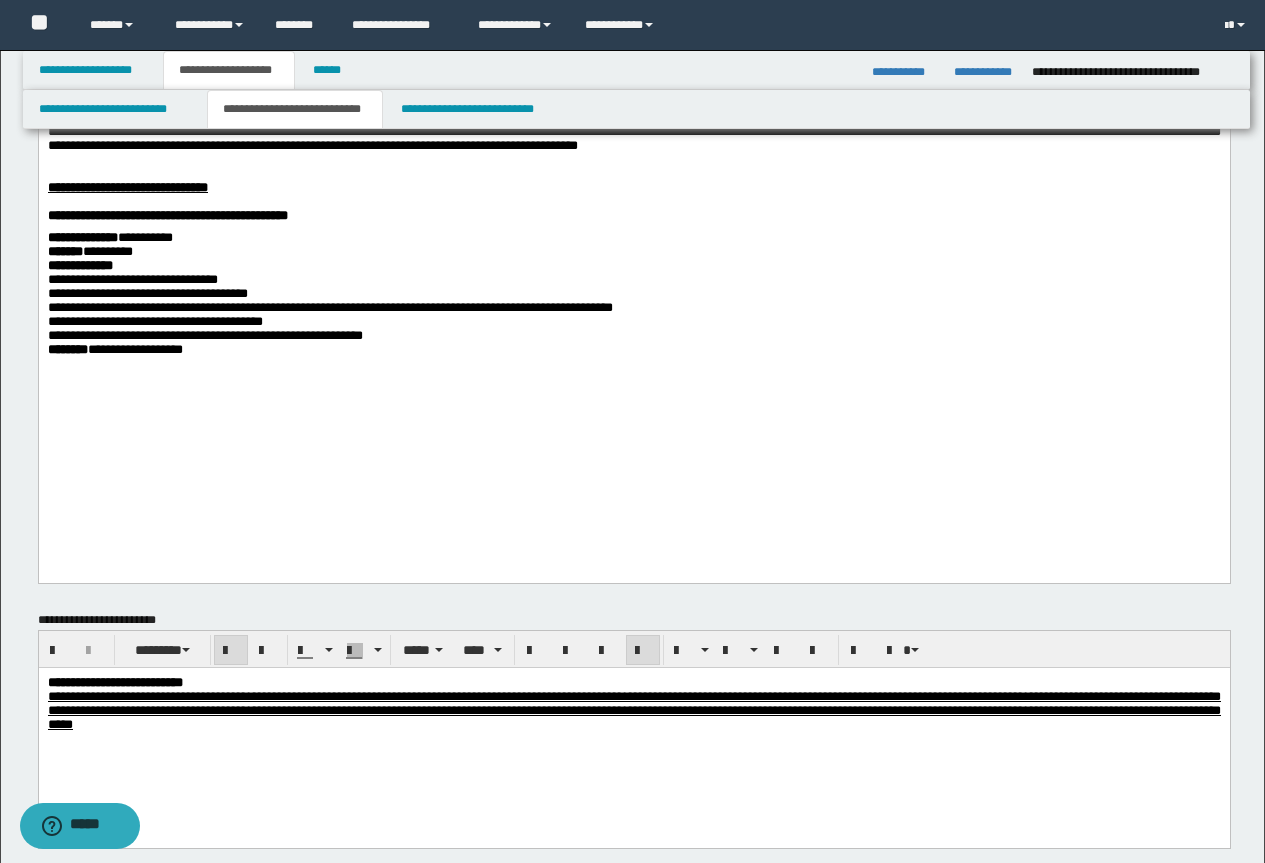 drag, startPoint x: 235, startPoint y: 673, endPoint x: -1, endPoint y: 663, distance: 236.21178 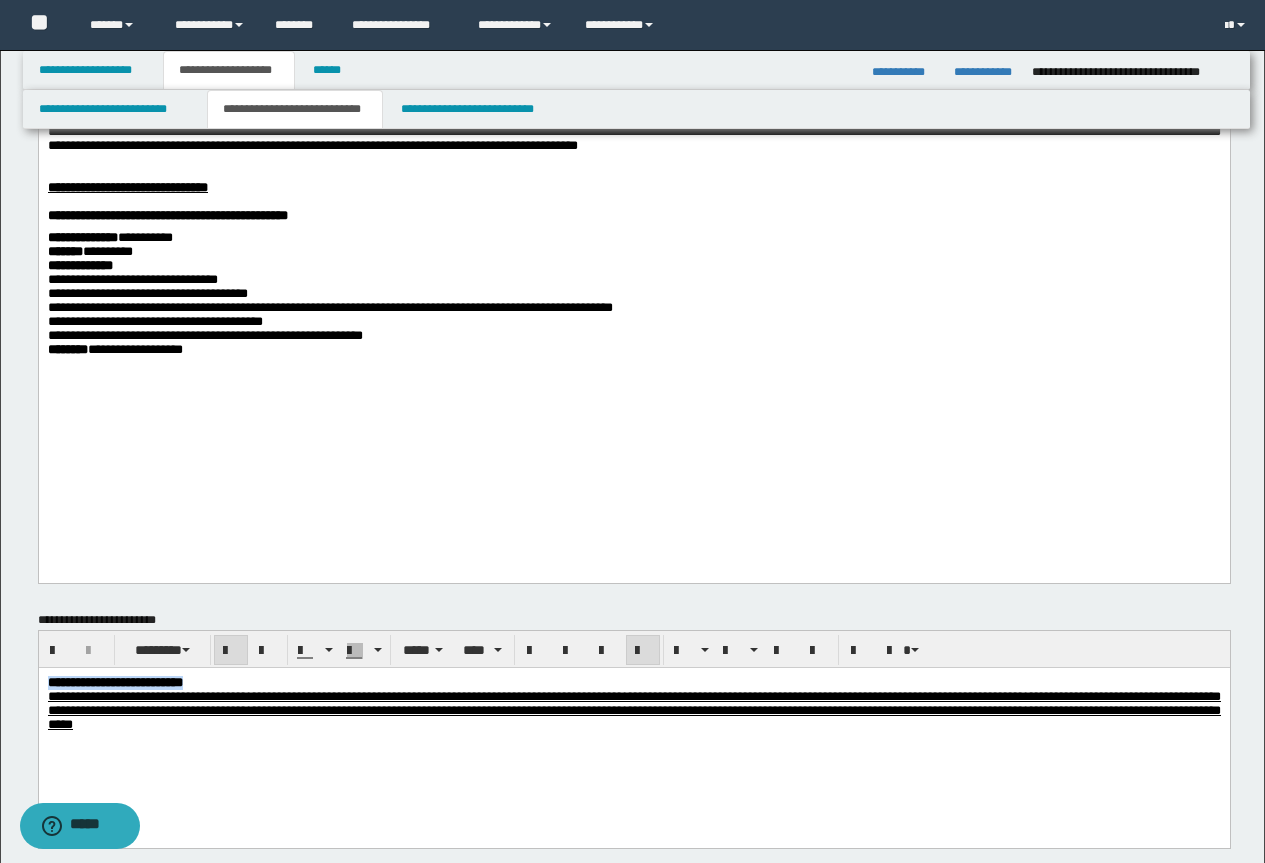 drag, startPoint x: 243, startPoint y: 684, endPoint x: 38, endPoint y: 1307, distance: 655.86127 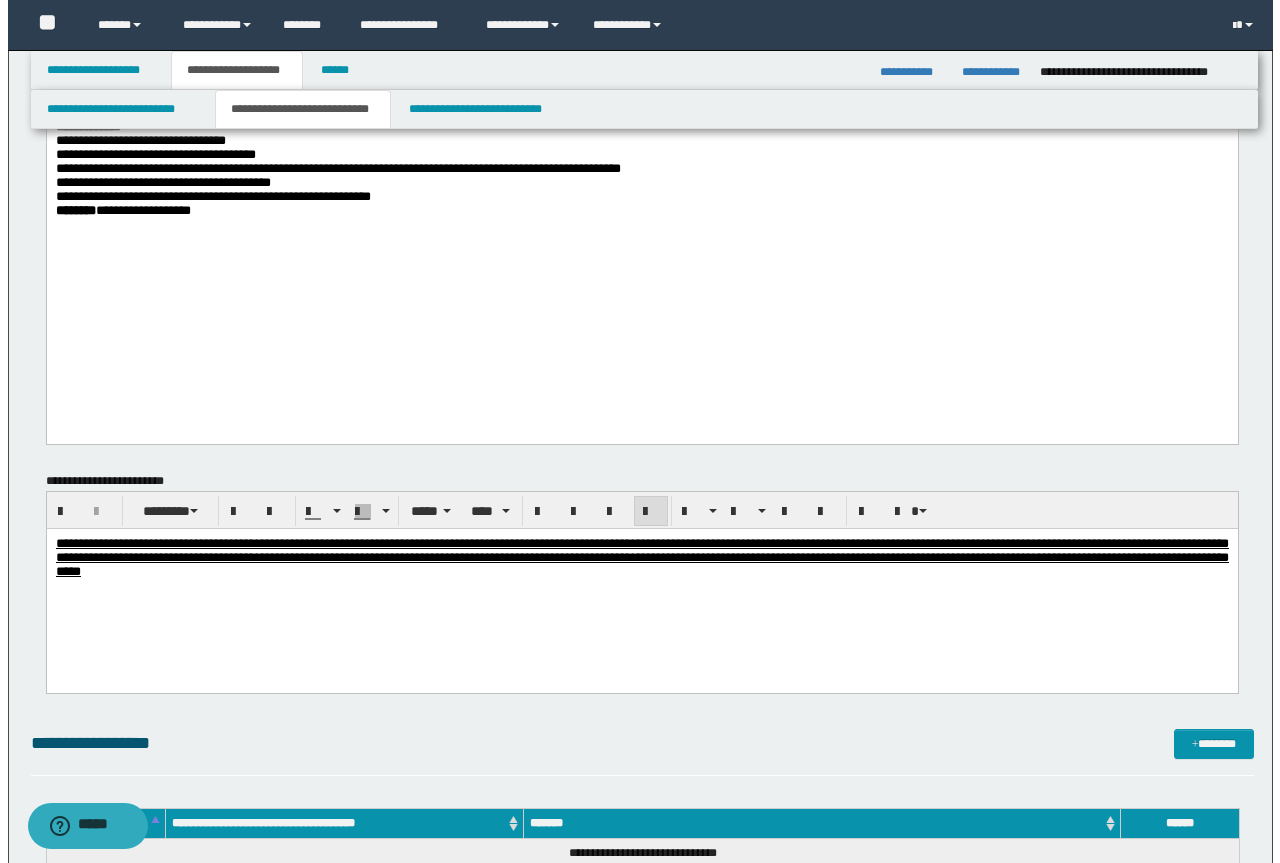 scroll, scrollTop: 1300, scrollLeft: 0, axis: vertical 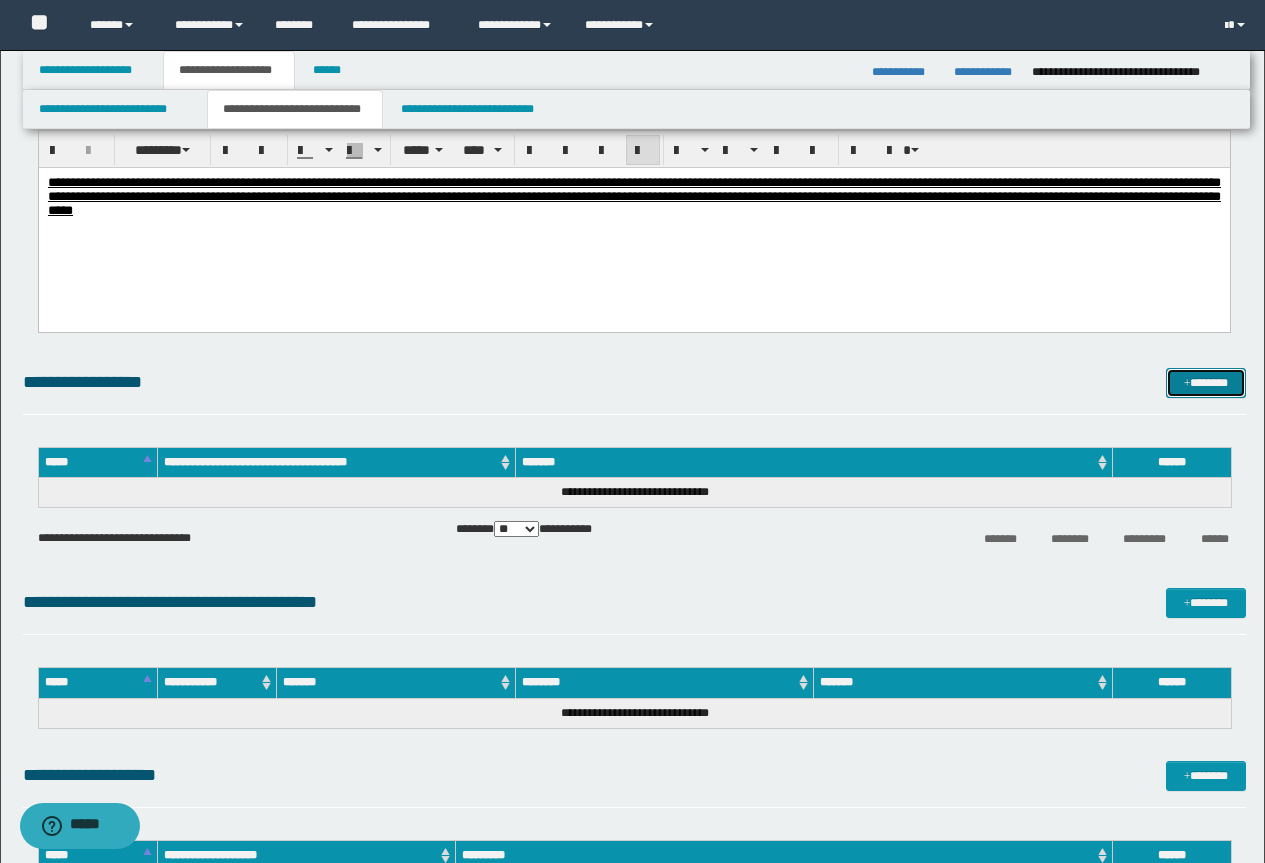 click on "*******" at bounding box center [1206, 383] 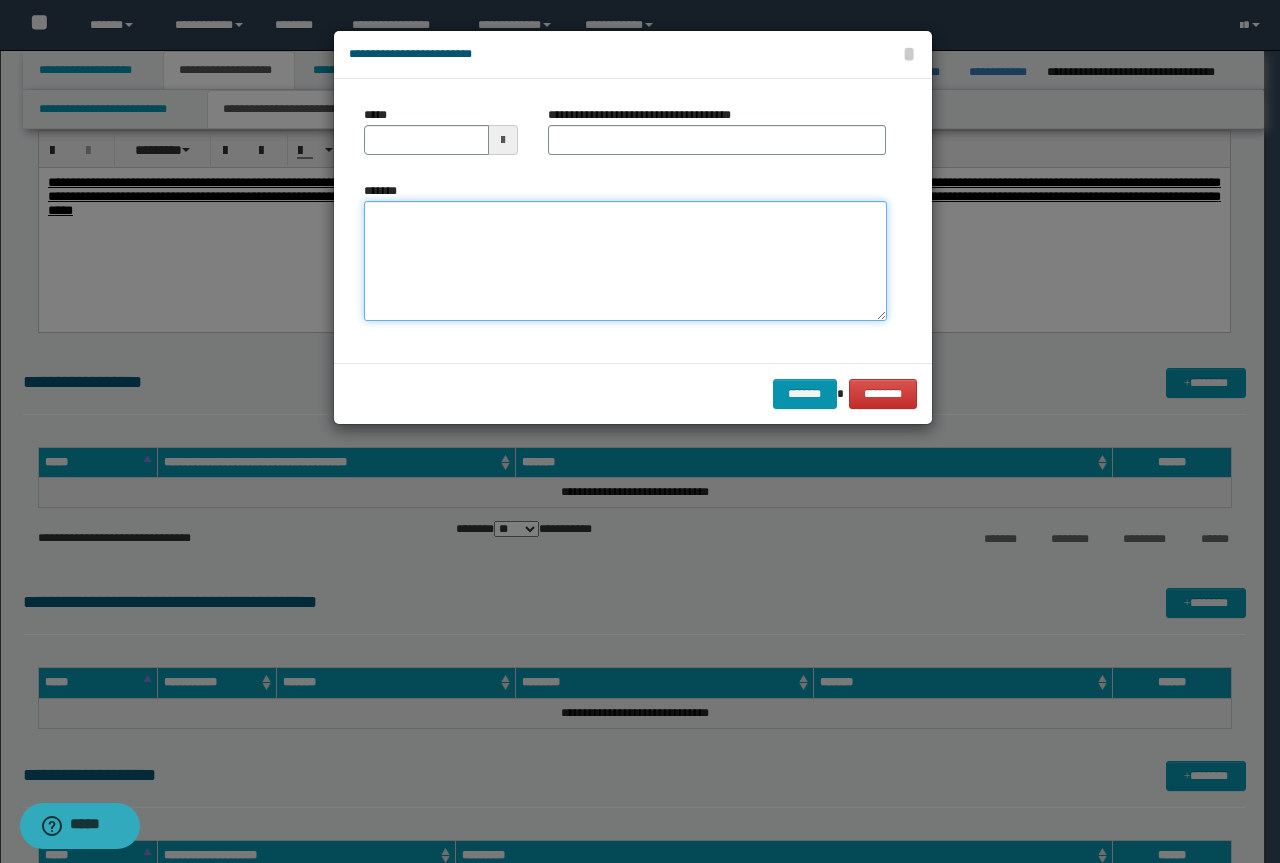 click on "*******" at bounding box center (625, 261) 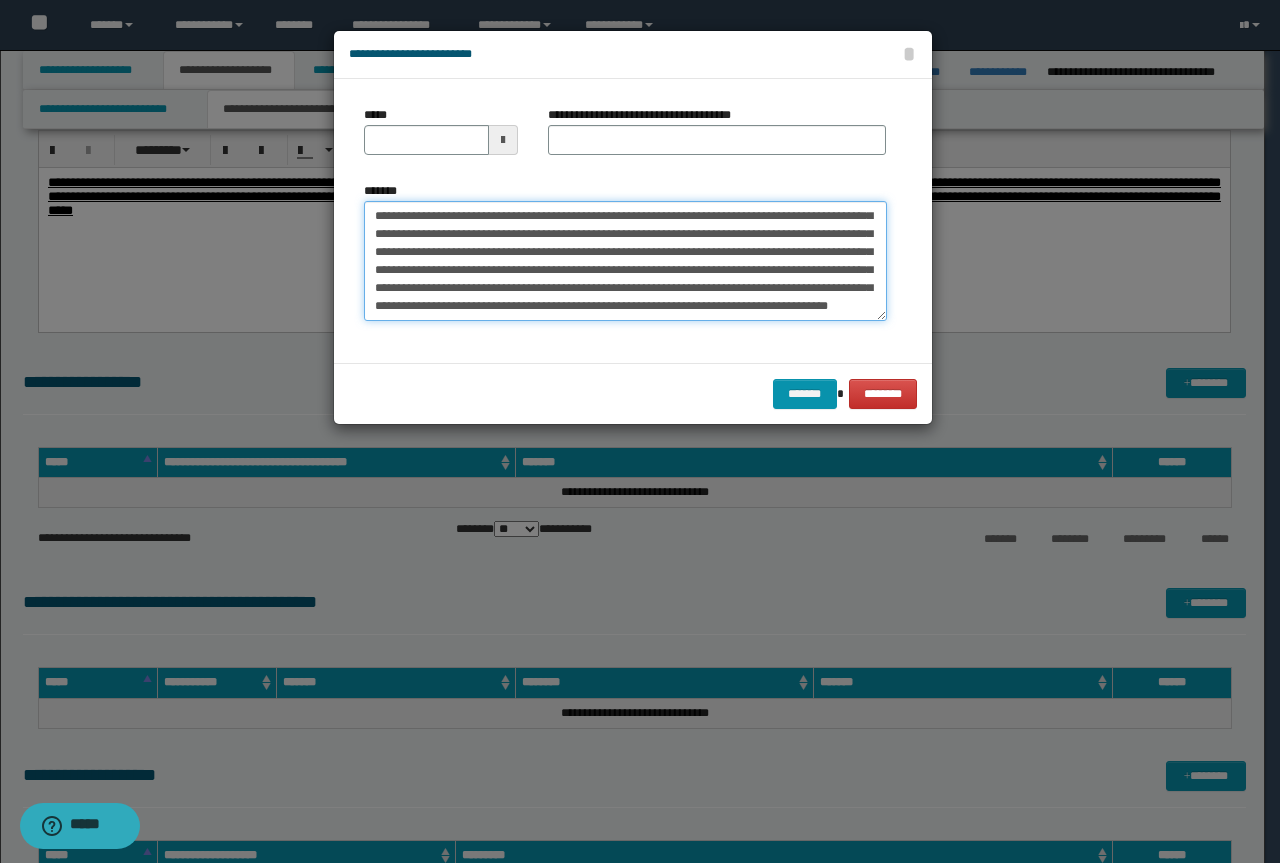 scroll, scrollTop: 0, scrollLeft: 0, axis: both 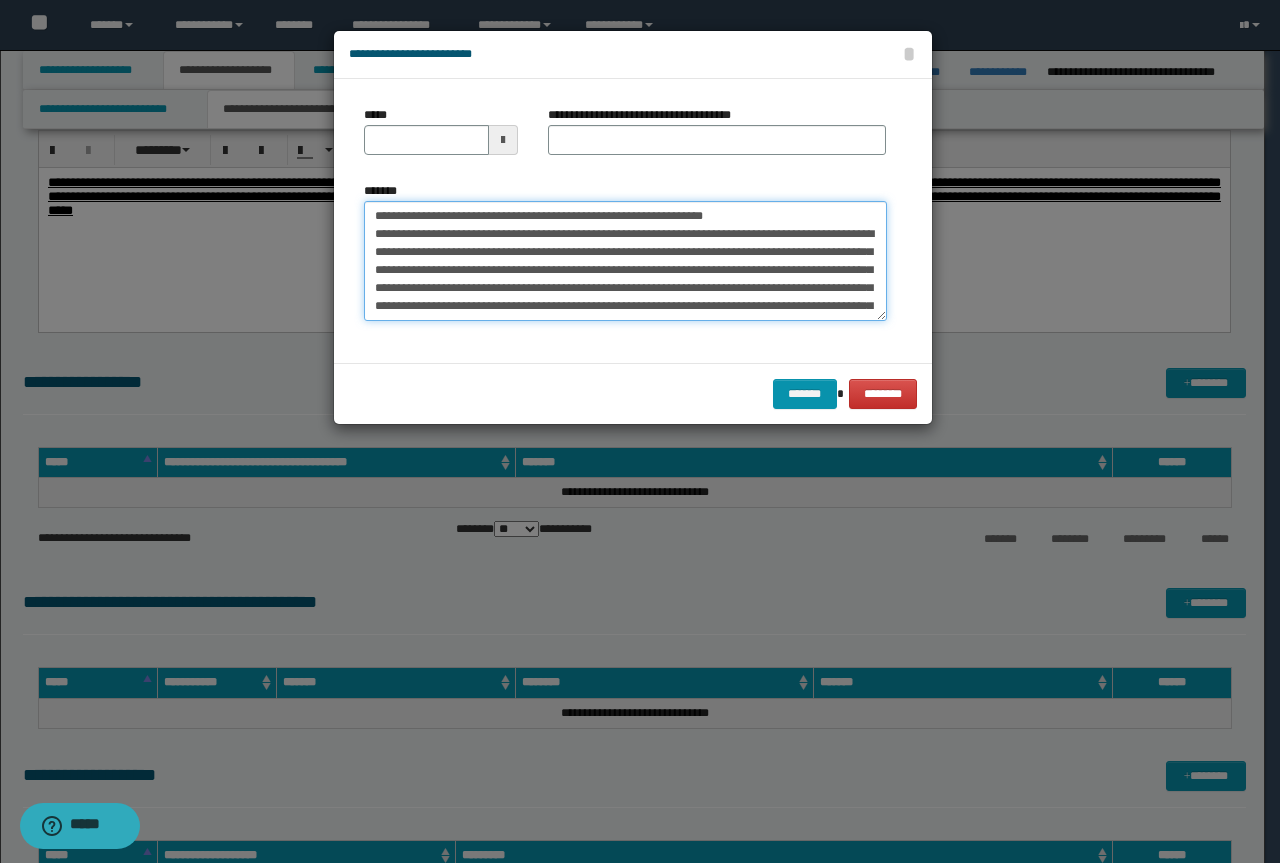 drag, startPoint x: 763, startPoint y: 208, endPoint x: 244, endPoint y: 175, distance: 520.0481 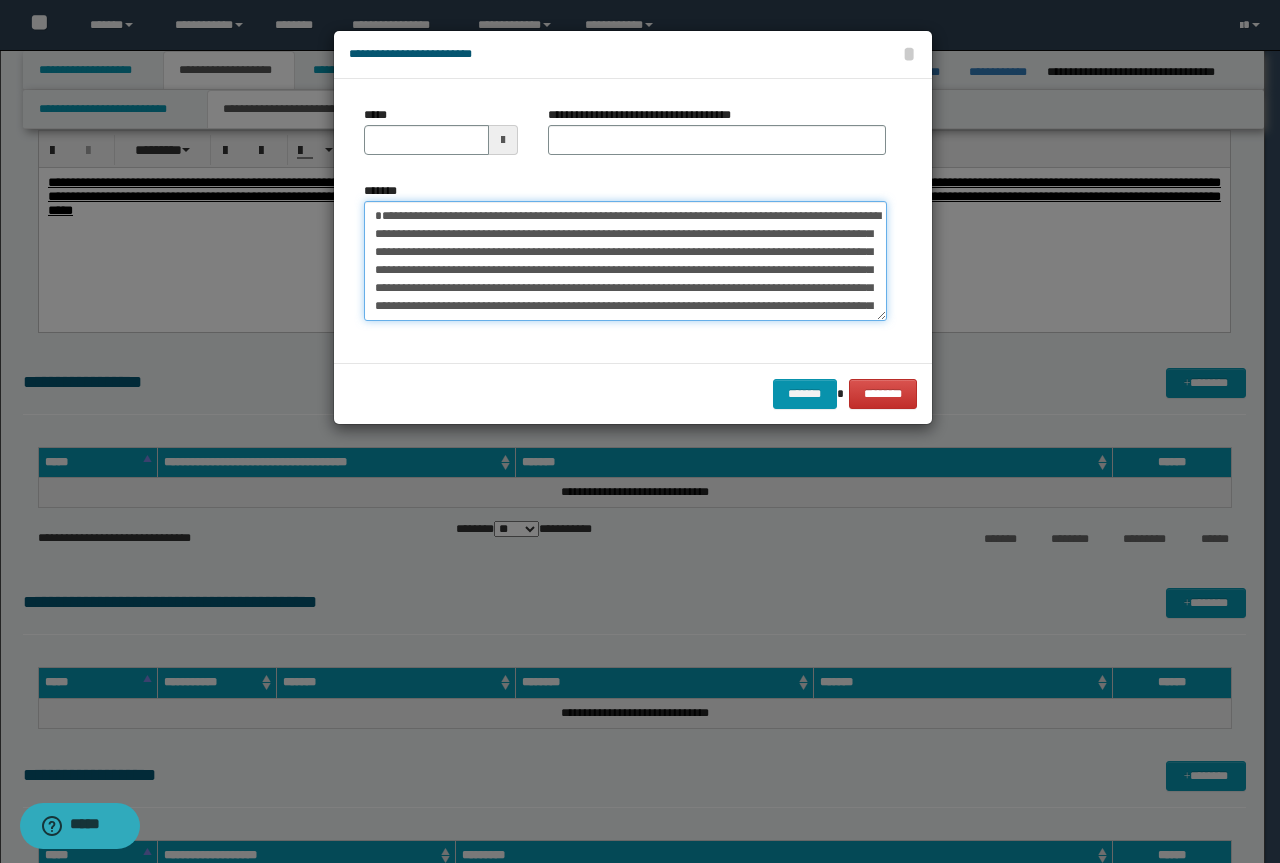 type on "**********" 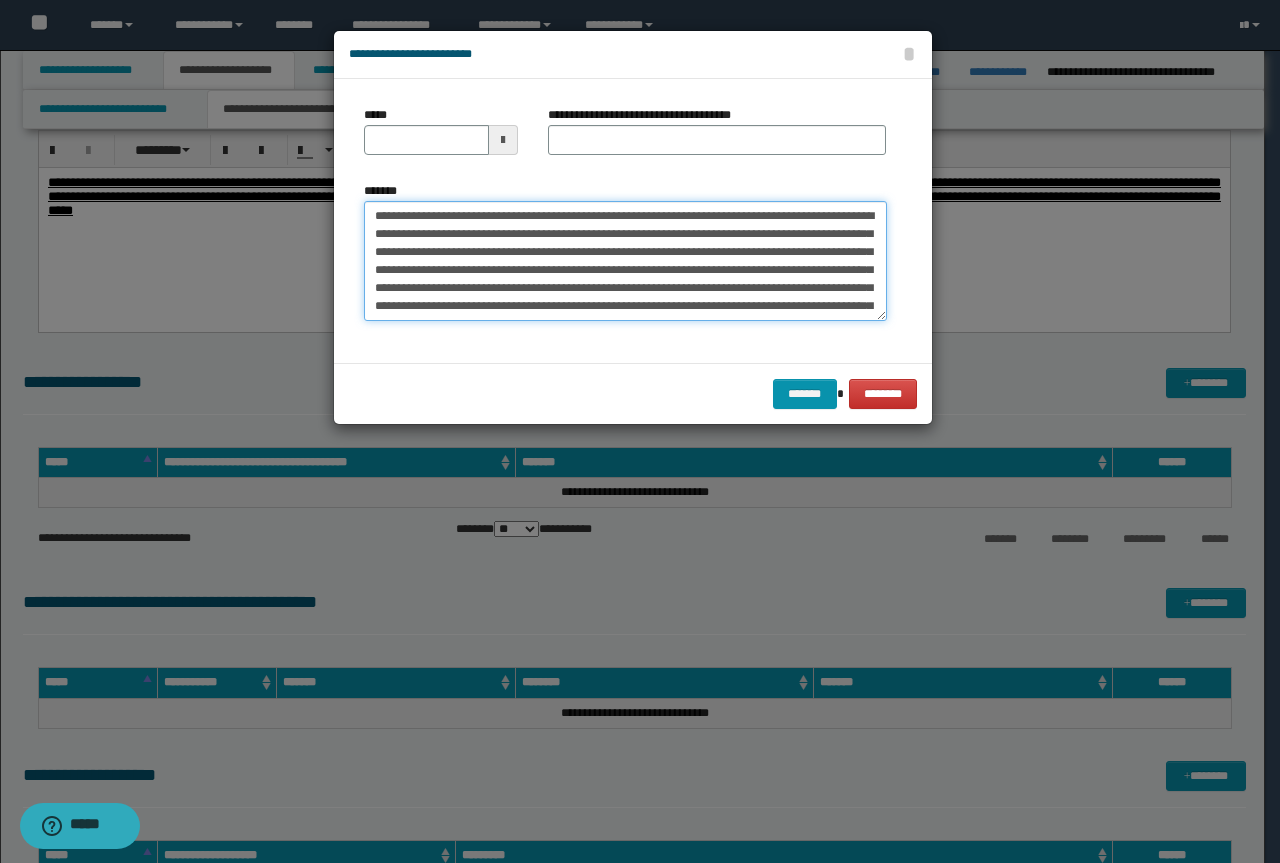 type 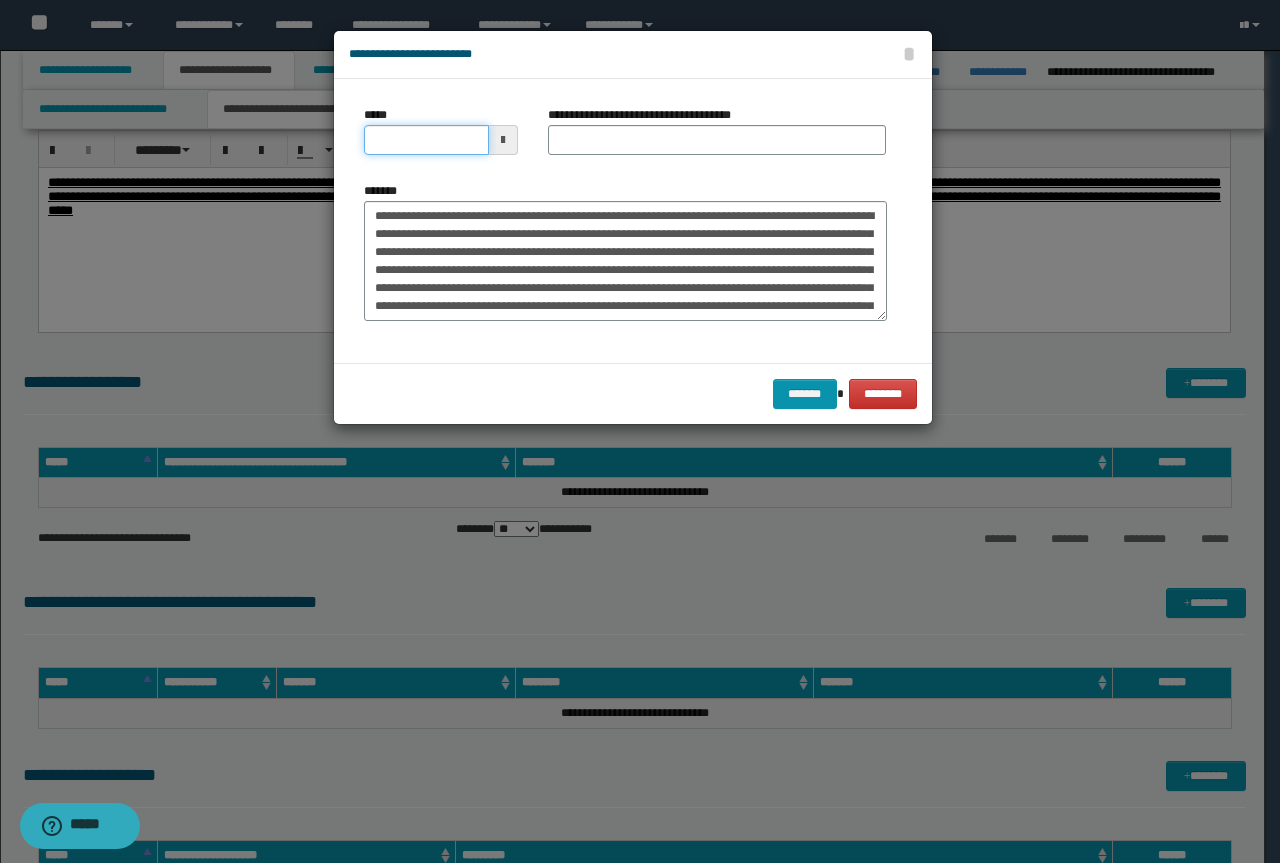 click on "*****" at bounding box center (426, 140) 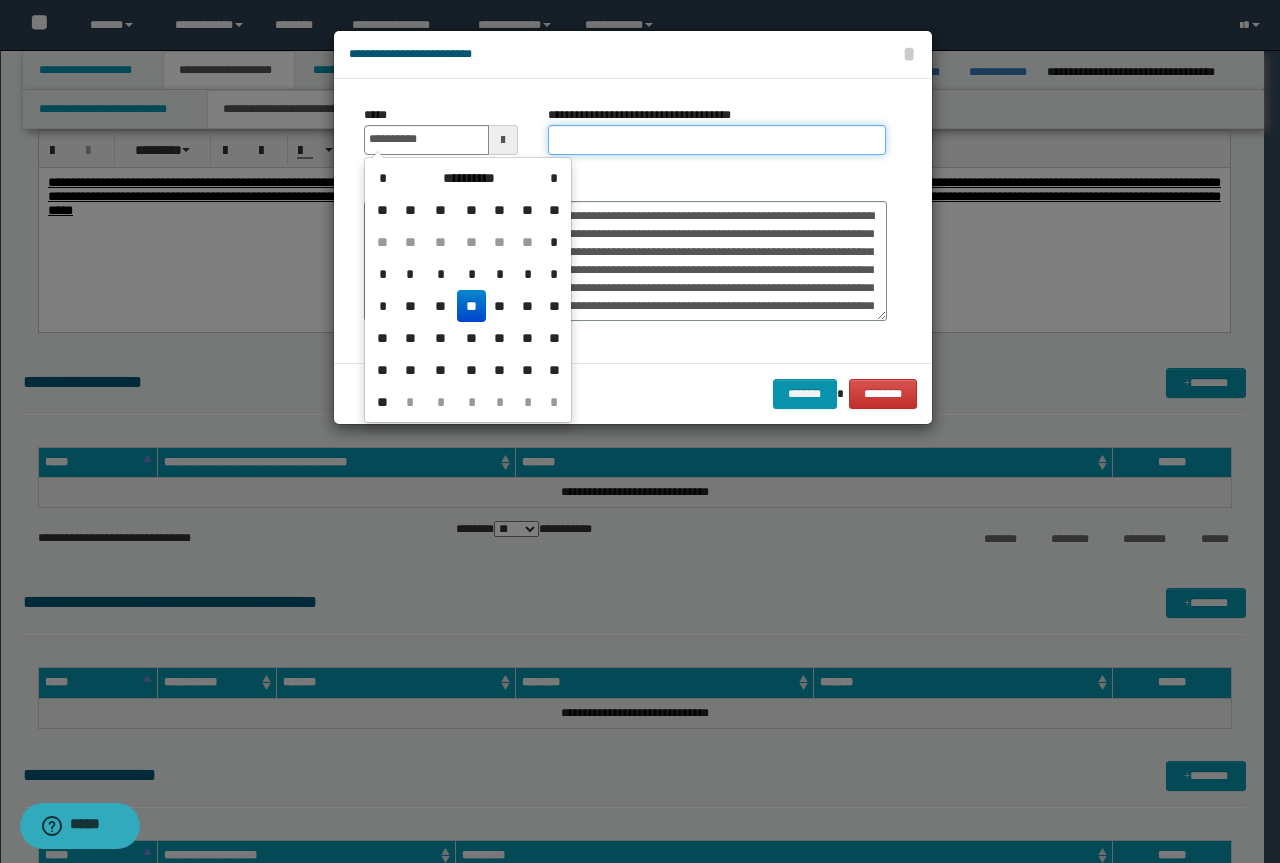 type on "**********" 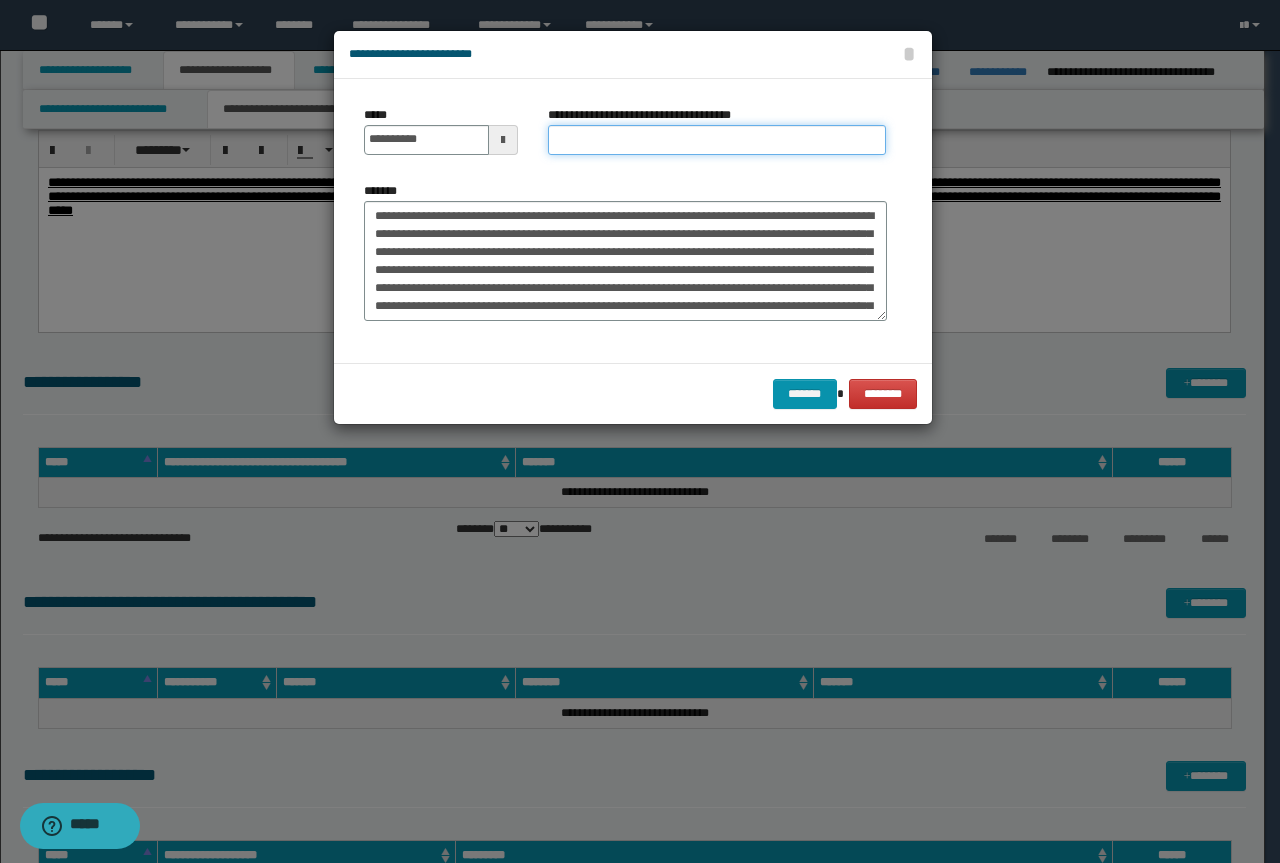 click on "**********" at bounding box center [717, 140] 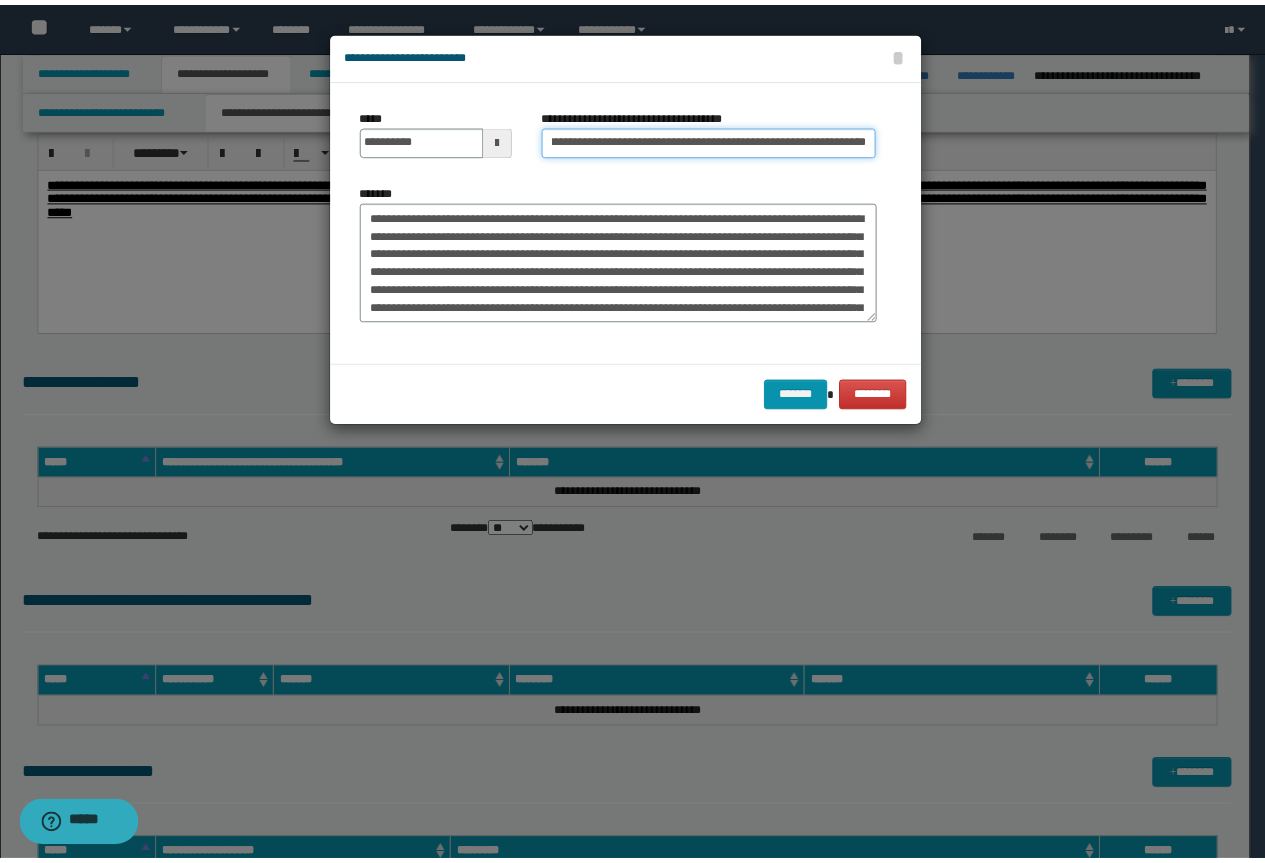 scroll, scrollTop: 0, scrollLeft: 0, axis: both 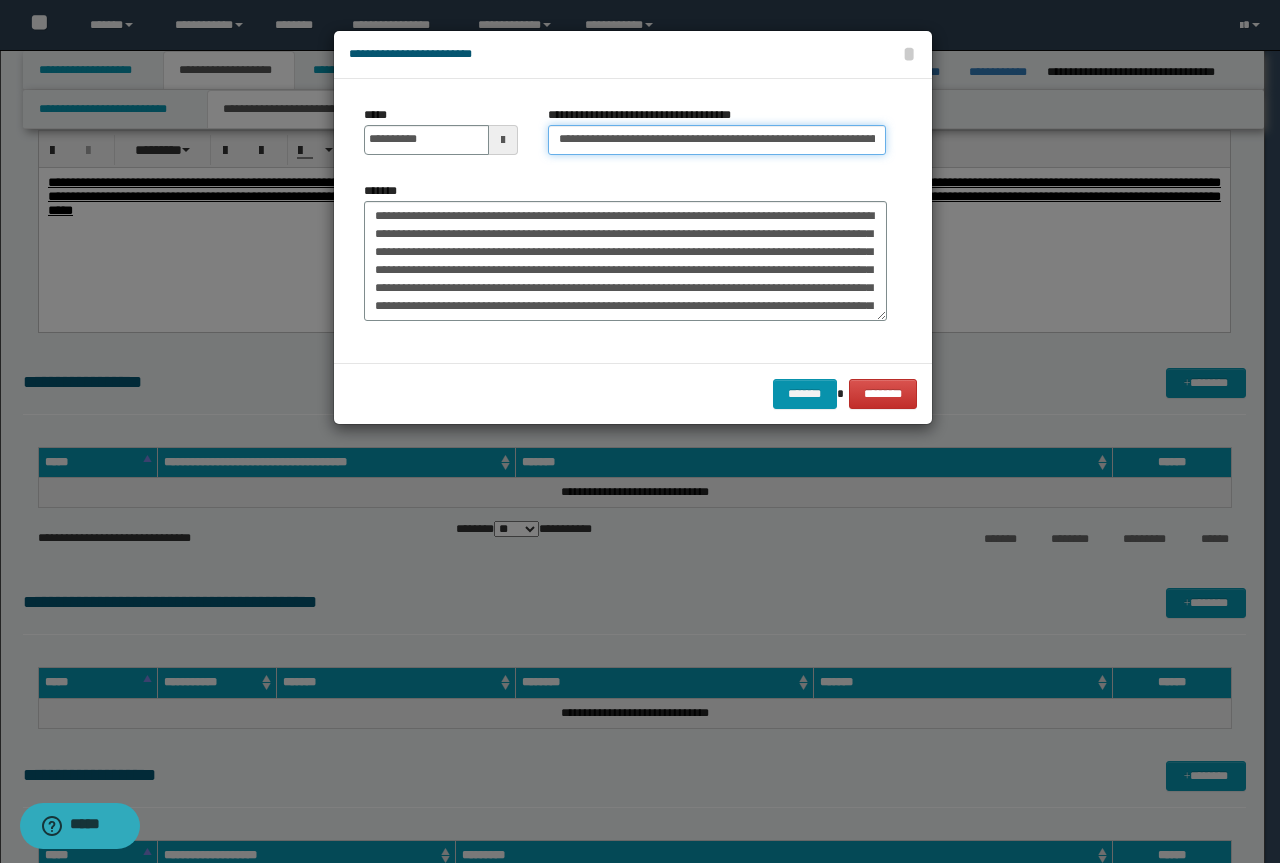 drag, startPoint x: 627, startPoint y: 144, endPoint x: 163, endPoint y: 123, distance: 464.47498 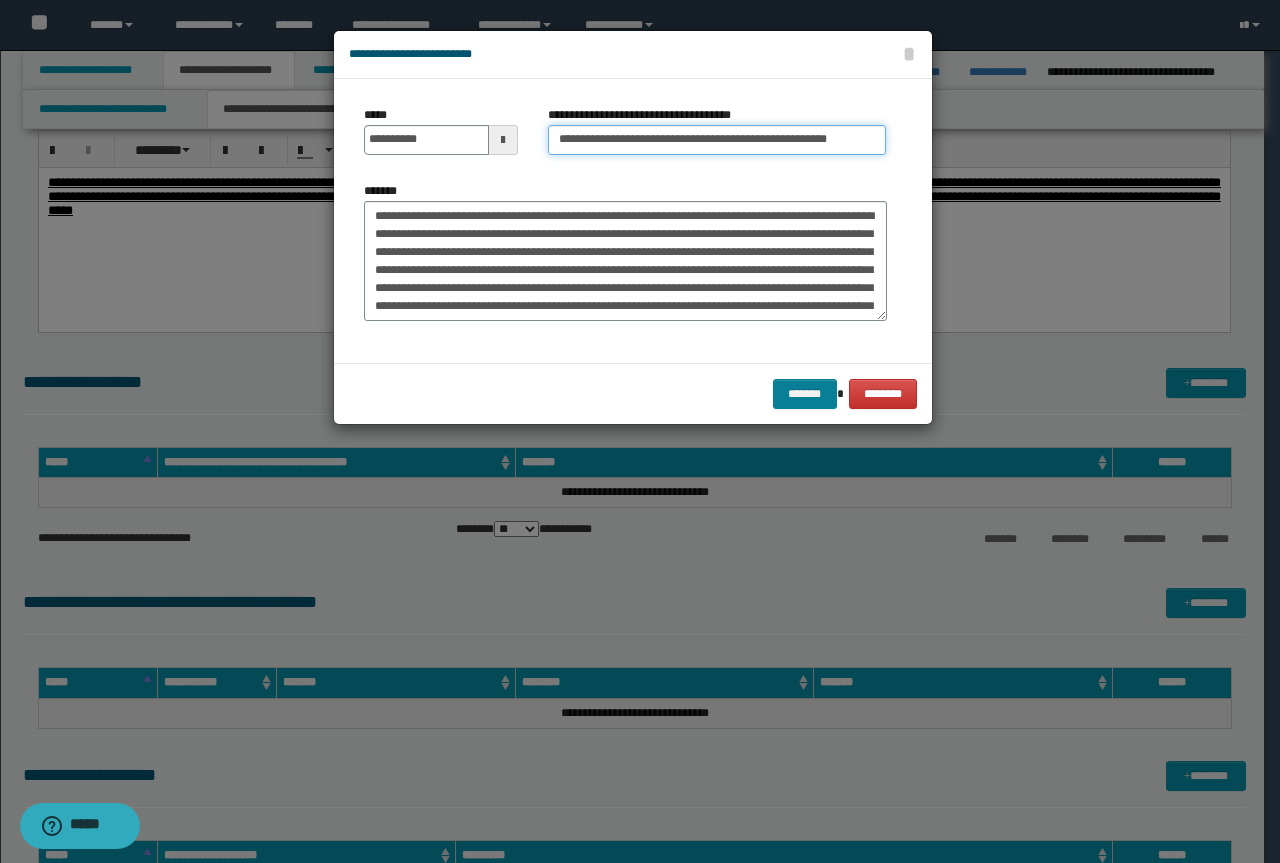 type on "**********" 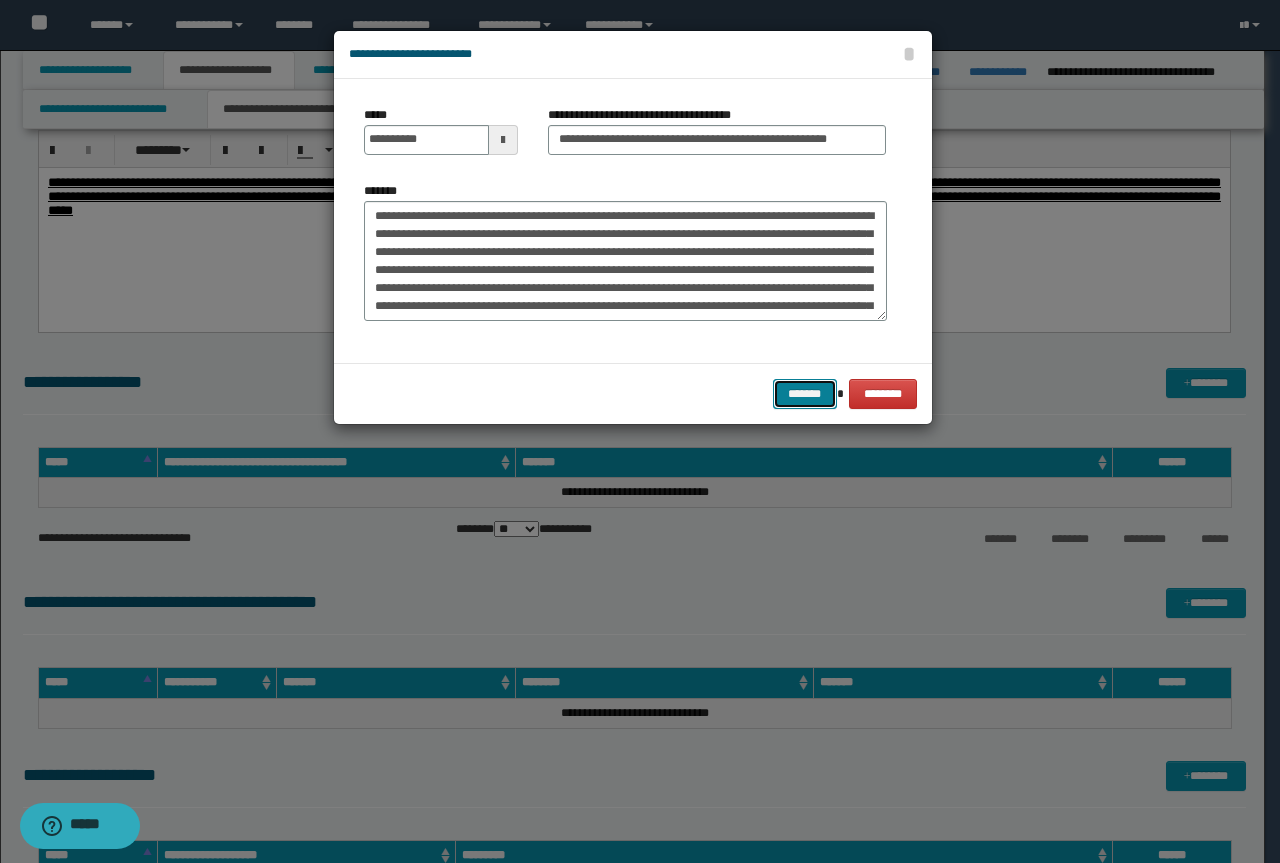 click on "*******" at bounding box center (805, 394) 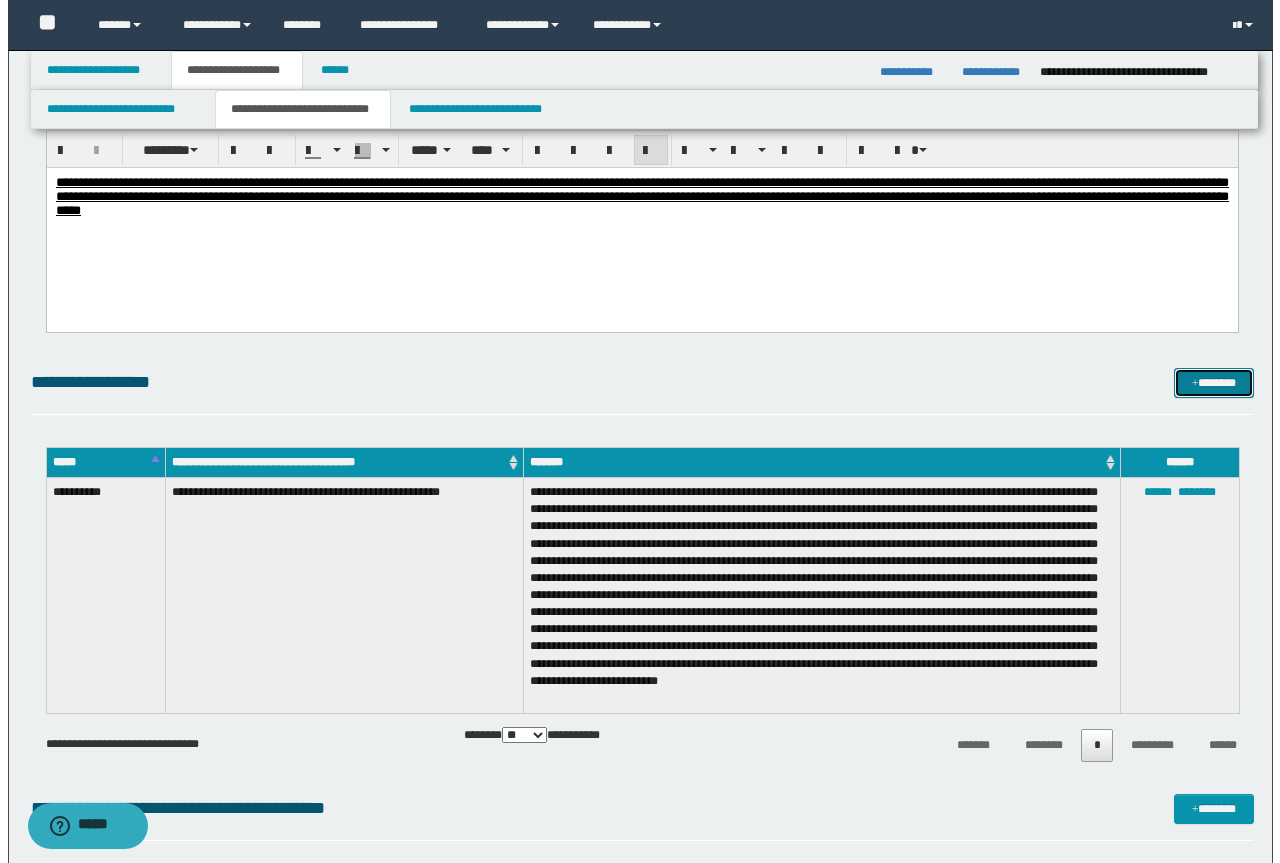 scroll, scrollTop: 1800, scrollLeft: 0, axis: vertical 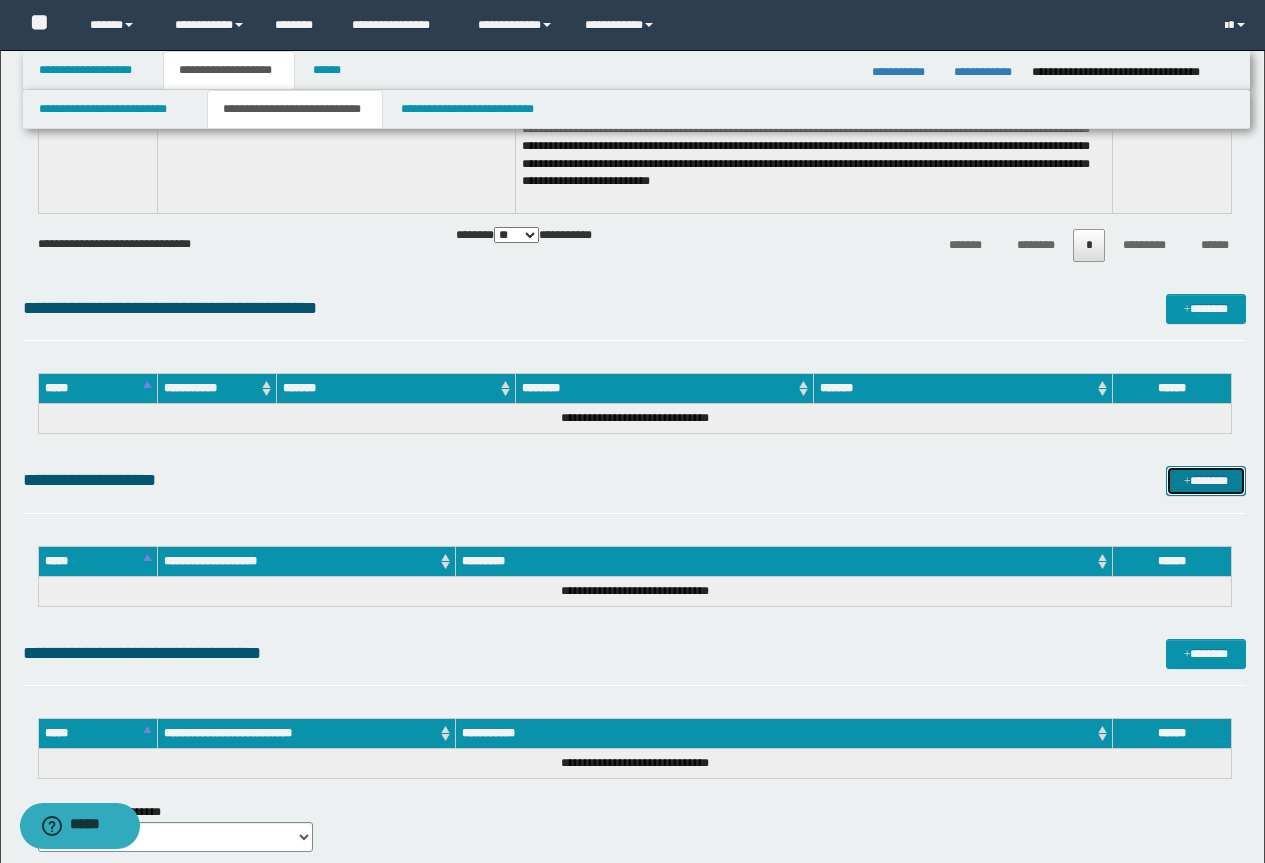 click on "*******" at bounding box center (1206, 481) 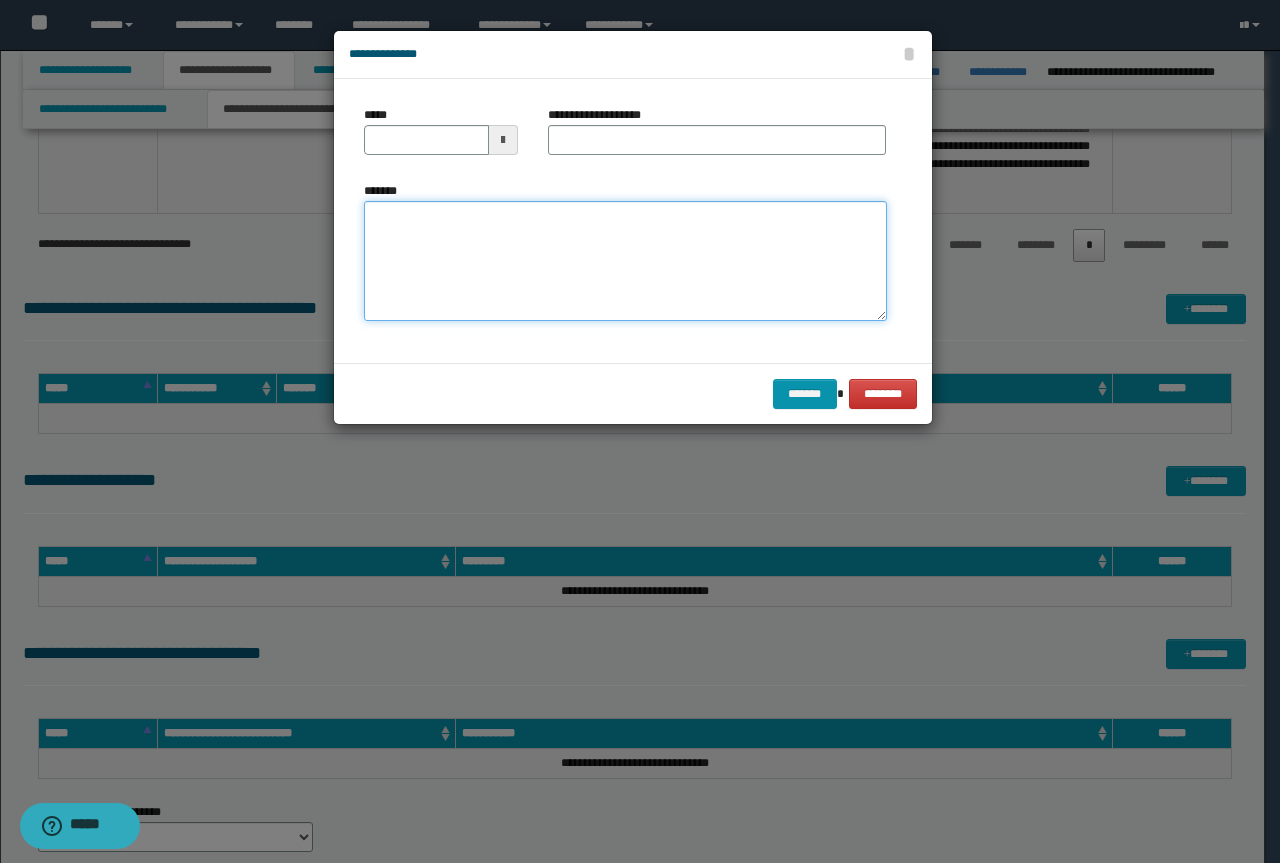 click on "*******" at bounding box center (625, 261) 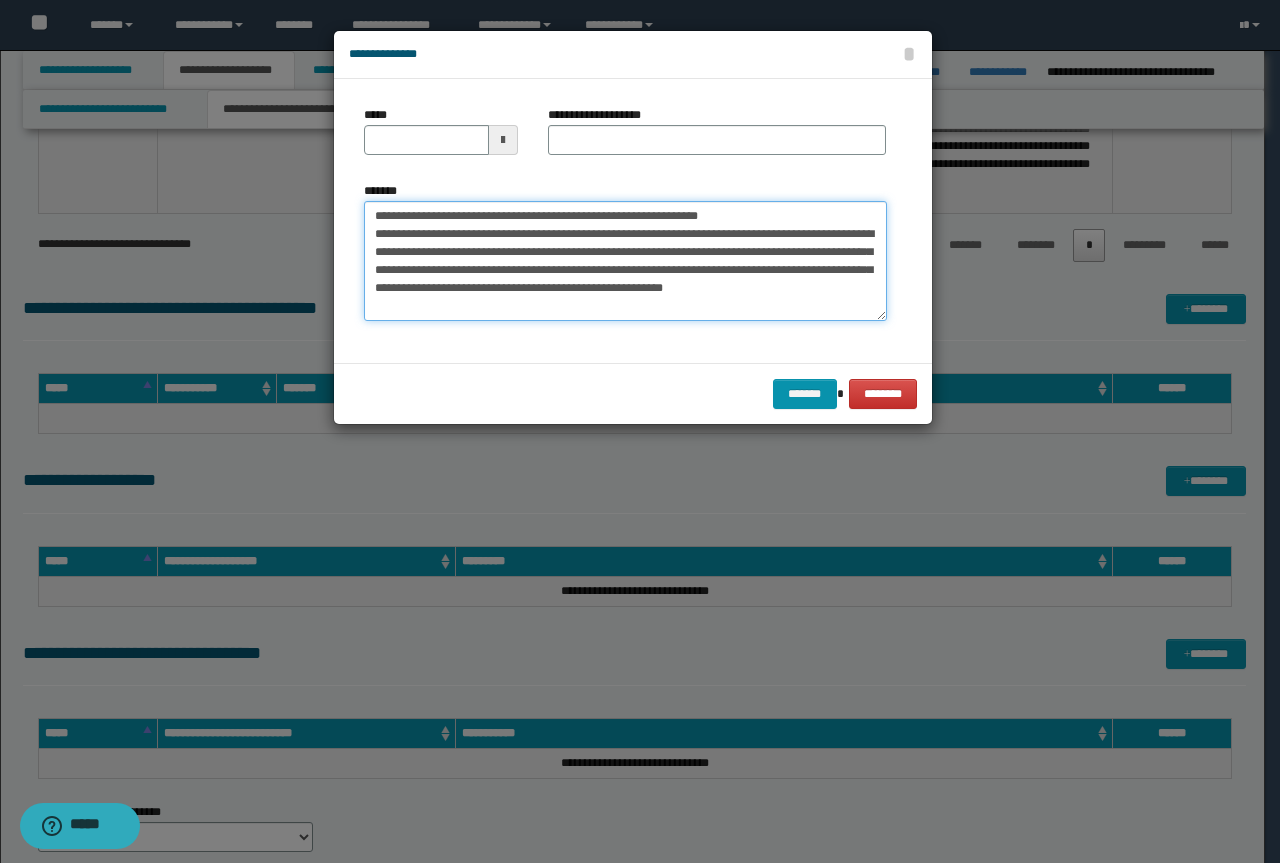 drag, startPoint x: 747, startPoint y: 220, endPoint x: 278, endPoint y: 213, distance: 469.05225 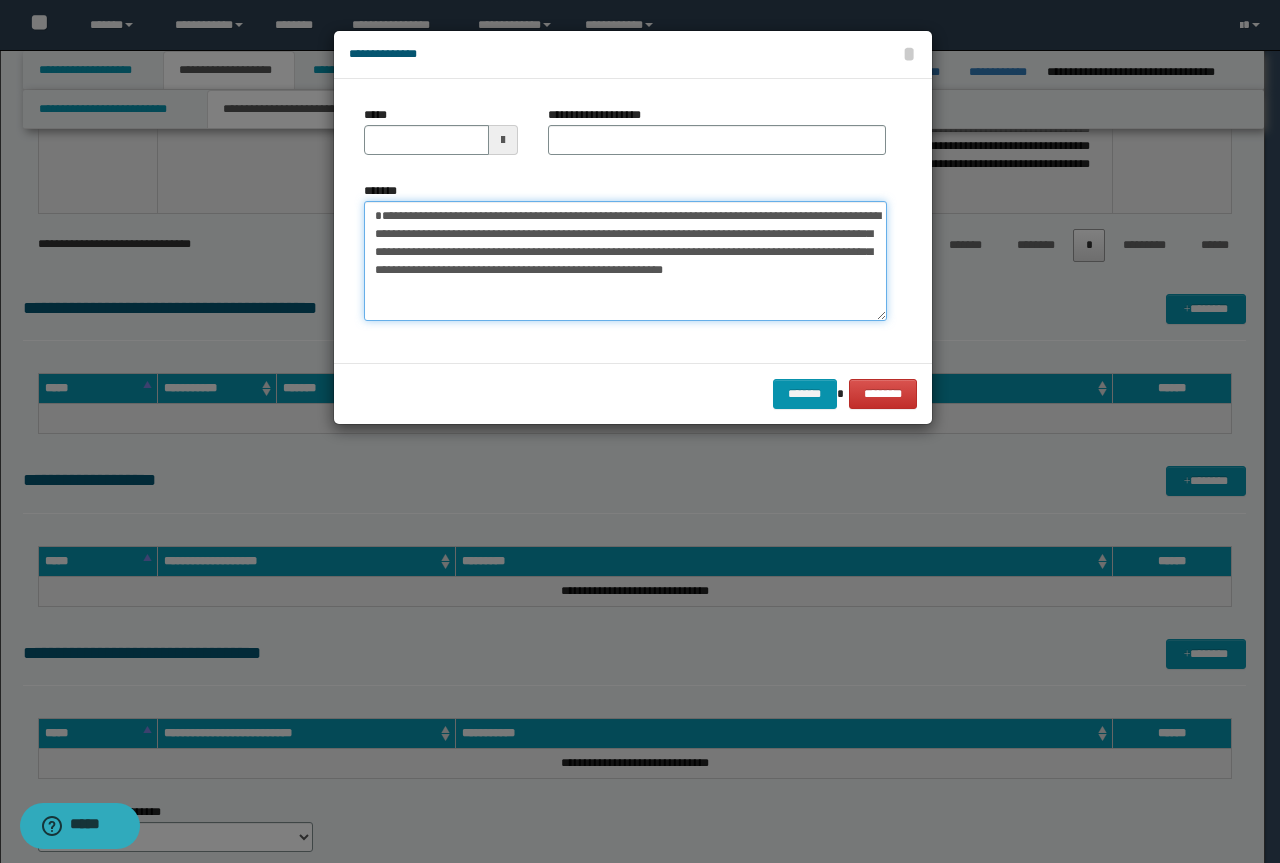 type on "**********" 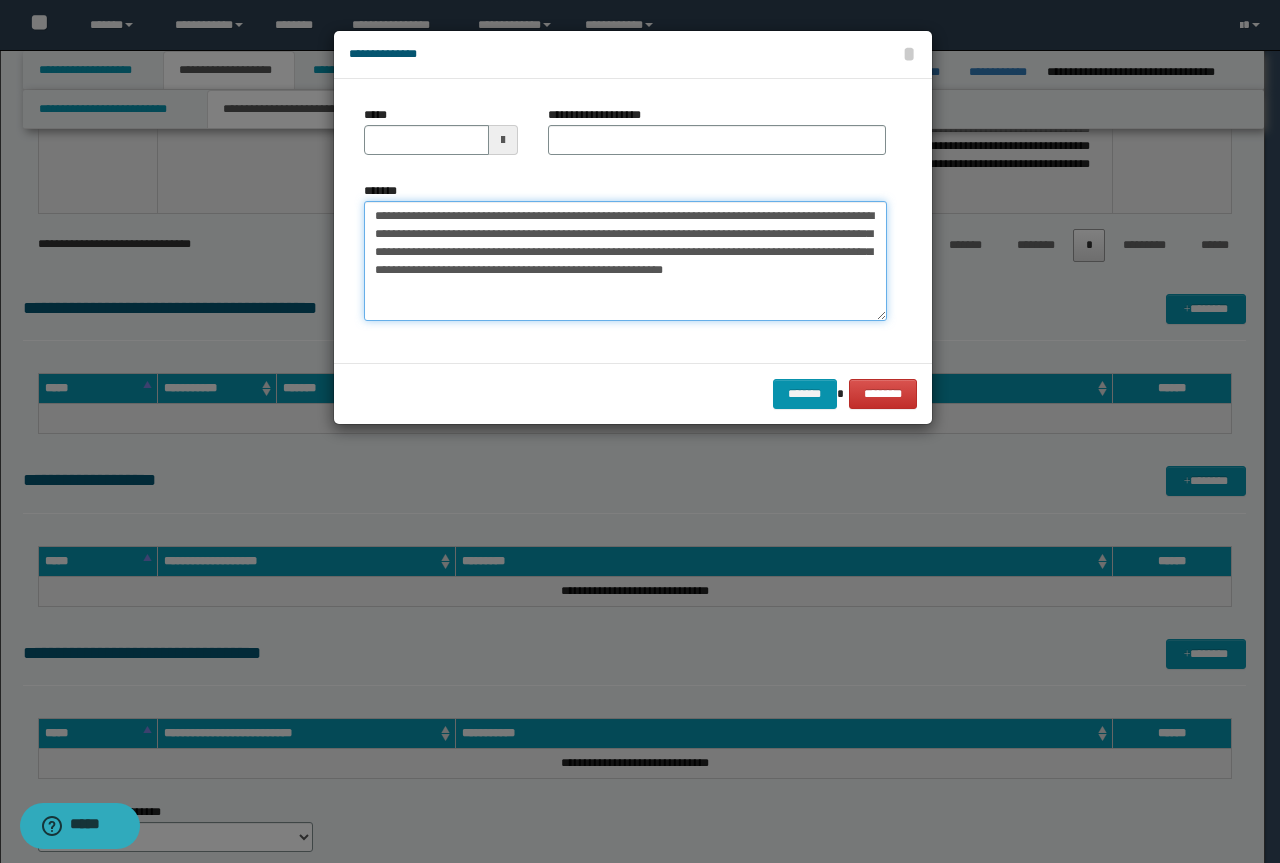 type 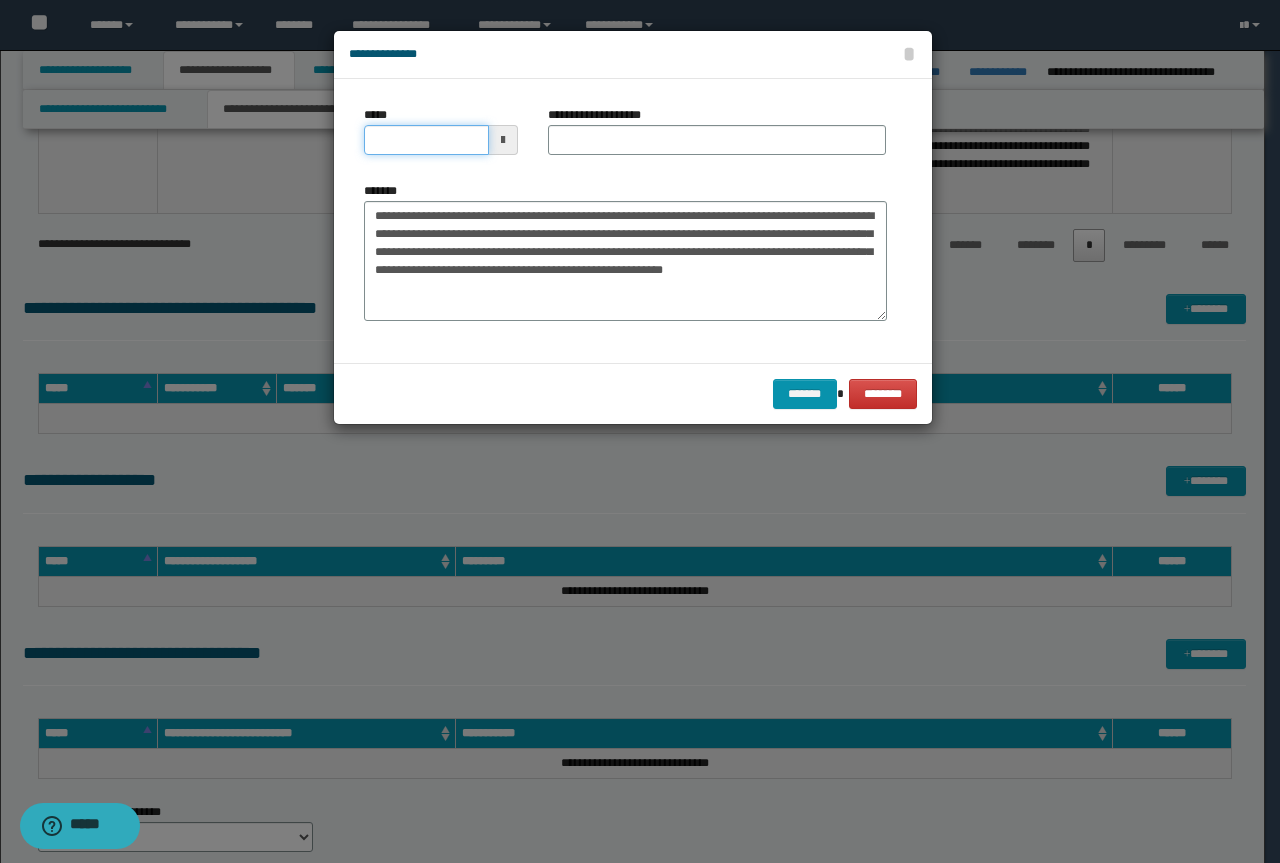 click on "*****" at bounding box center [426, 140] 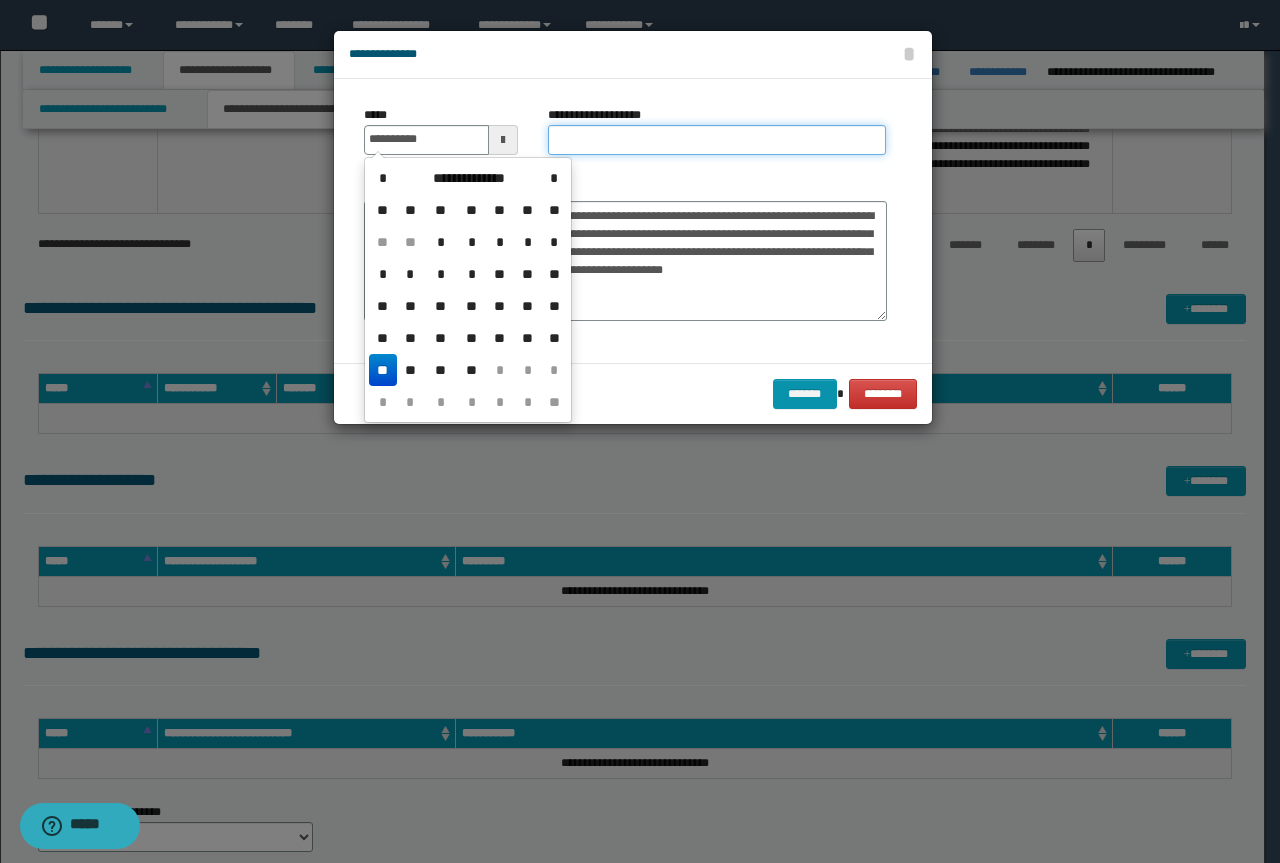 type on "**********" 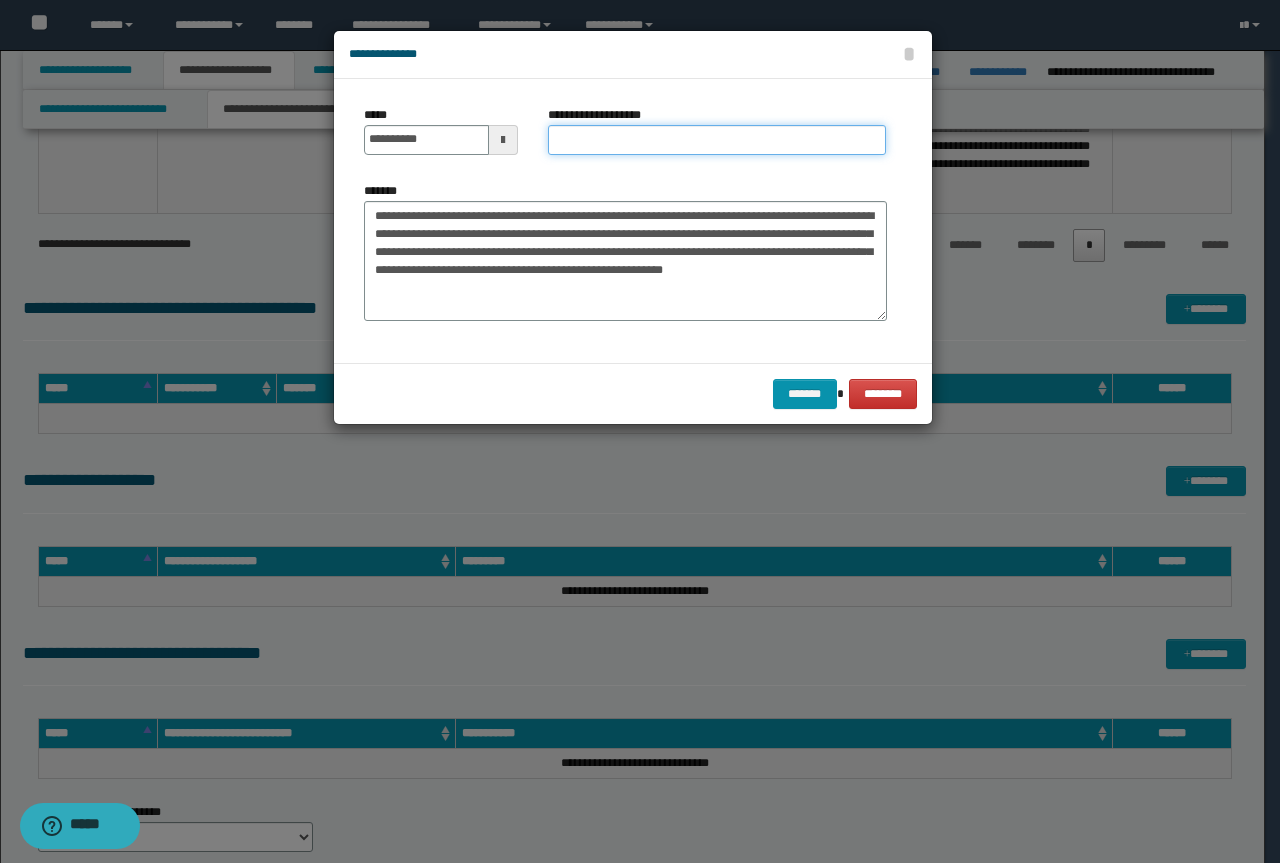 paste on "**********" 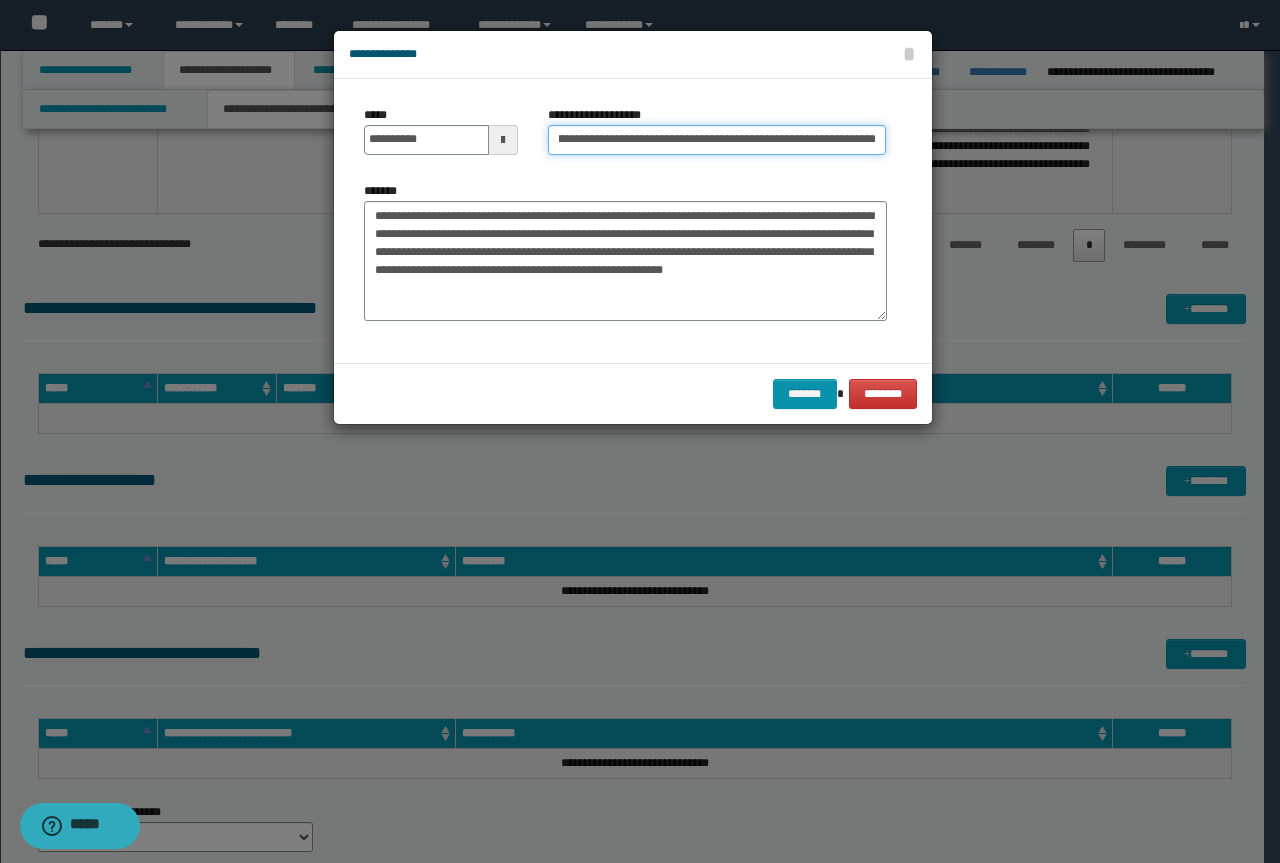 scroll, scrollTop: 0, scrollLeft: 0, axis: both 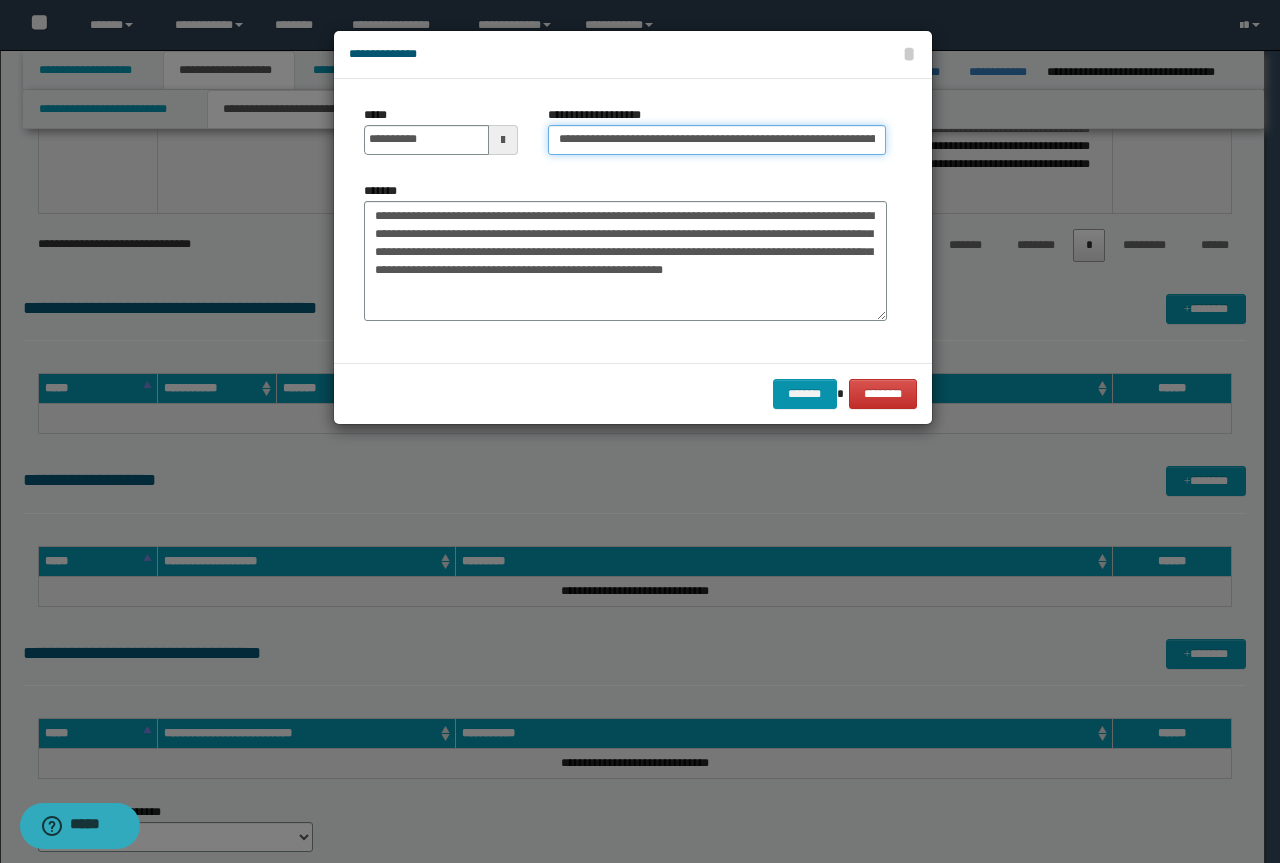 drag, startPoint x: 582, startPoint y: 148, endPoint x: 44, endPoint y: 109, distance: 539.41174 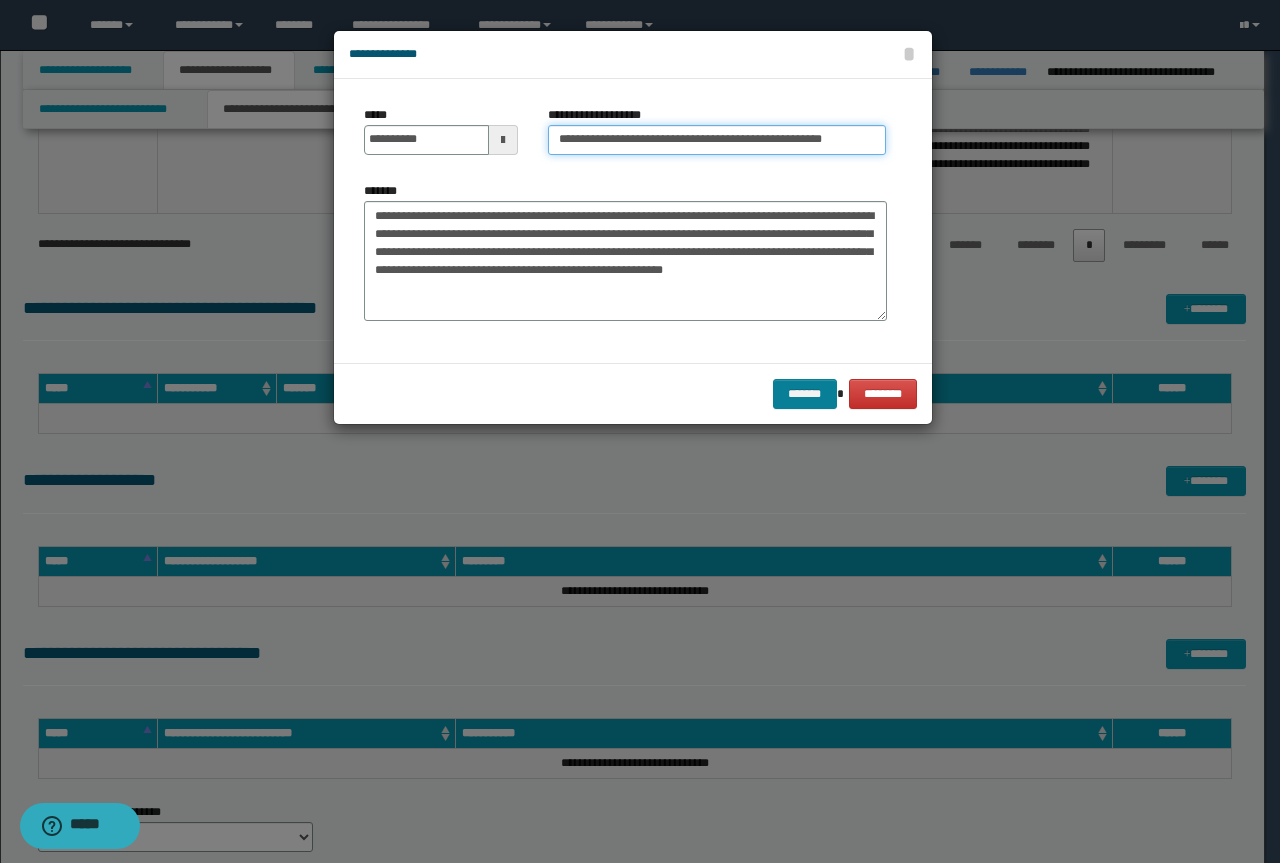 type on "**********" 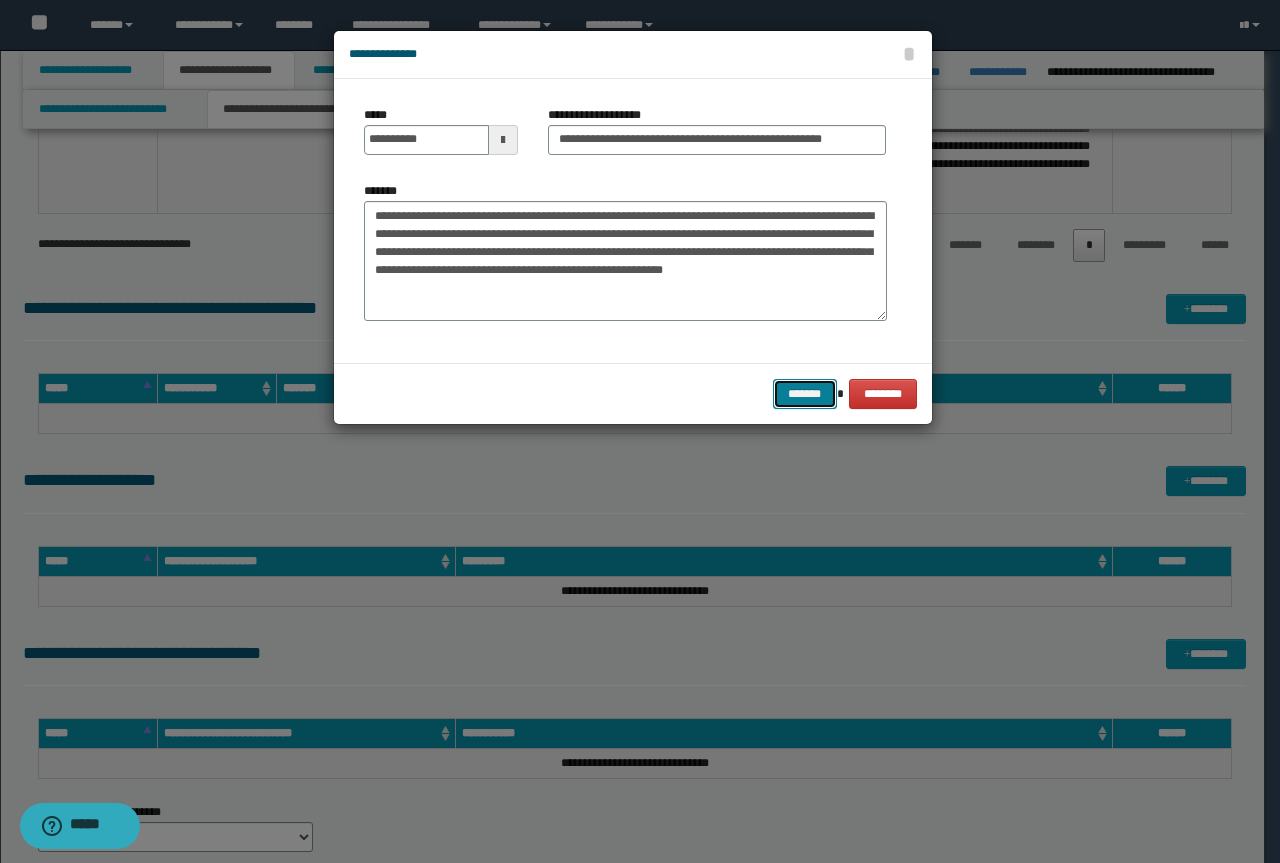 click on "*******" at bounding box center [805, 394] 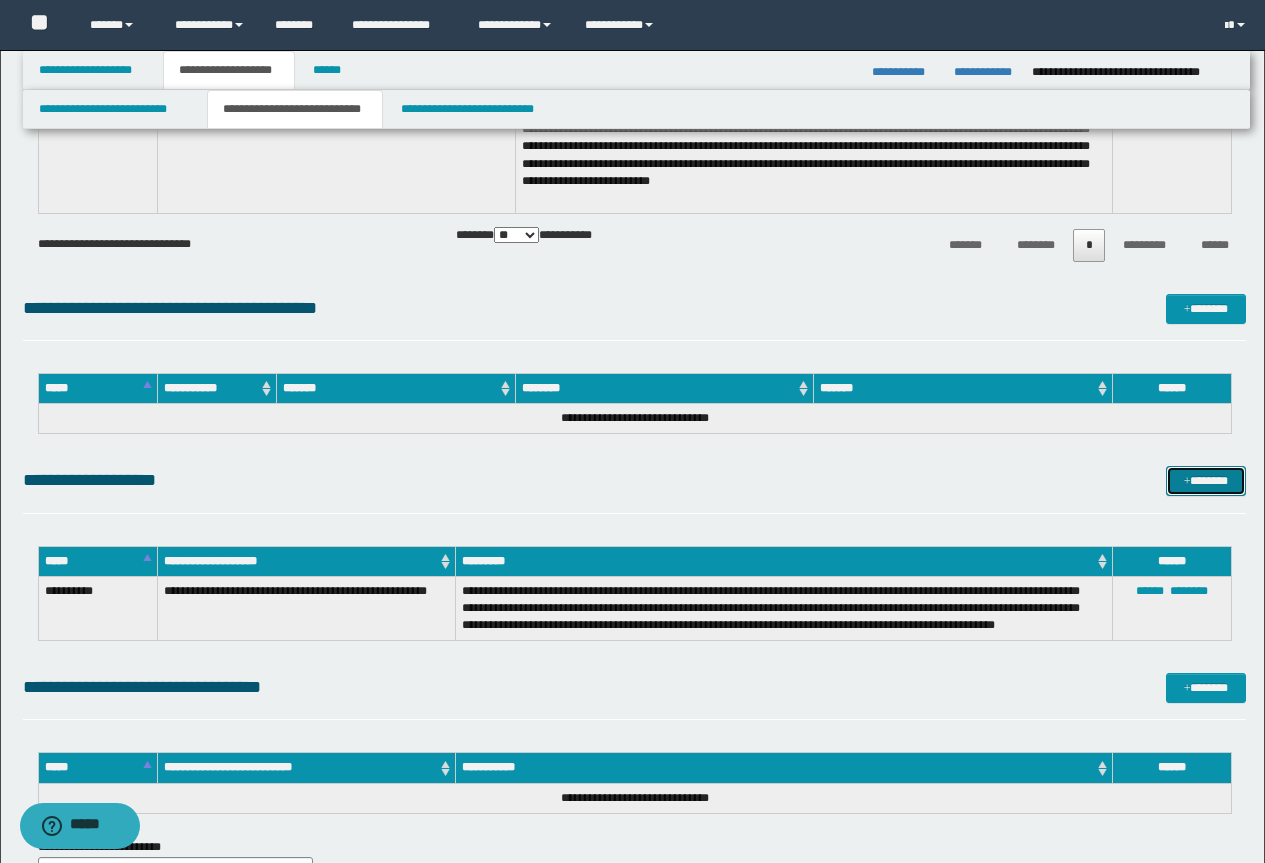 click on "*******" at bounding box center (1206, 481) 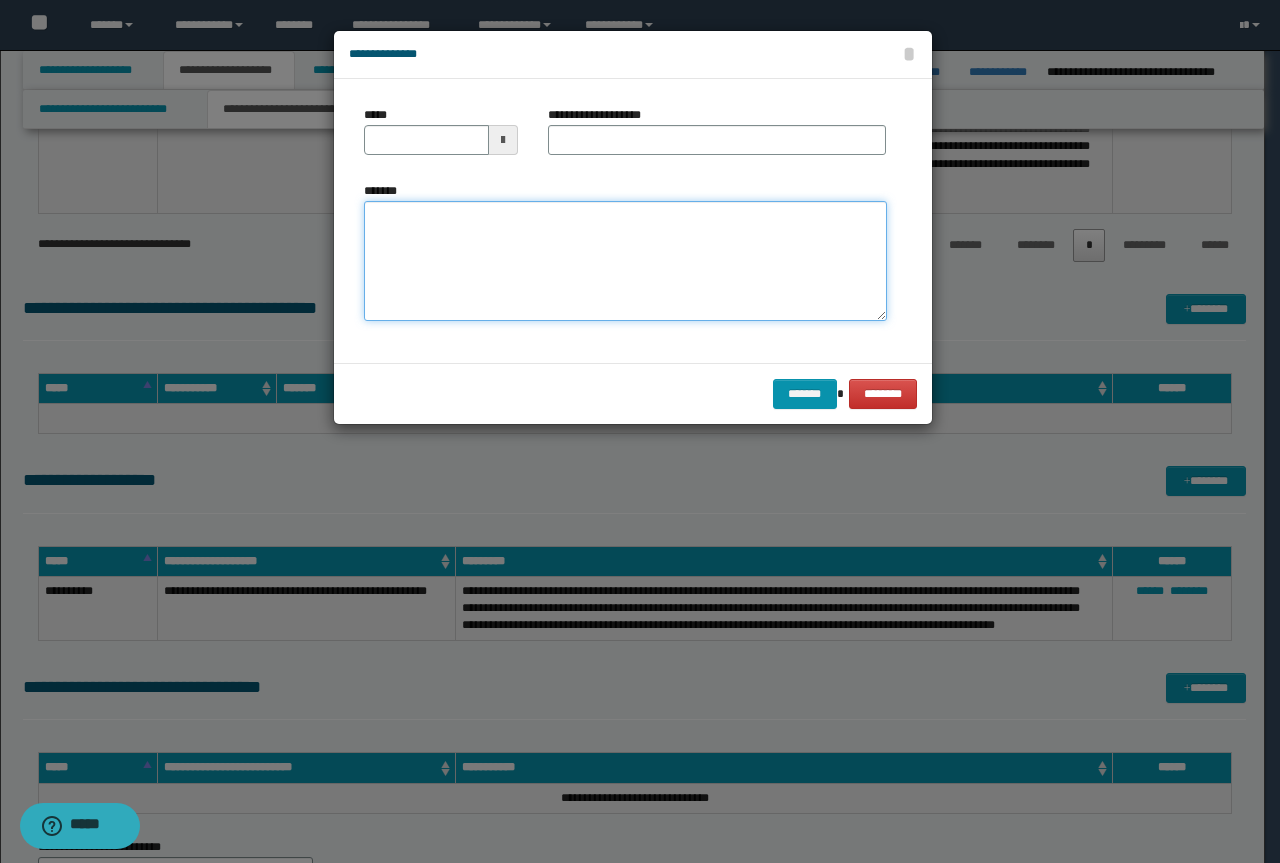 click on "*******" at bounding box center (625, 261) 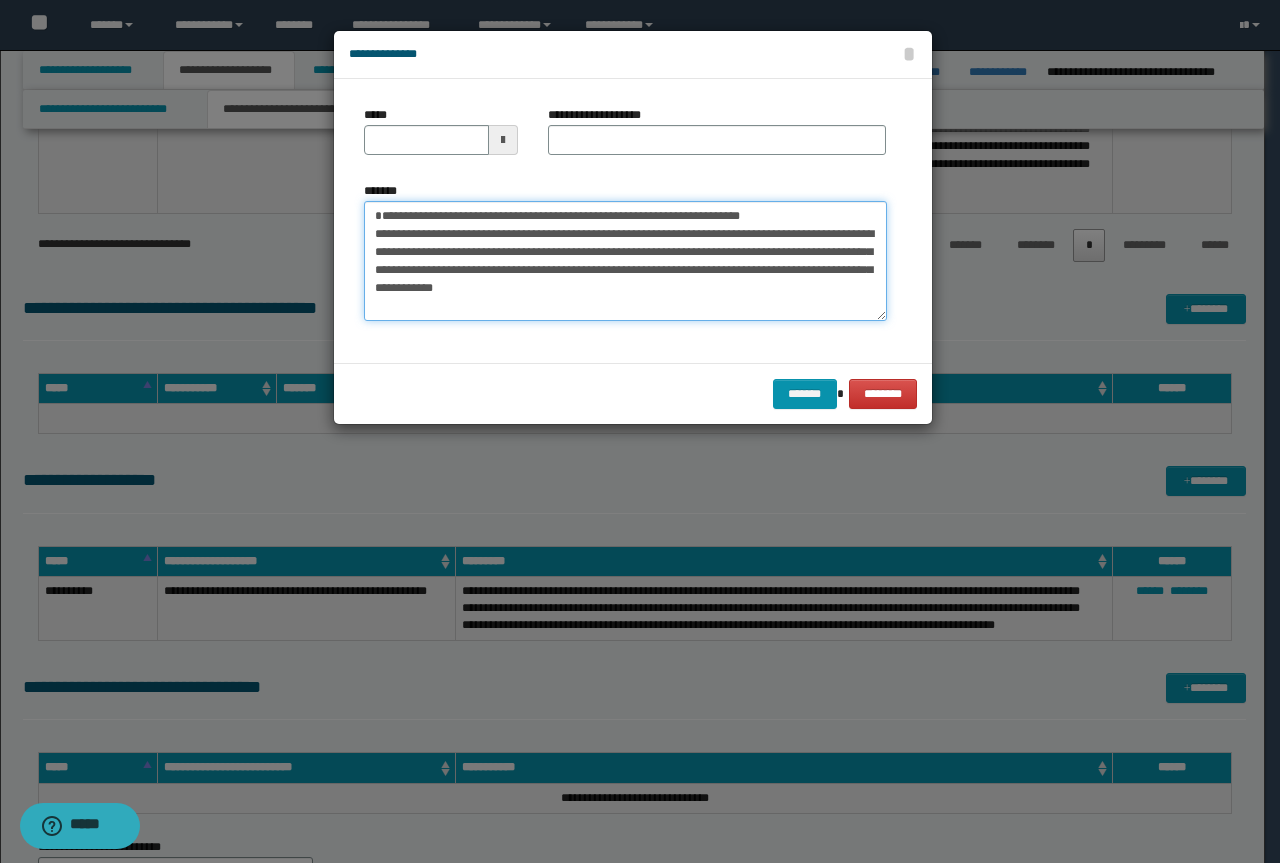 scroll, scrollTop: 0, scrollLeft: 0, axis: both 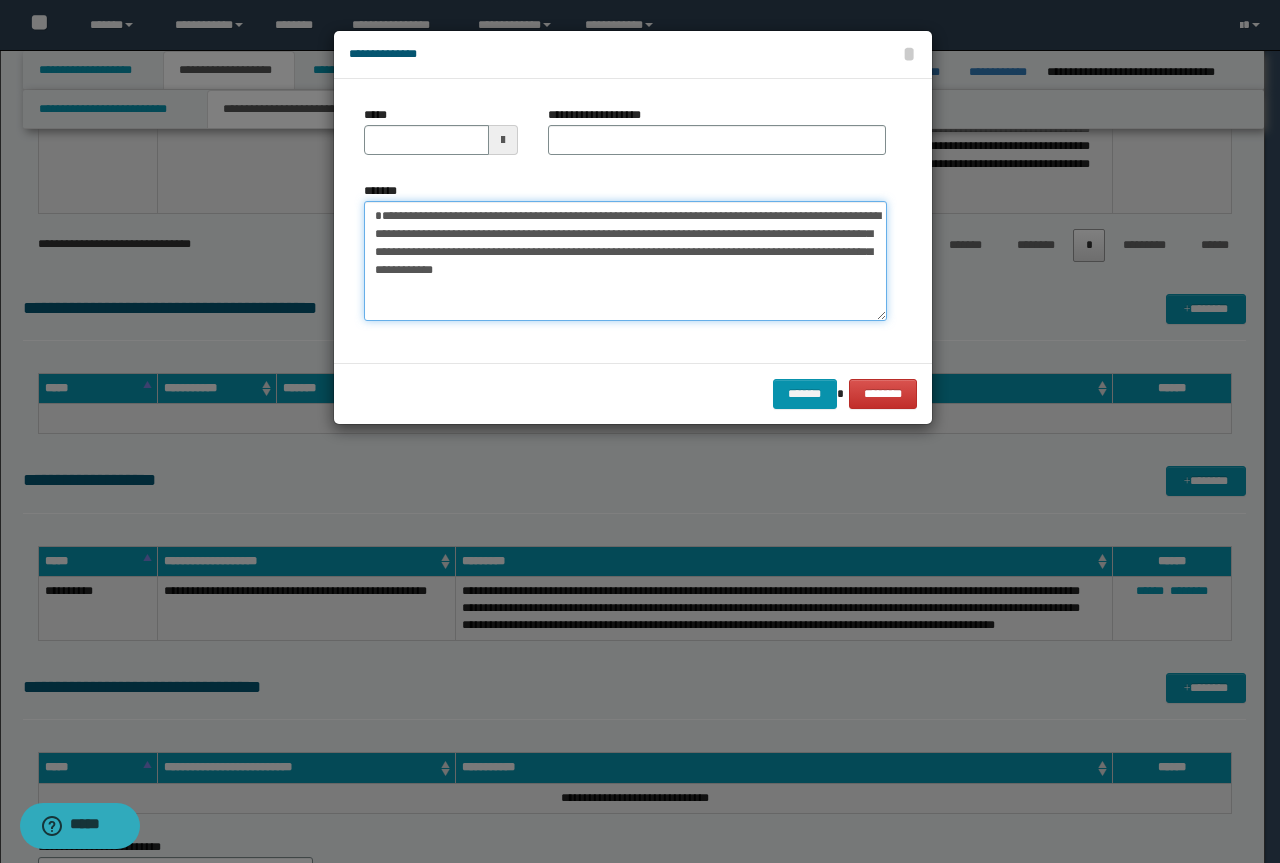 type on "**********" 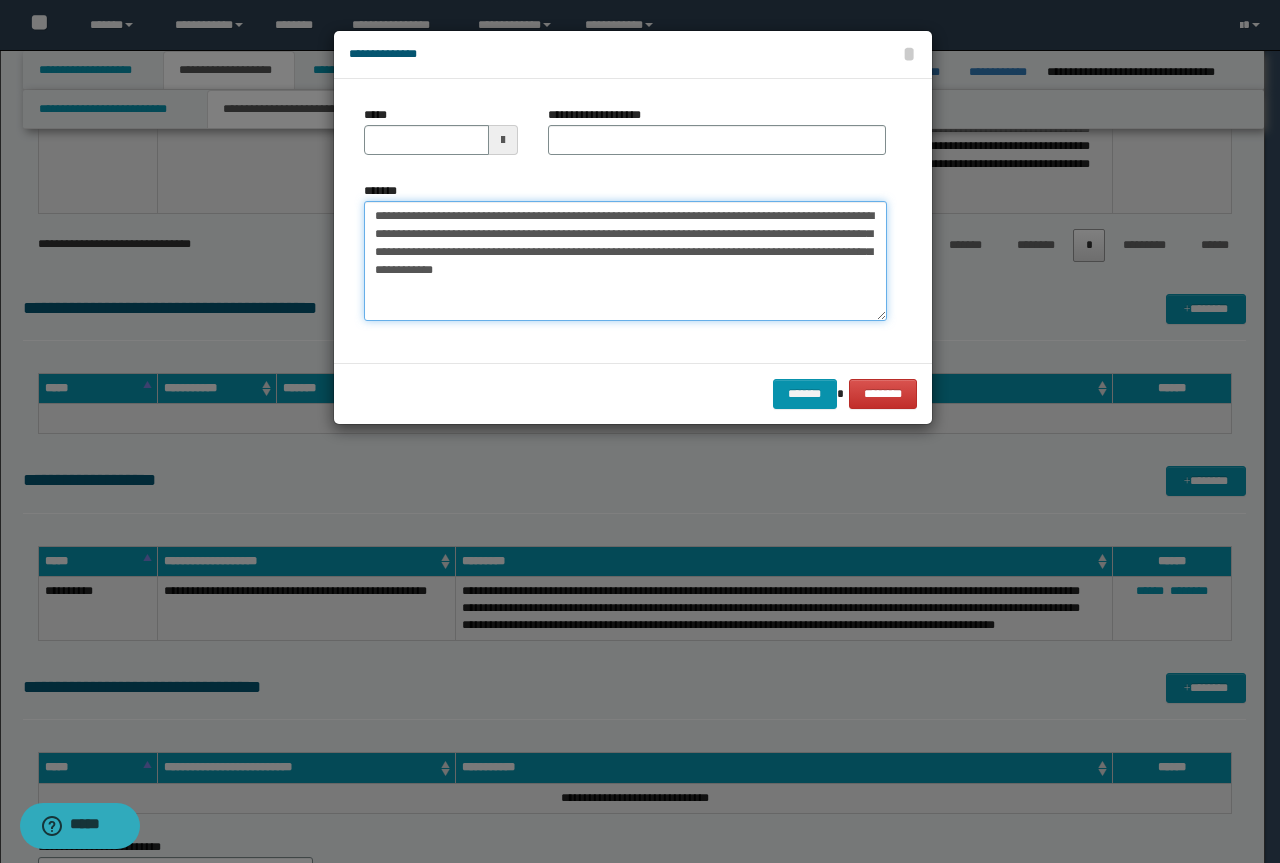 type 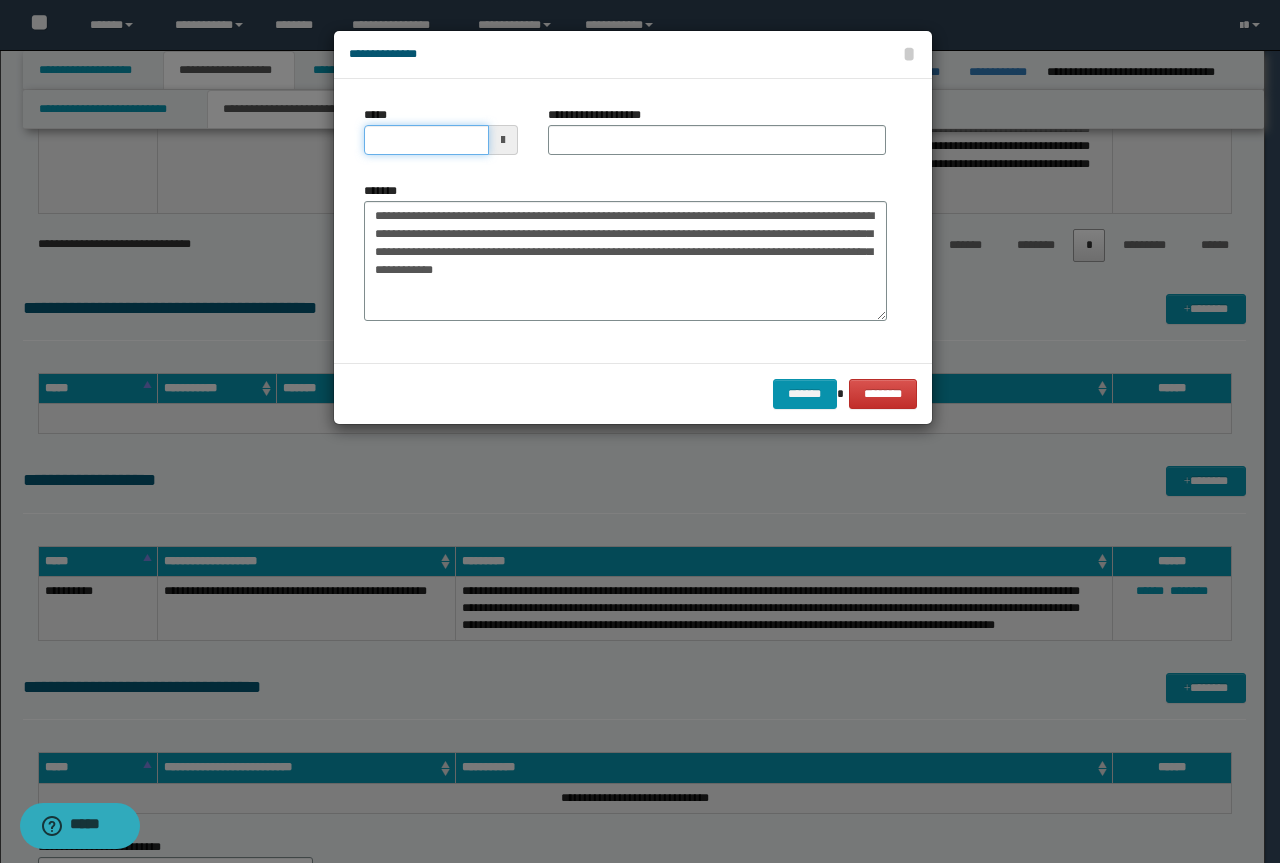 click on "*****" at bounding box center [426, 140] 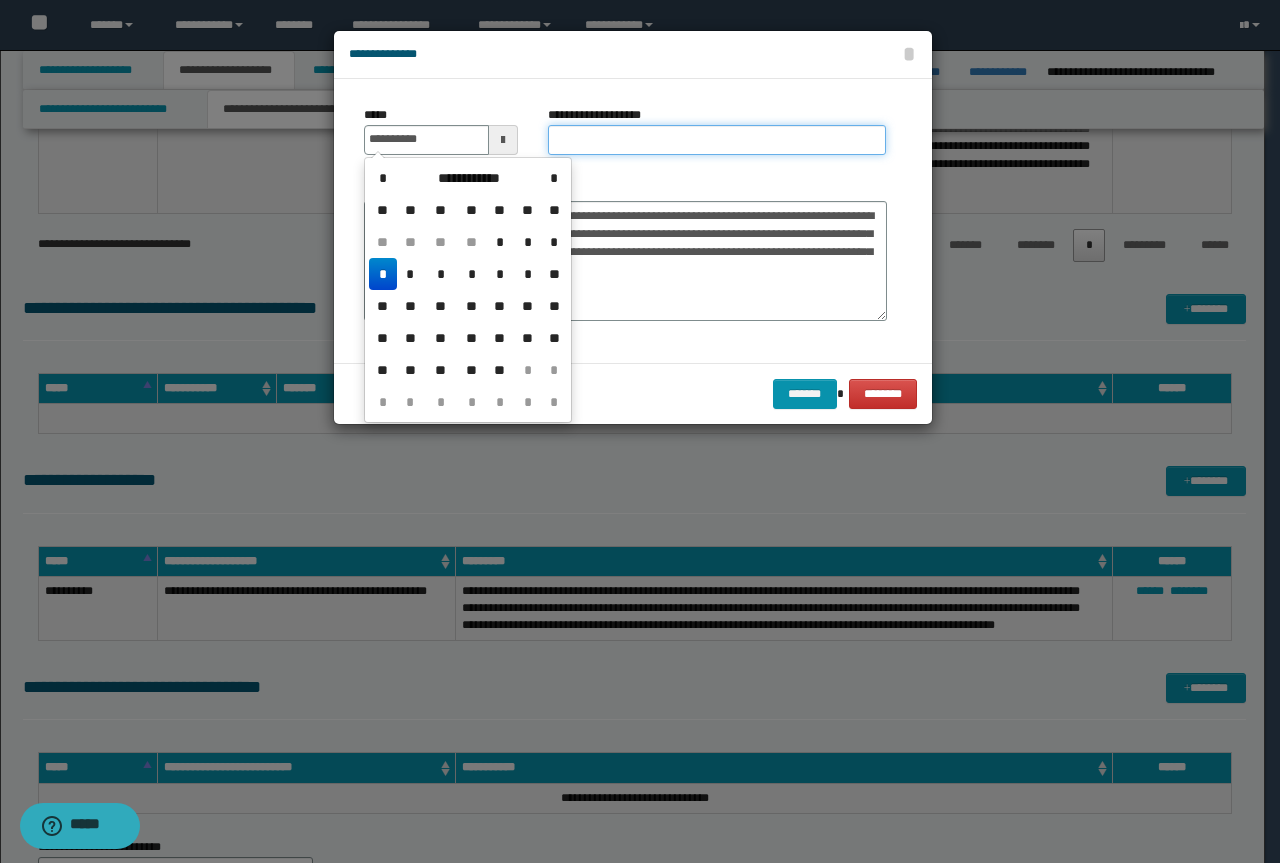type on "**********" 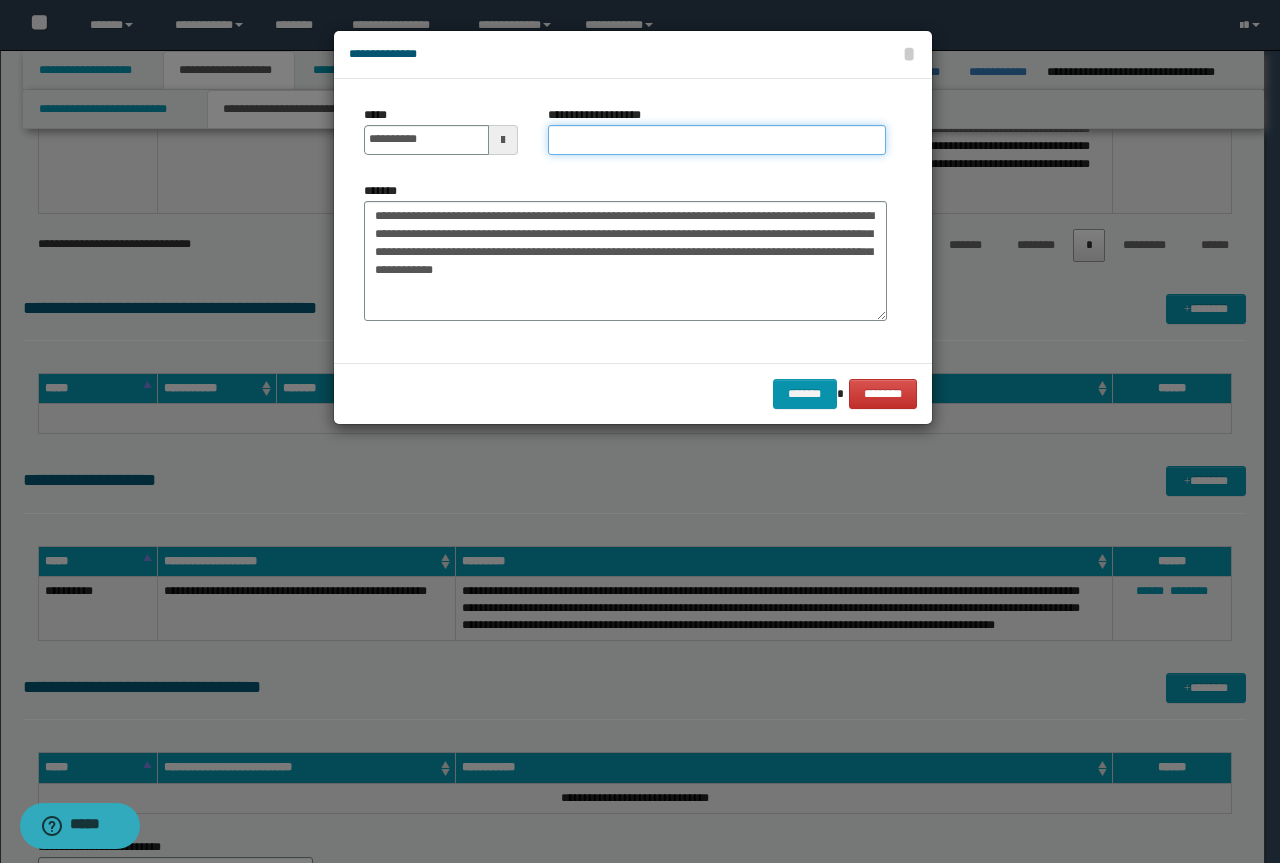 click on "**********" at bounding box center [717, 140] 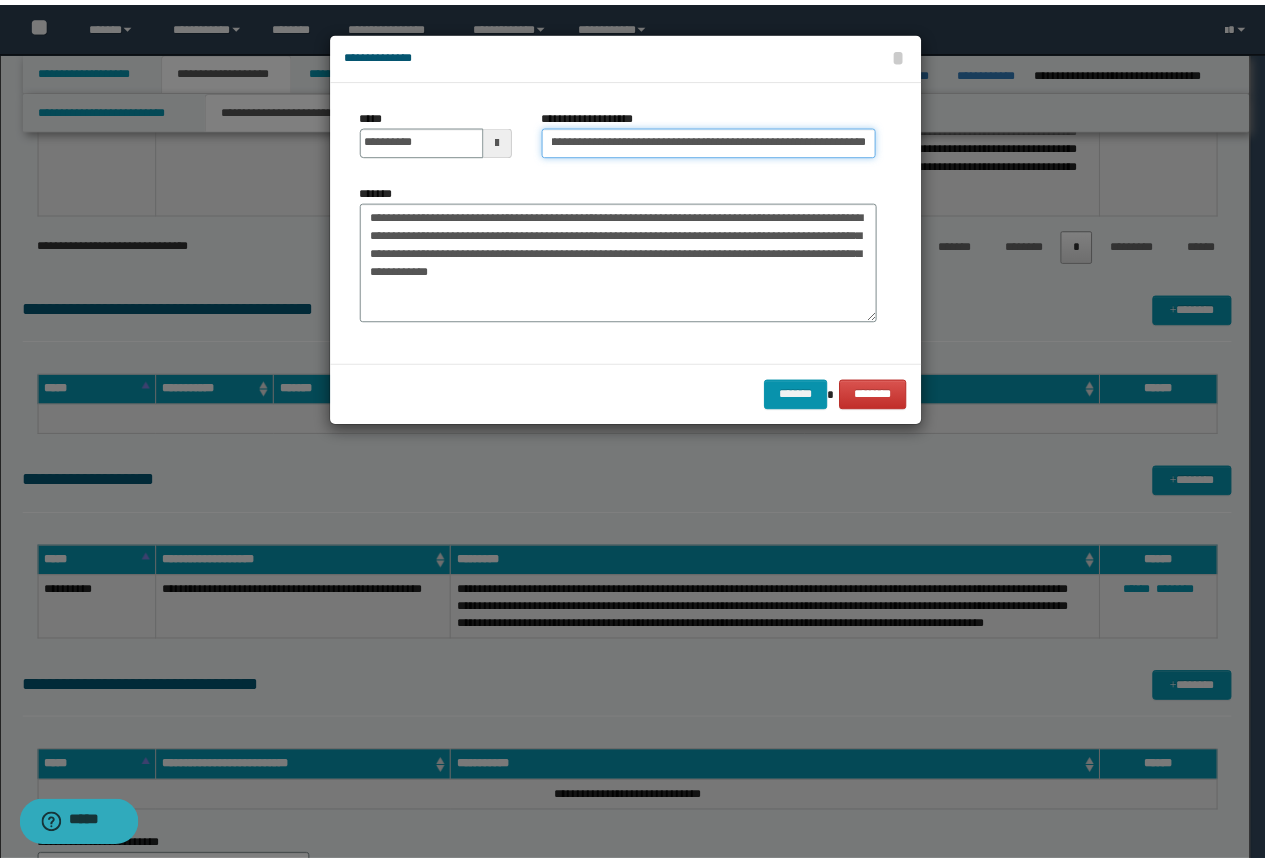 scroll, scrollTop: 0, scrollLeft: 0, axis: both 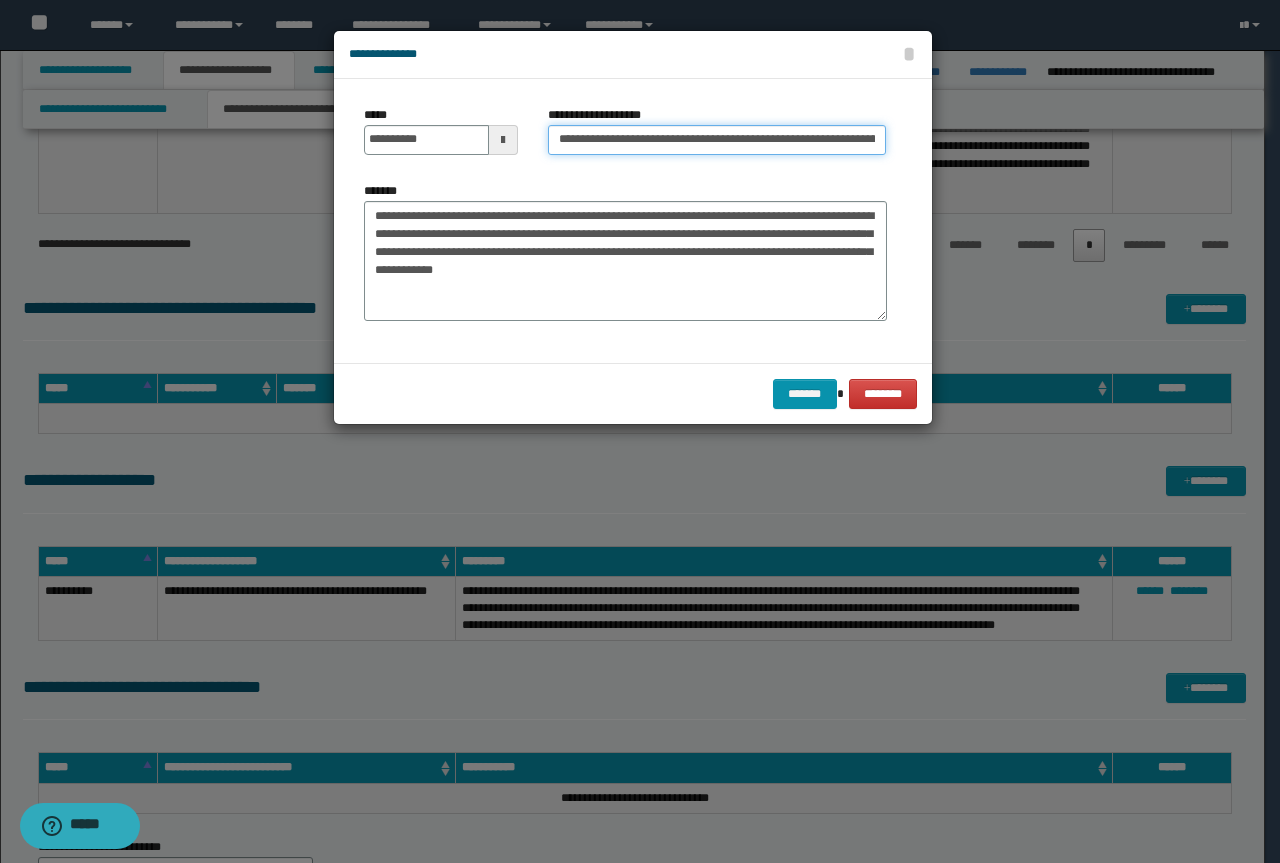 drag, startPoint x: 623, startPoint y: 137, endPoint x: 0, endPoint y: 94, distance: 624.4822 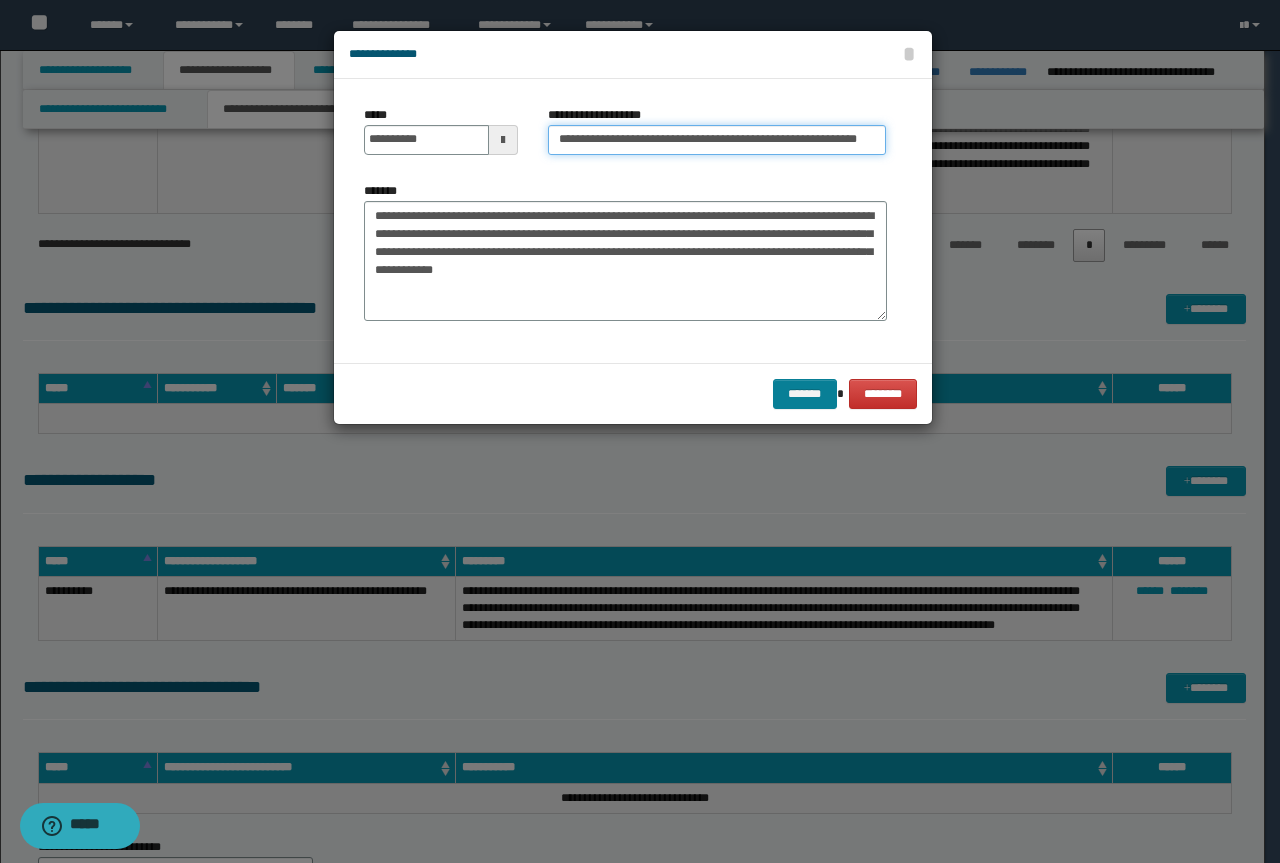 type on "**********" 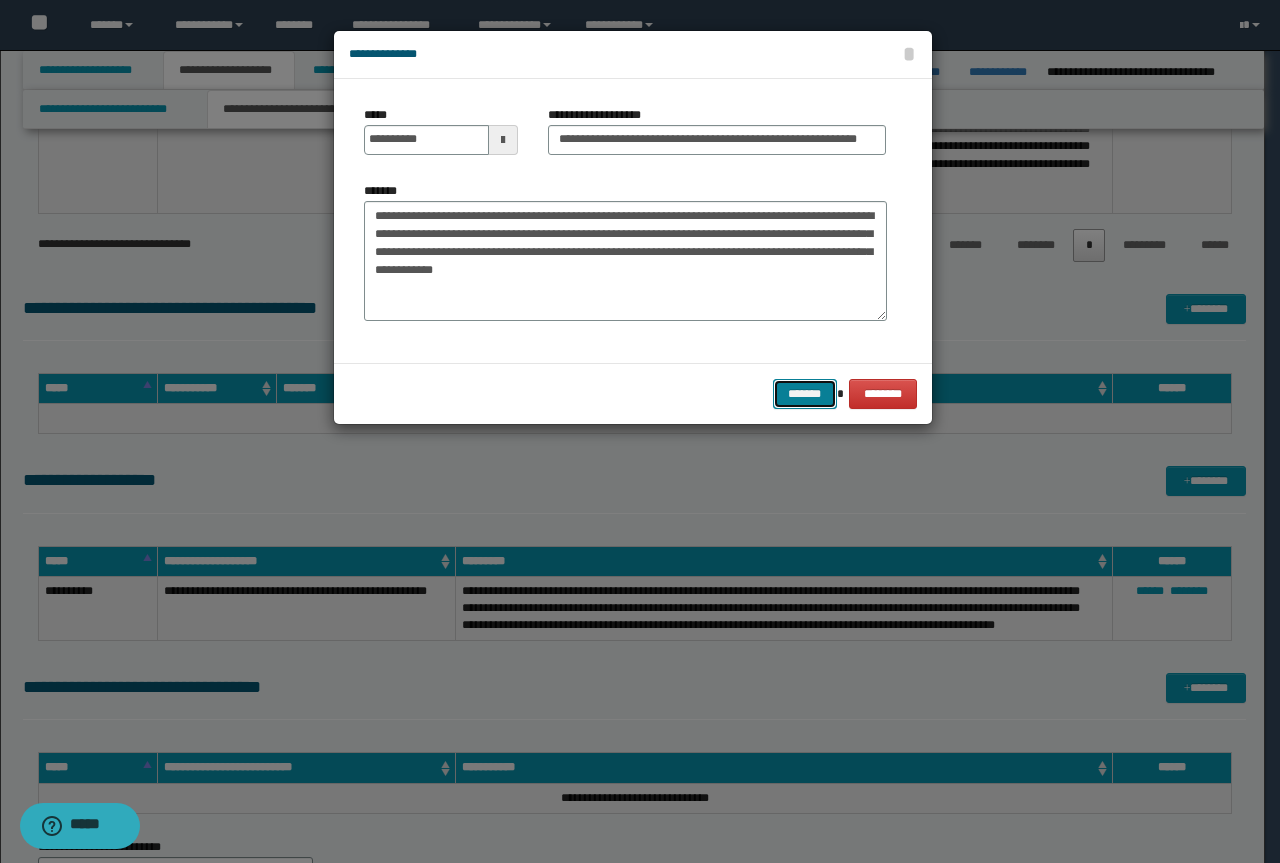 click on "*******" at bounding box center (805, 394) 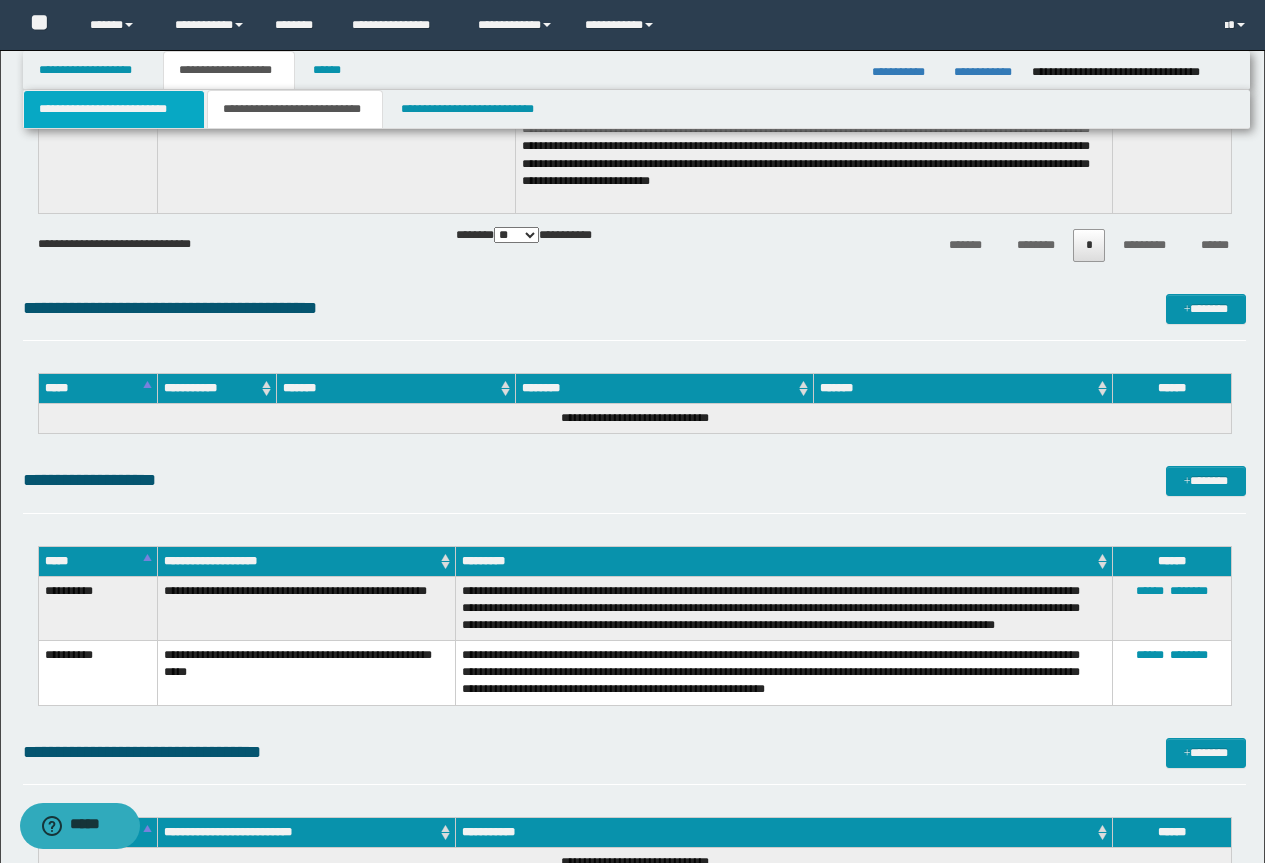click on "**********" at bounding box center [114, 109] 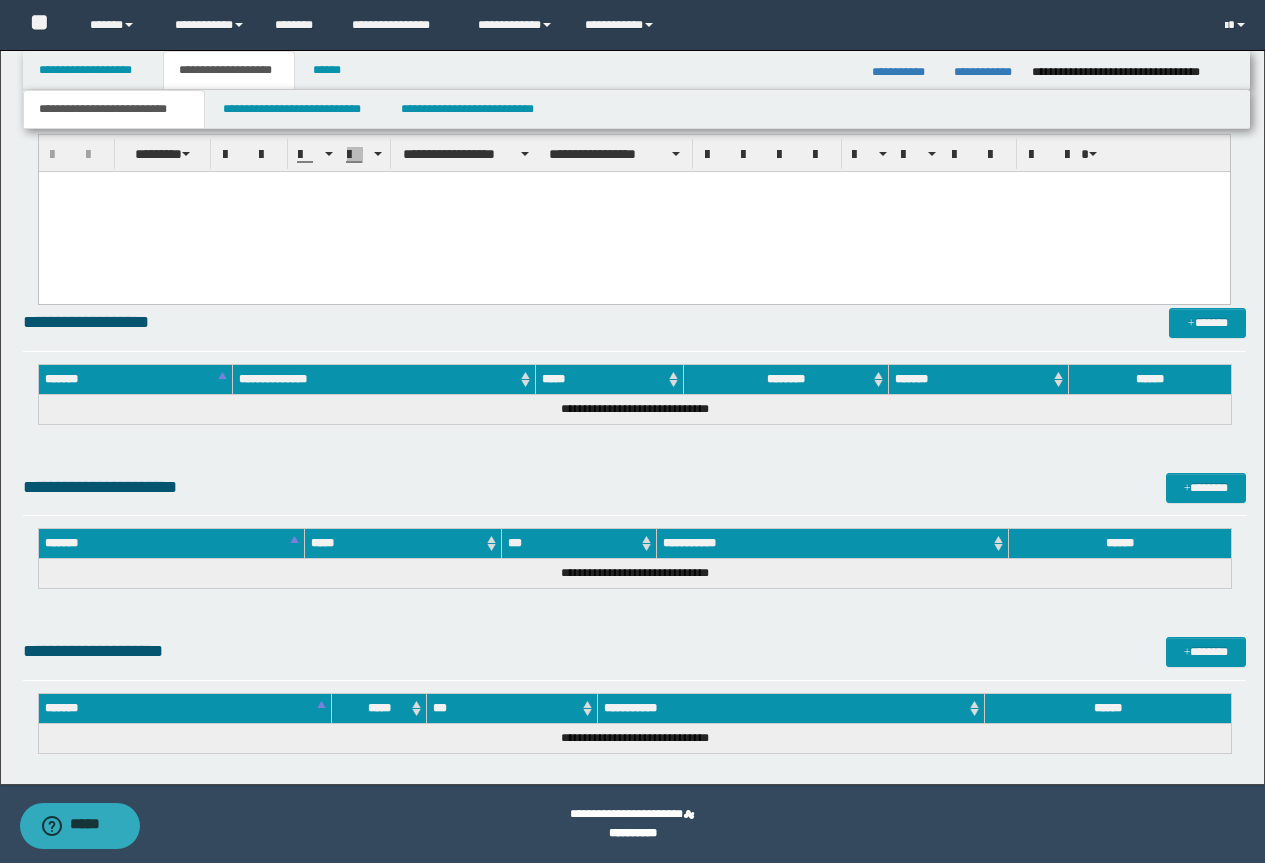 click at bounding box center (633, 212) 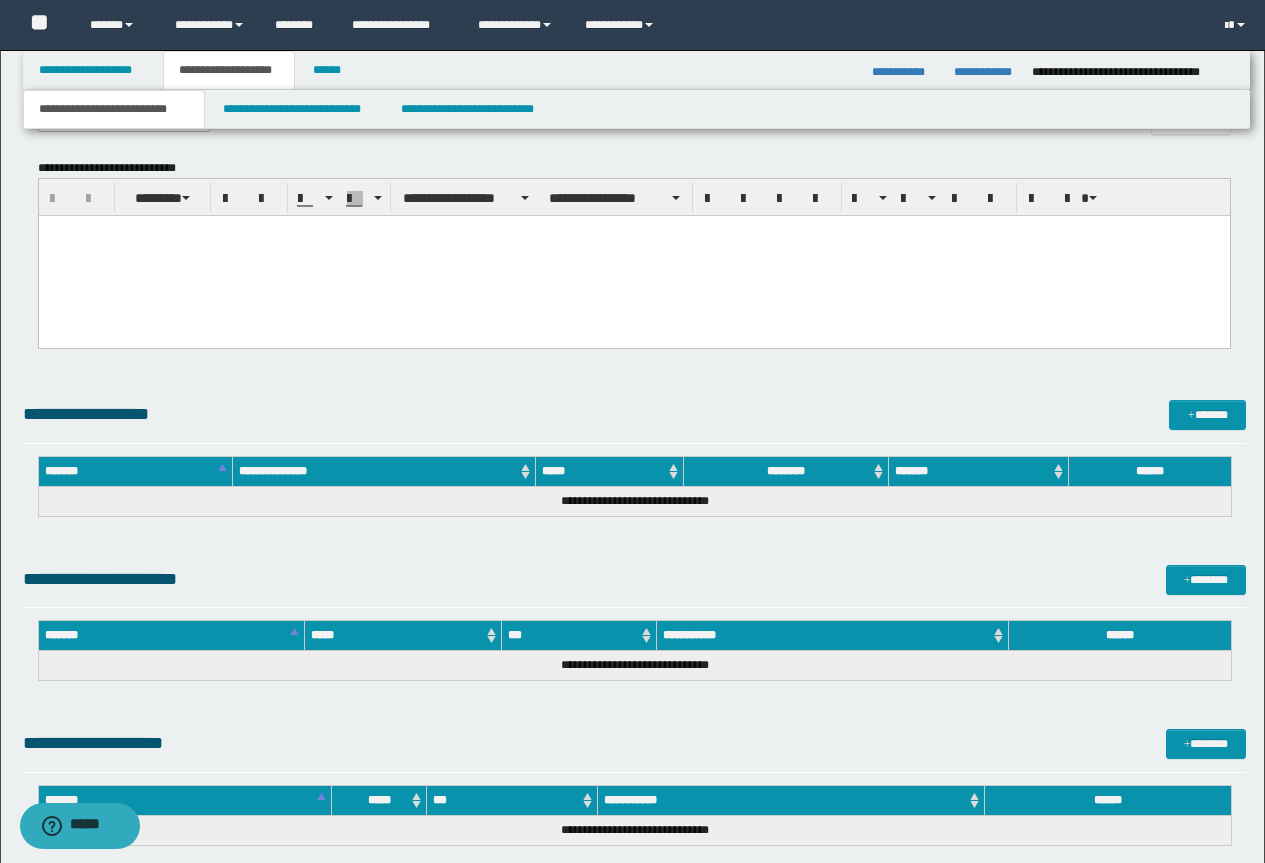 scroll, scrollTop: 852, scrollLeft: 0, axis: vertical 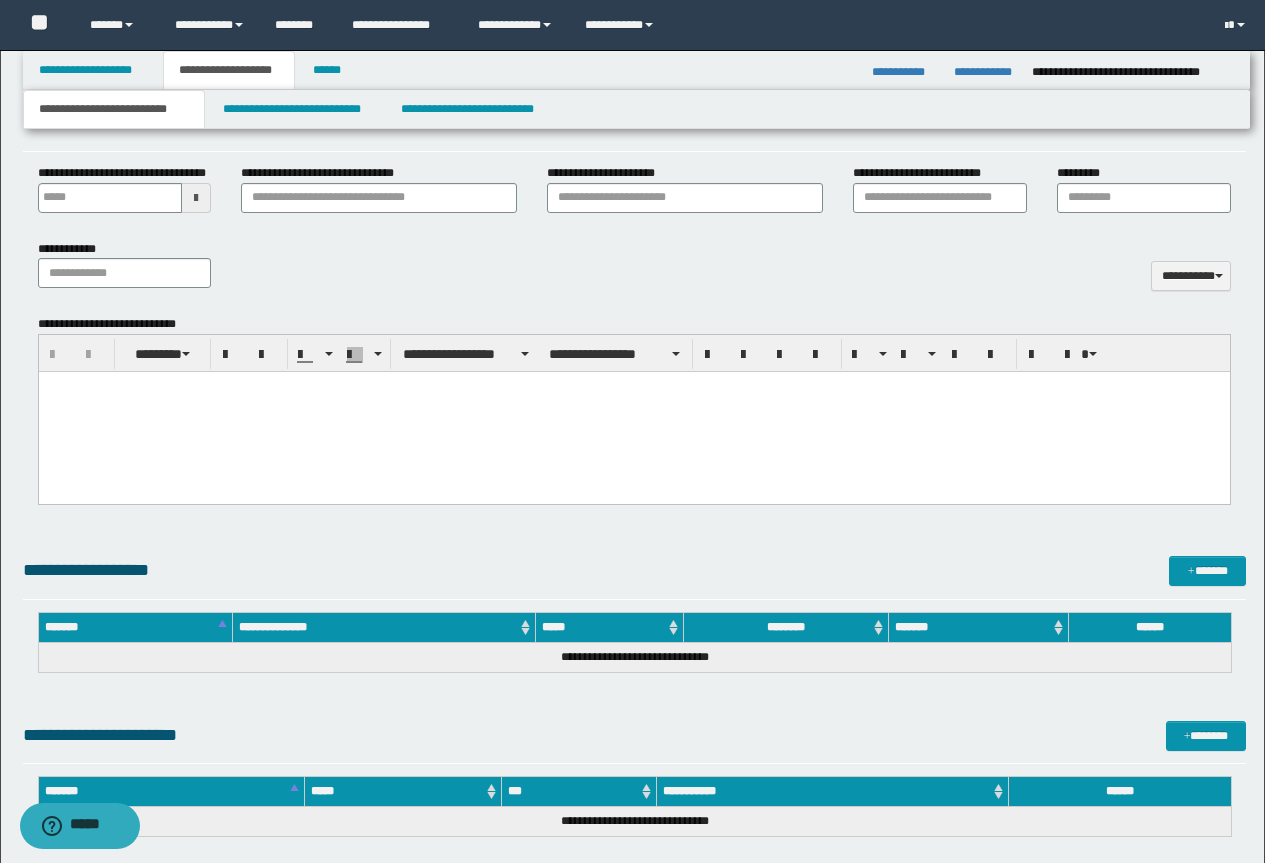paste 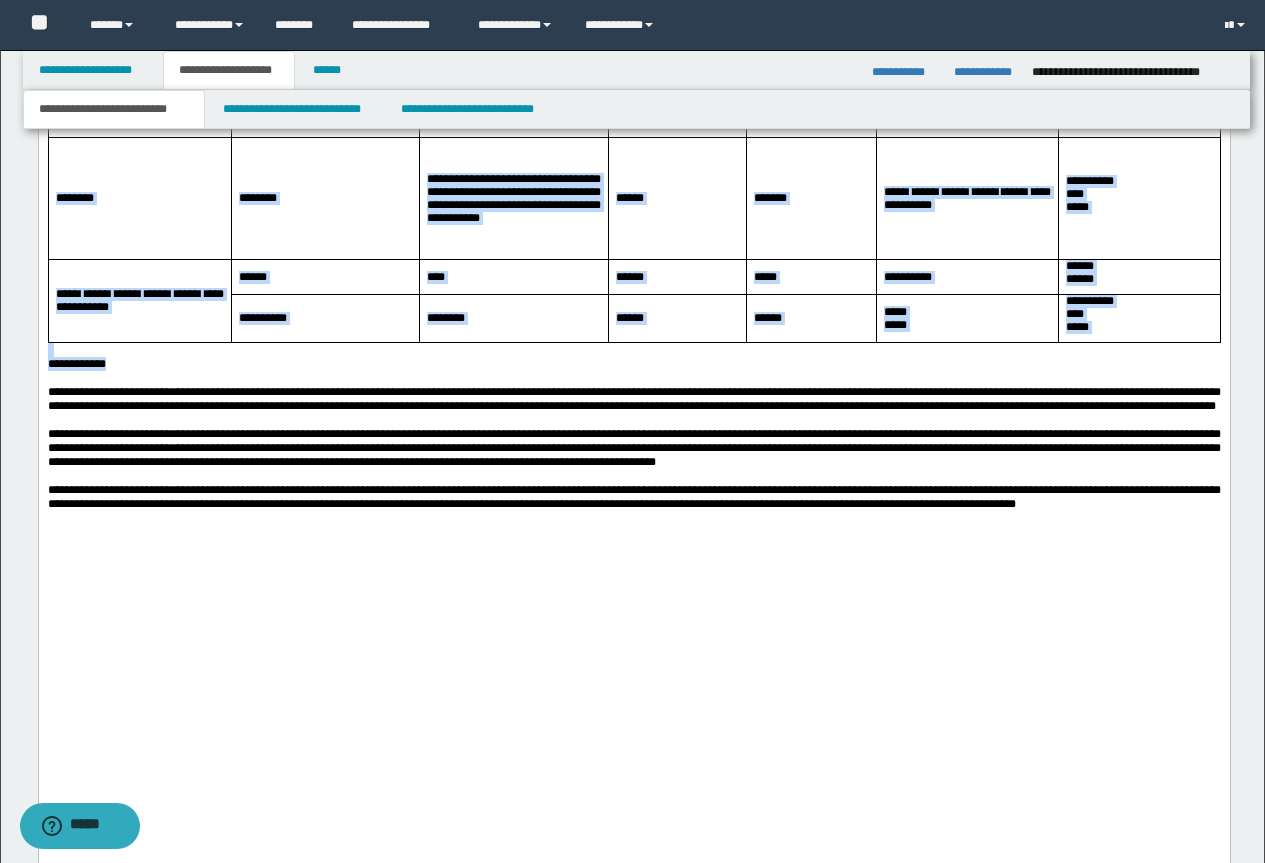 scroll, scrollTop: 3452, scrollLeft: 0, axis: vertical 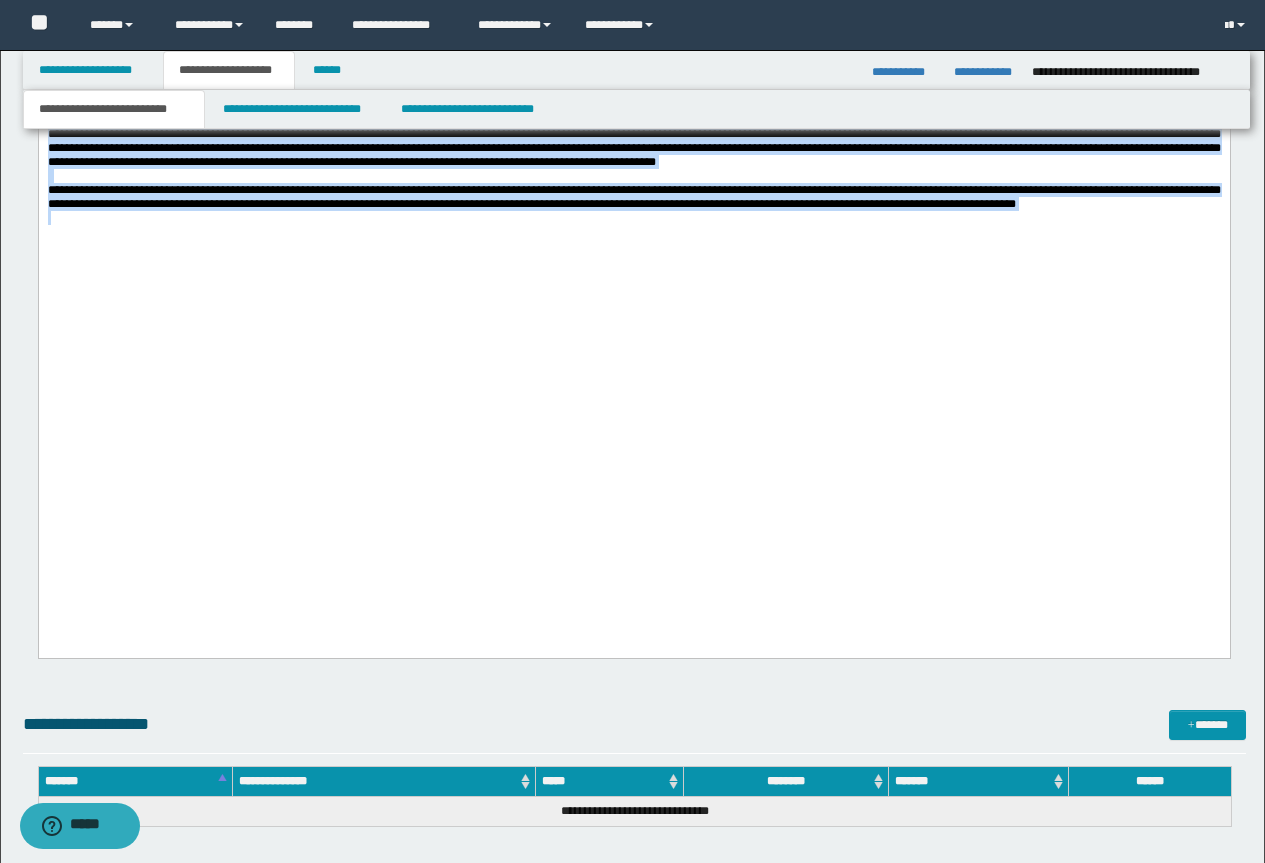 drag, startPoint x: 178, startPoint y: -2124, endPoint x: 638, endPoint y: 324, distance: 2490.844 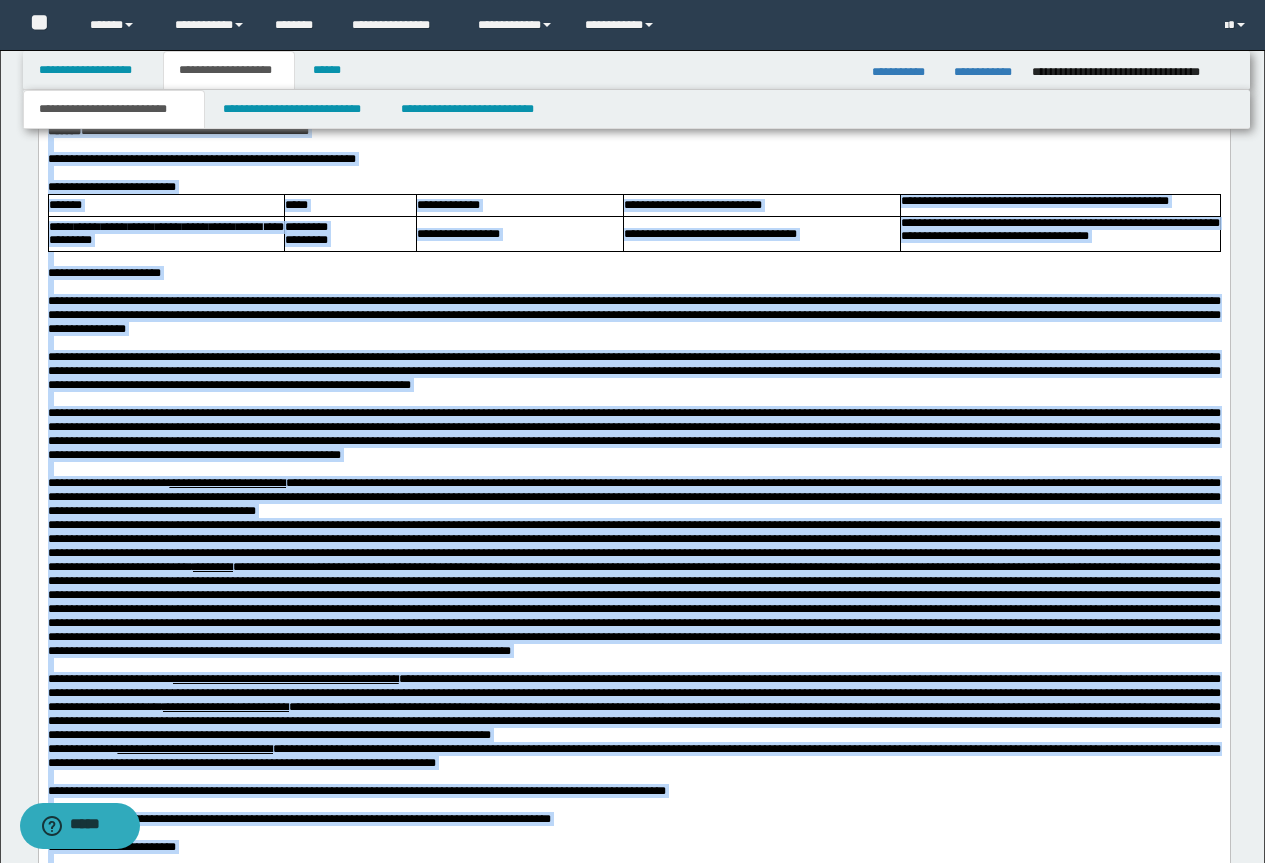 scroll, scrollTop: 1052, scrollLeft: 0, axis: vertical 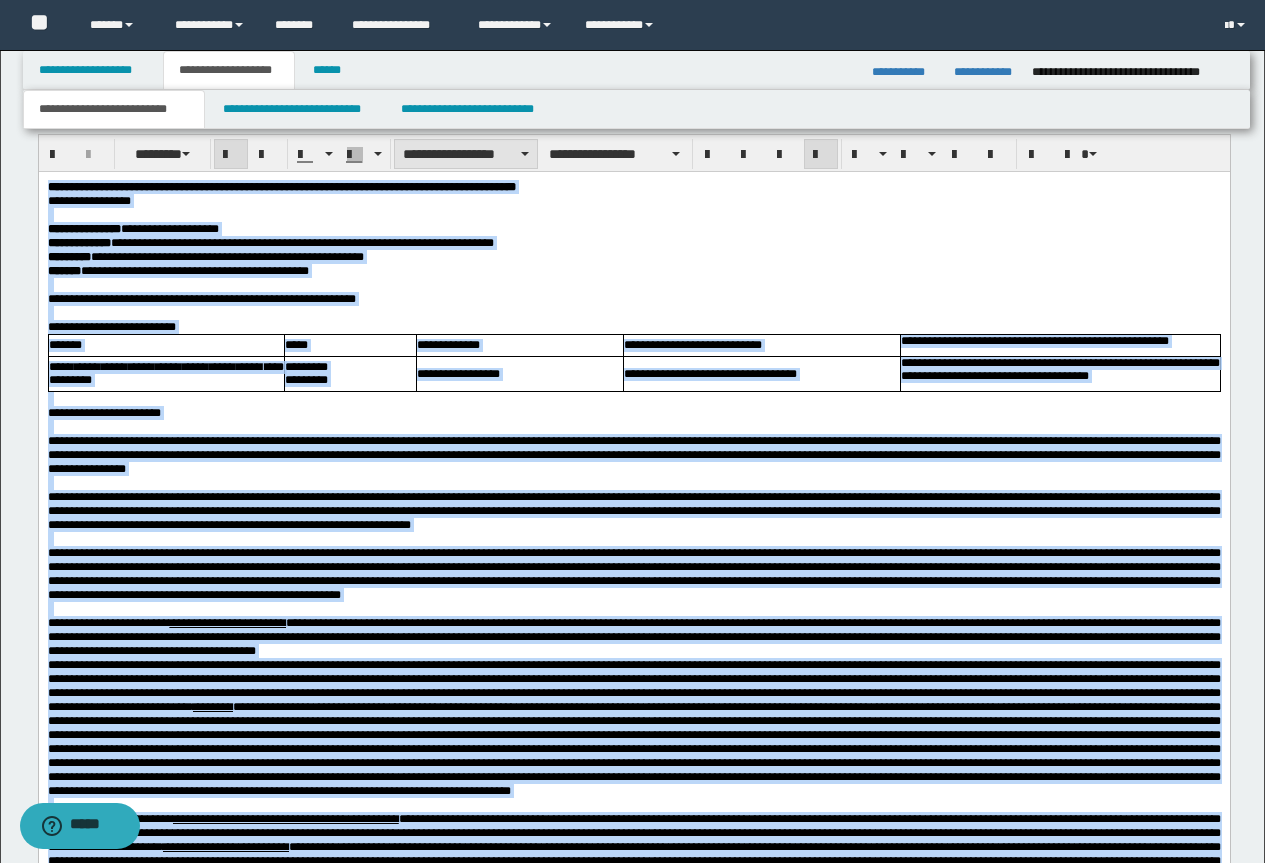 click on "**********" at bounding box center [466, 154] 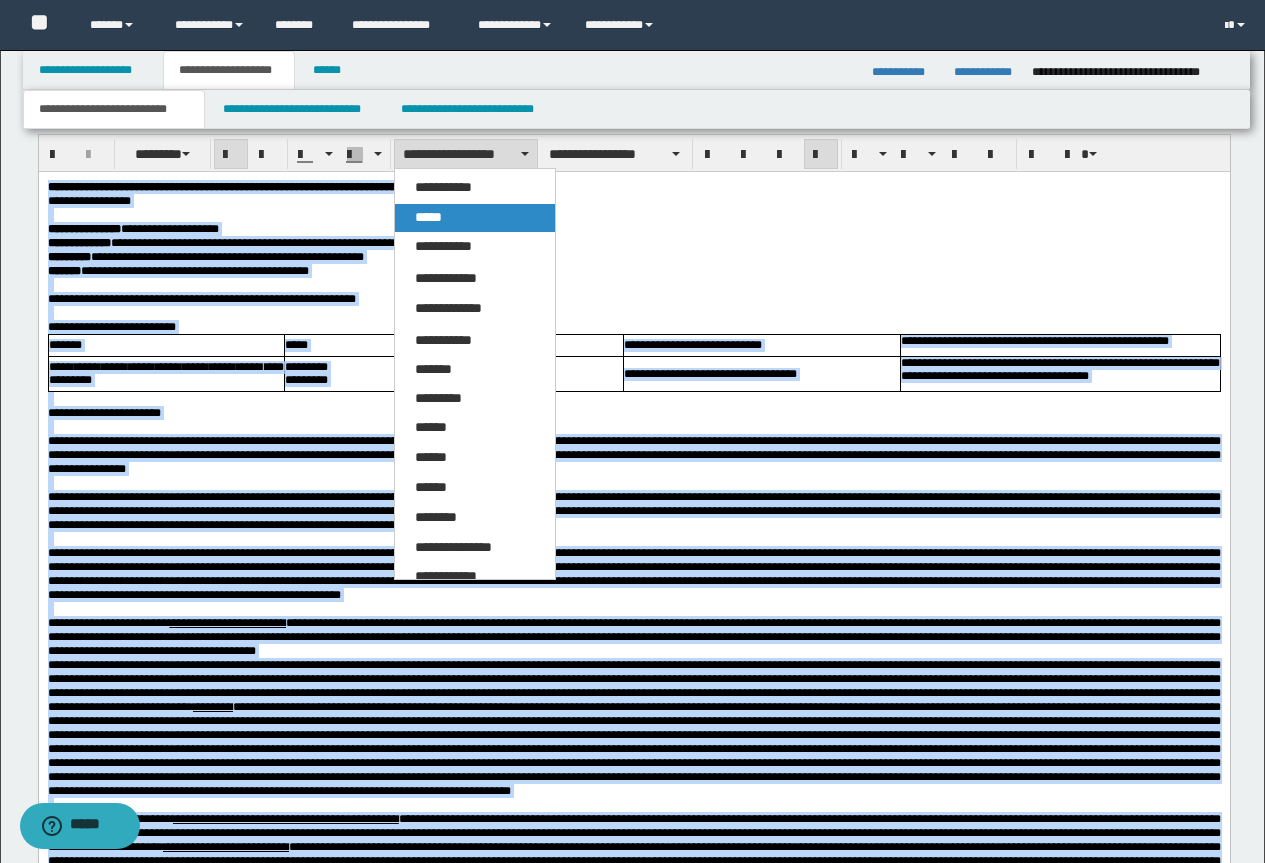 click on "*****" at bounding box center [428, 217] 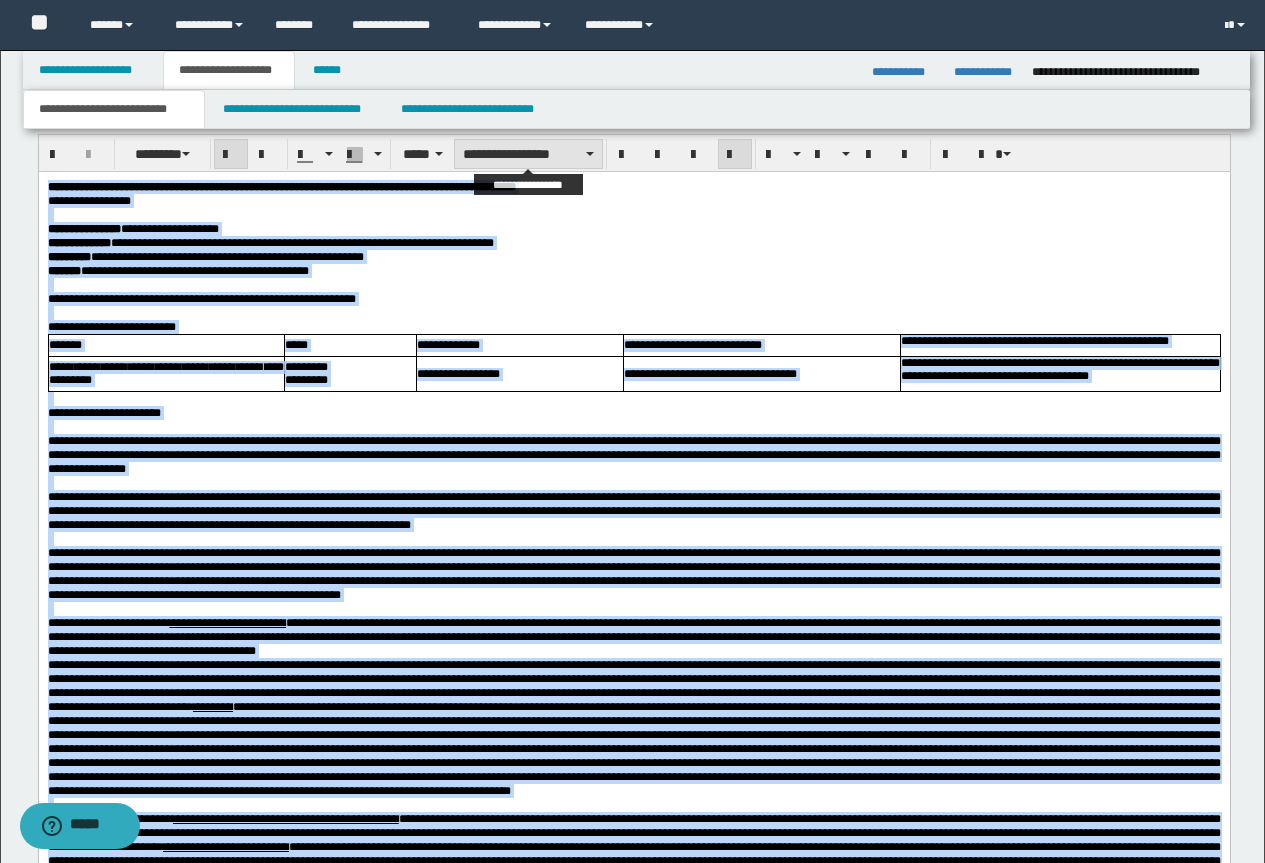 click on "**********" at bounding box center (528, 154) 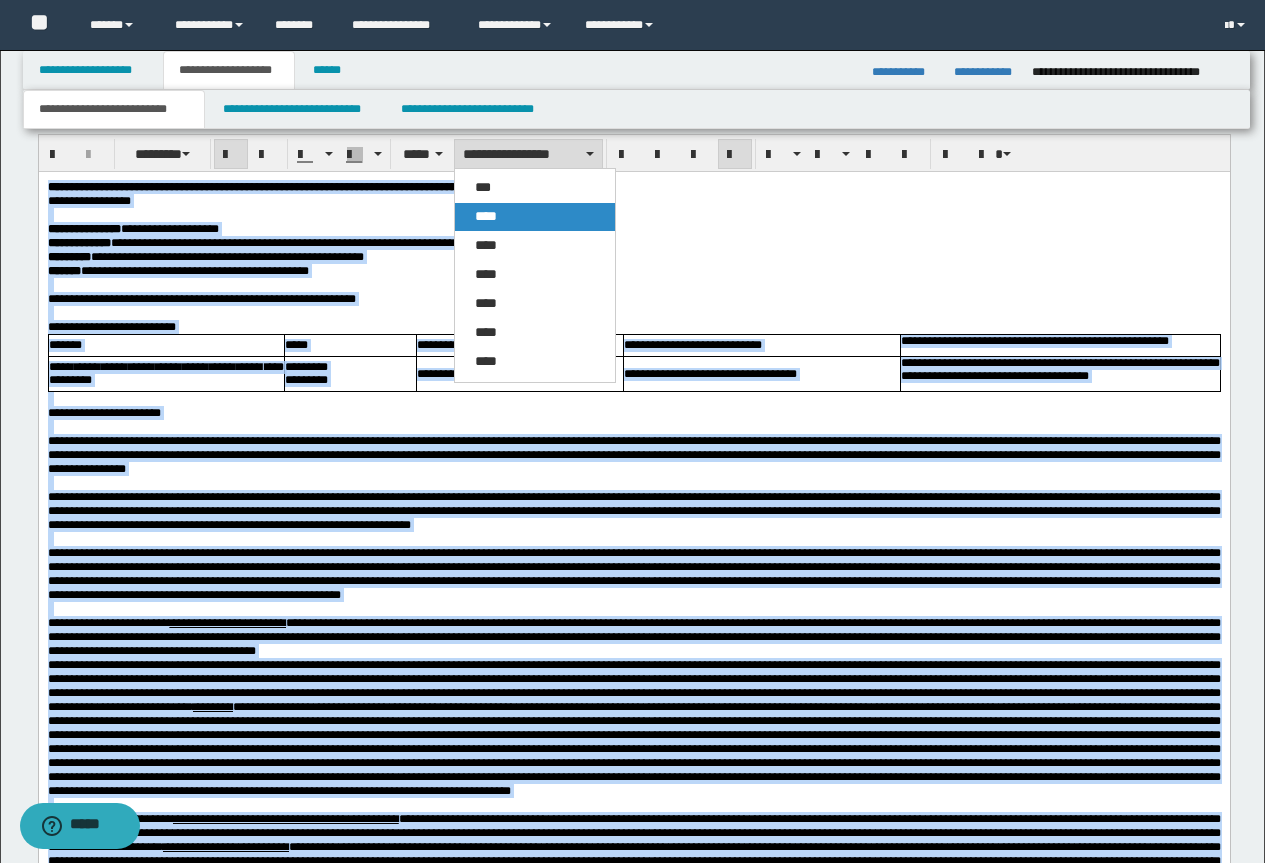 drag, startPoint x: 504, startPoint y: 219, endPoint x: 486, endPoint y: 28, distance: 191.8463 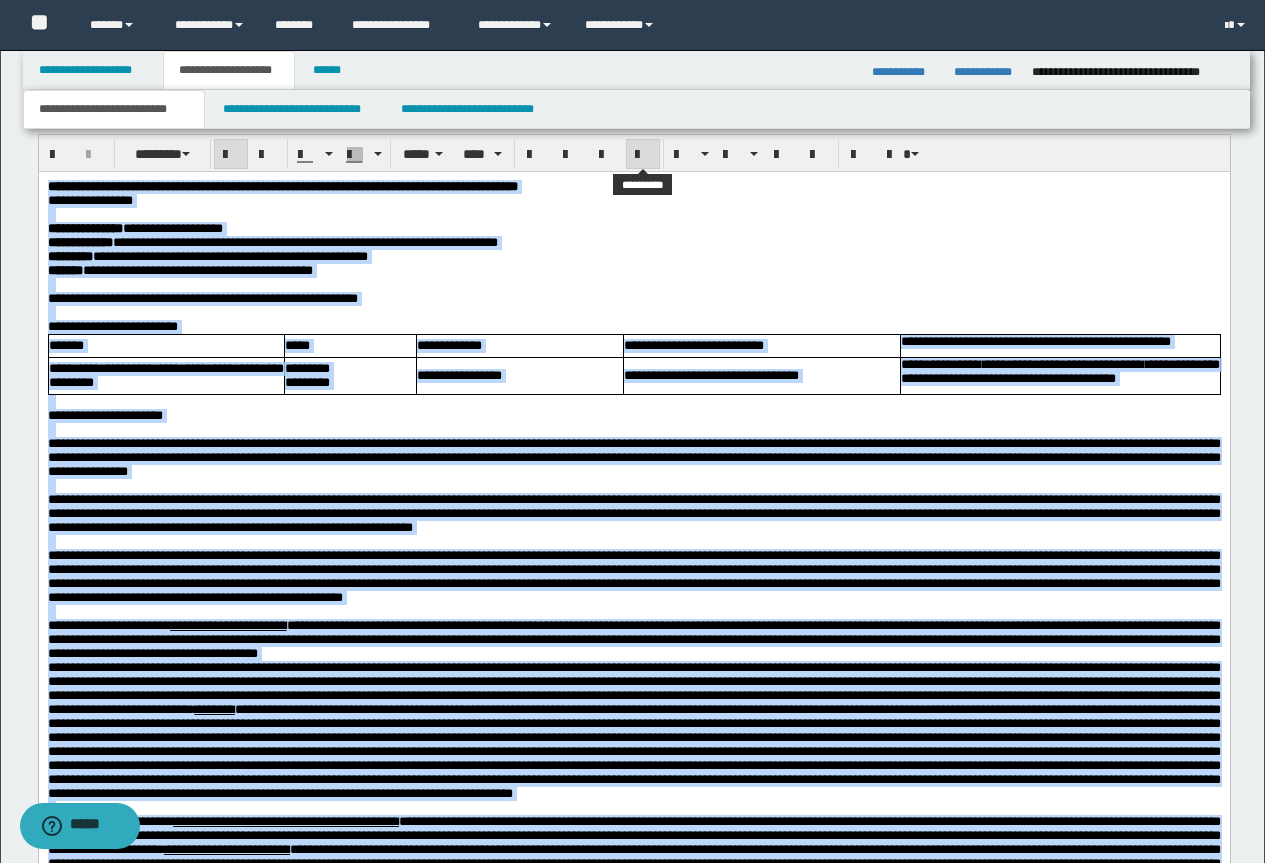 click at bounding box center [643, 155] 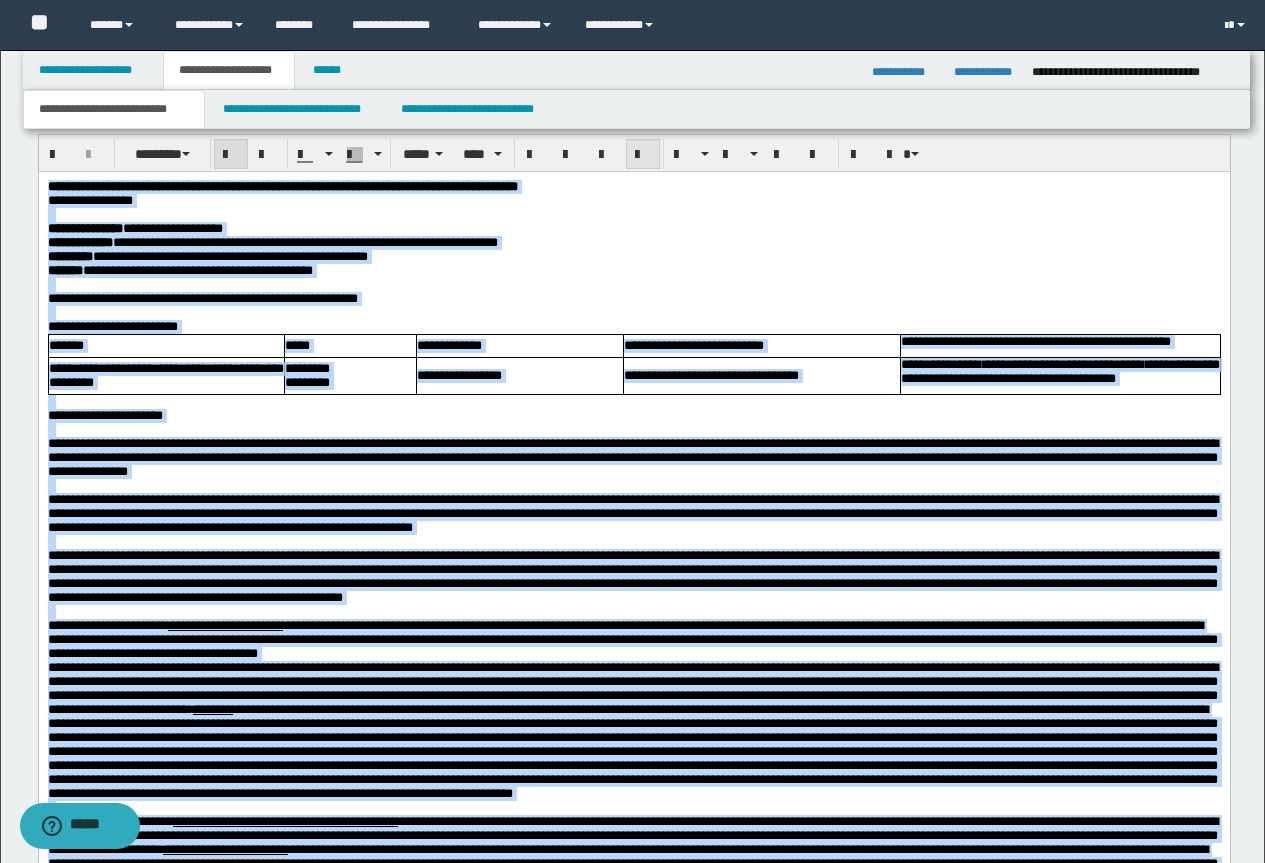 click at bounding box center (643, 155) 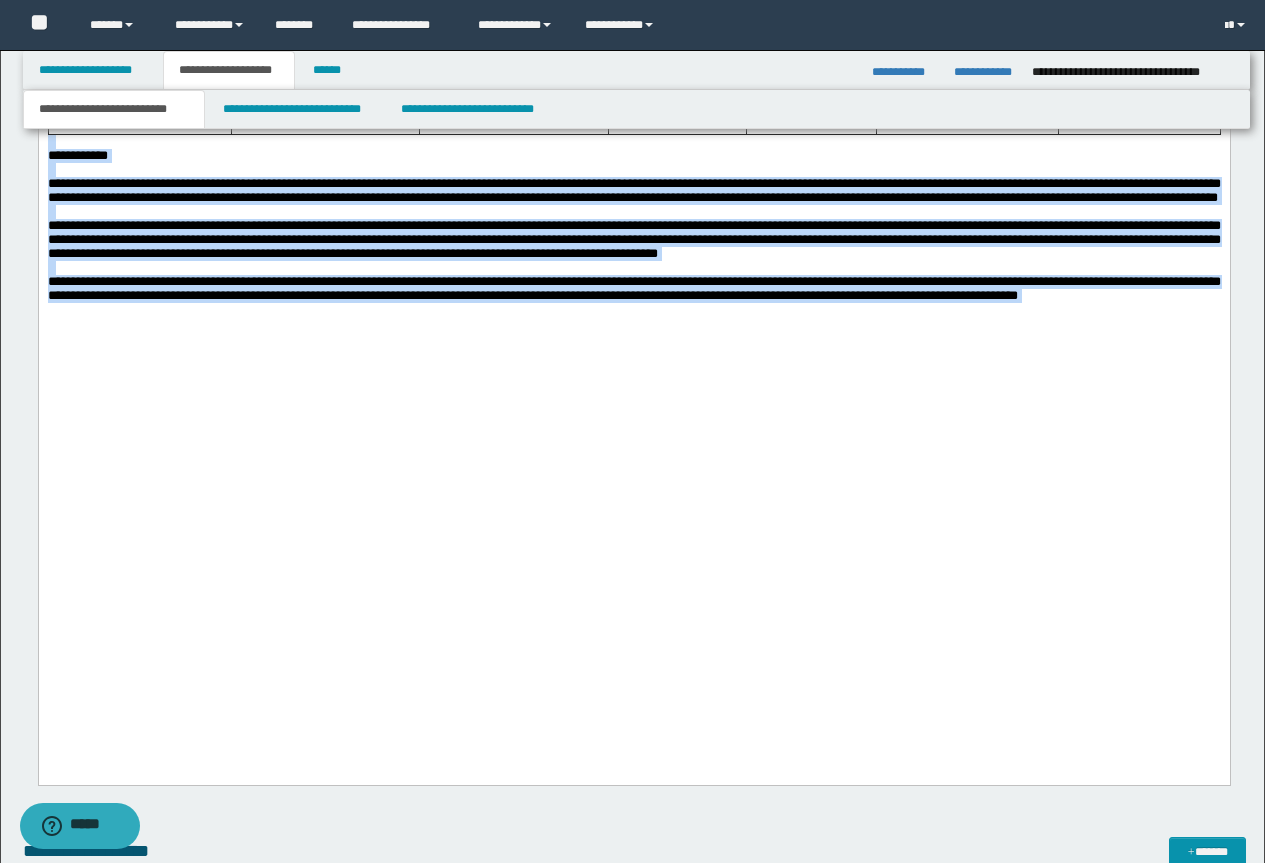 scroll, scrollTop: 3452, scrollLeft: 0, axis: vertical 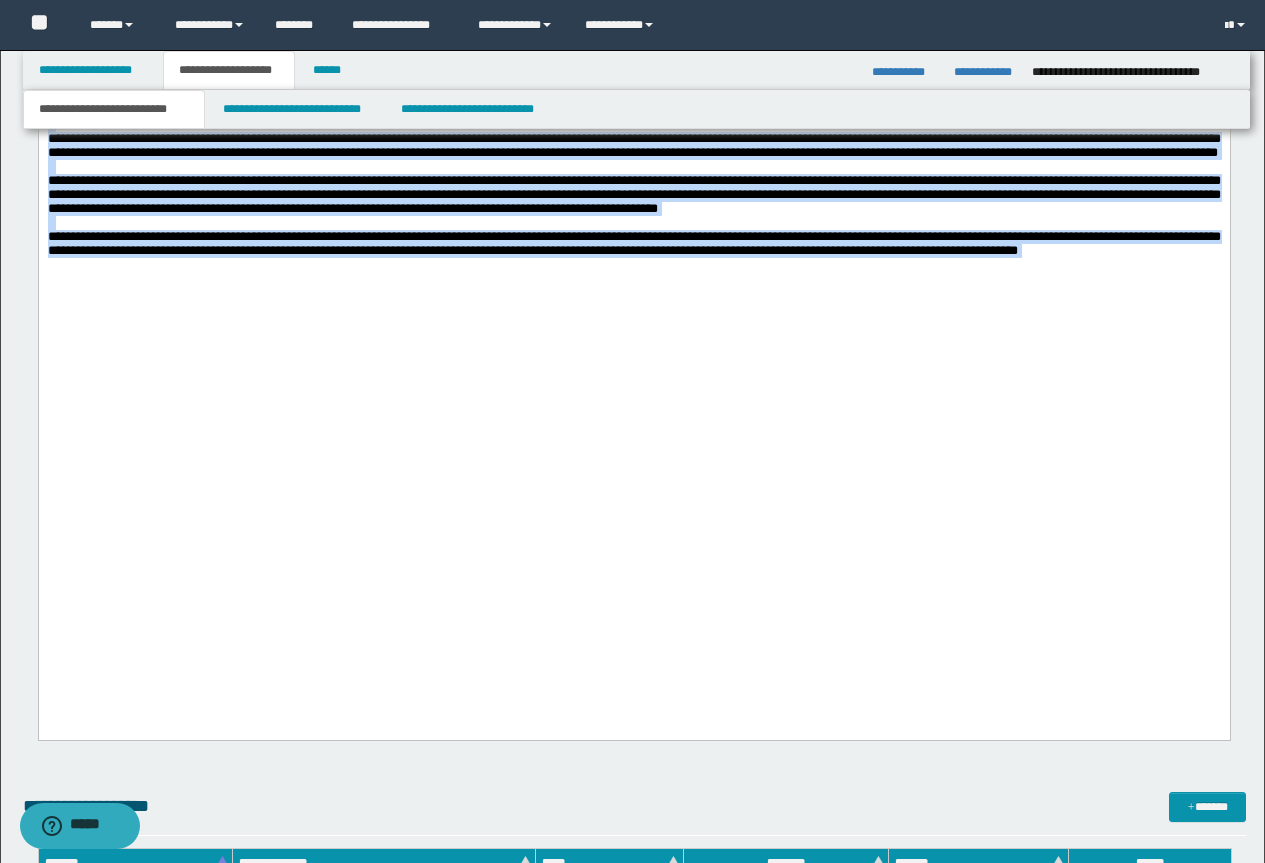 click on "********" at bounding box center (513, 65) 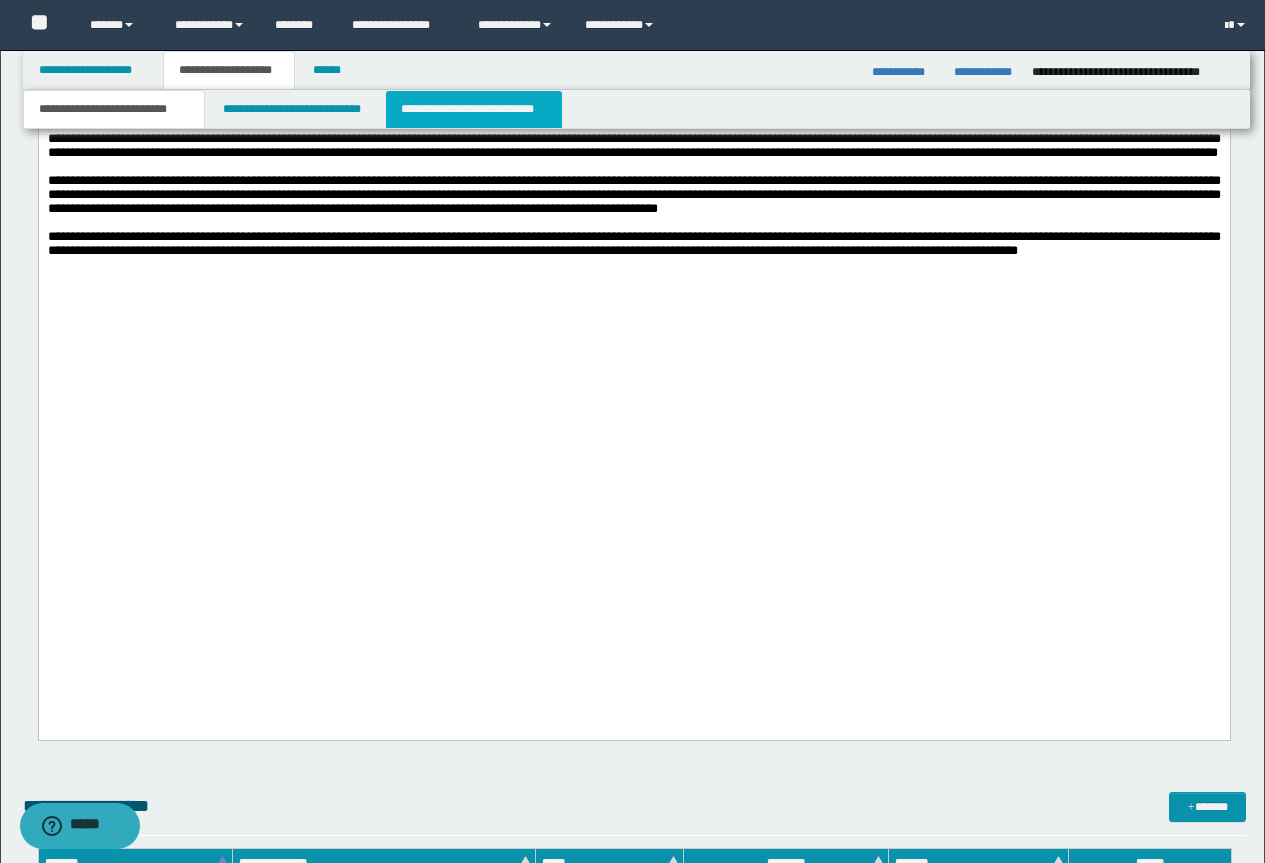click on "**********" at bounding box center (474, 109) 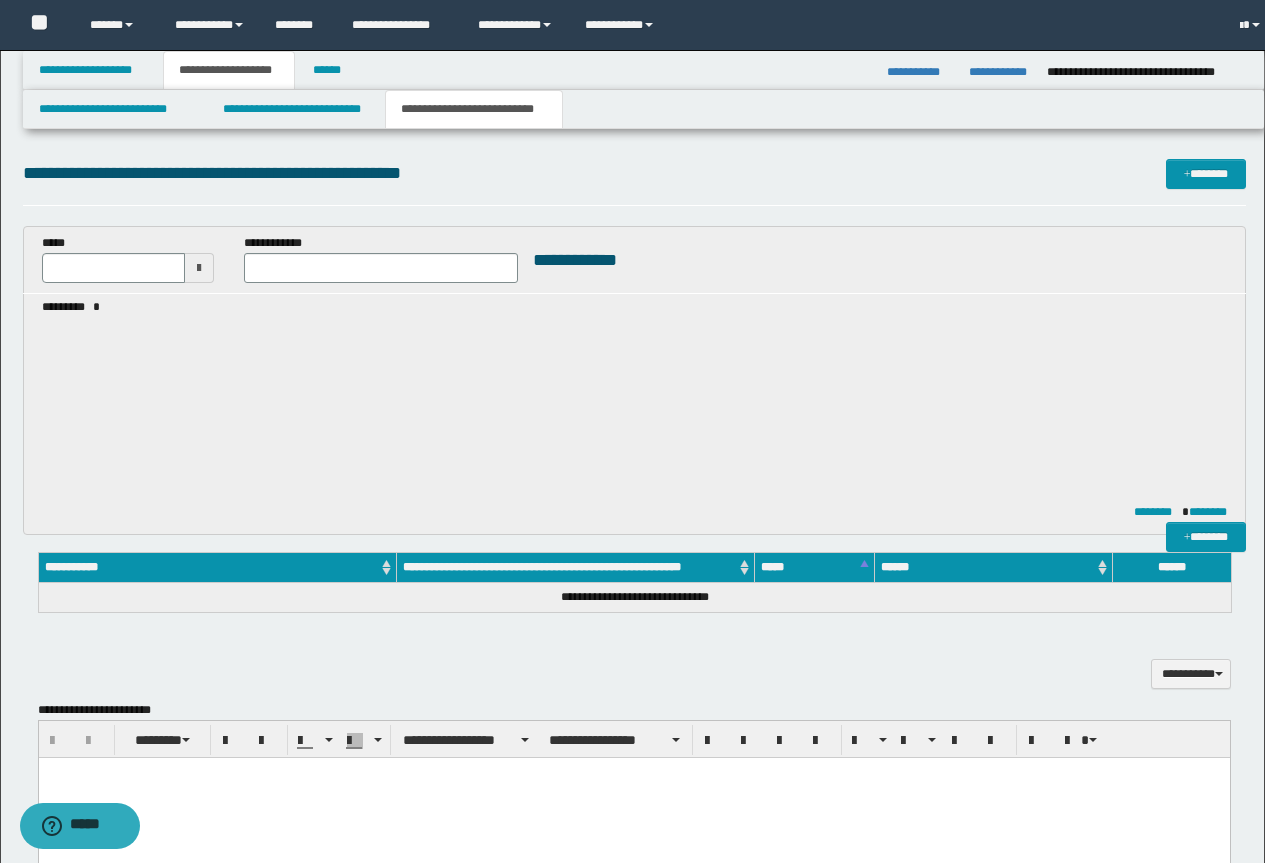 scroll, scrollTop: 0, scrollLeft: 0, axis: both 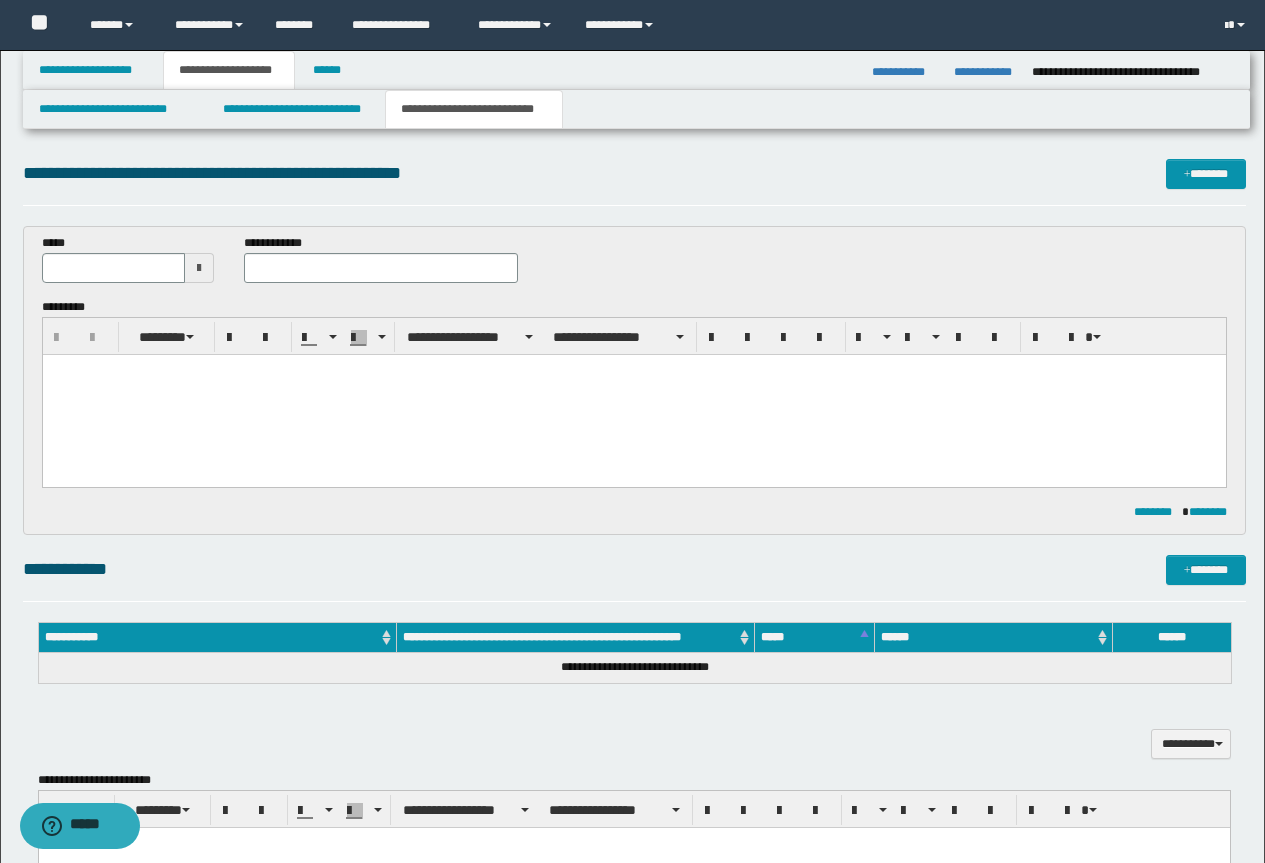 click at bounding box center (633, 395) 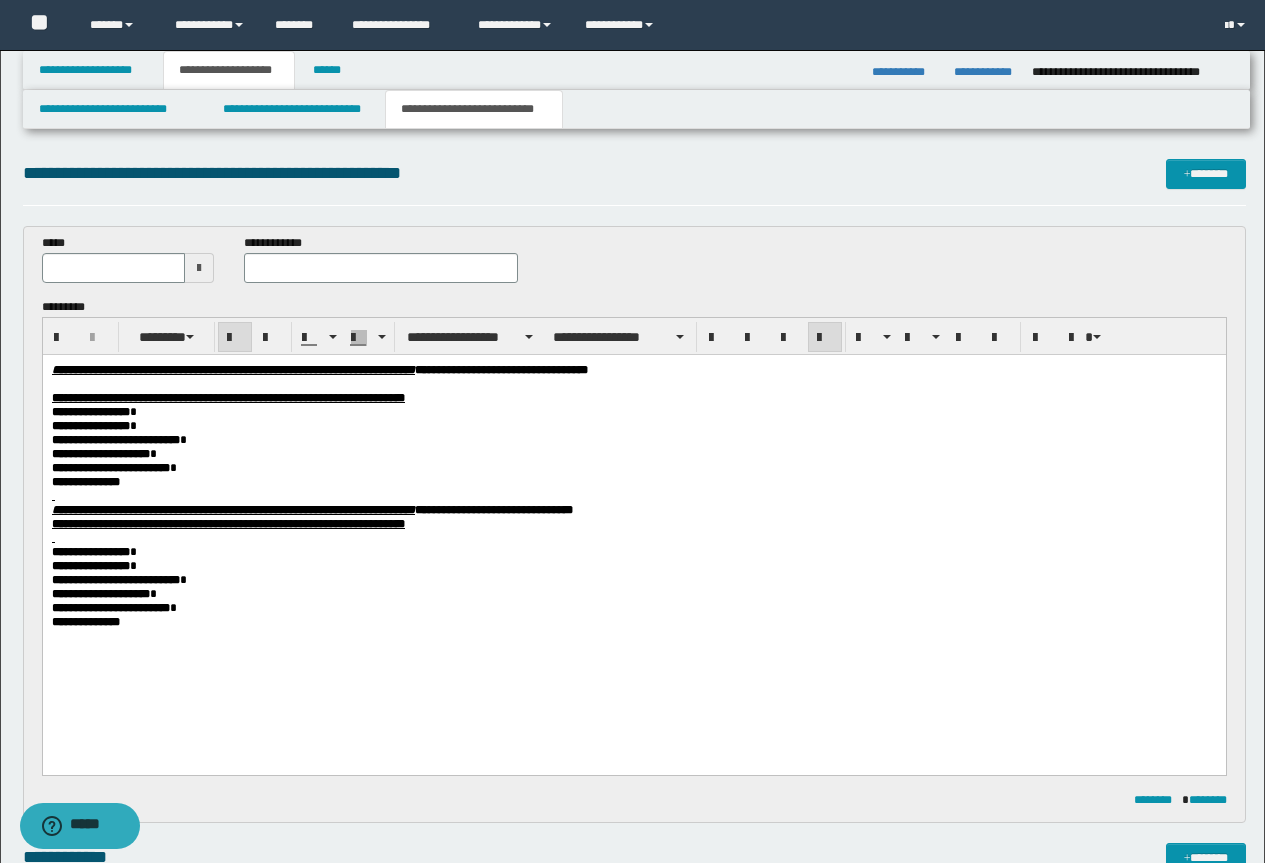 drag, startPoint x: 189, startPoint y: 720, endPoint x: -1, endPoint y: 324, distance: 439.22205 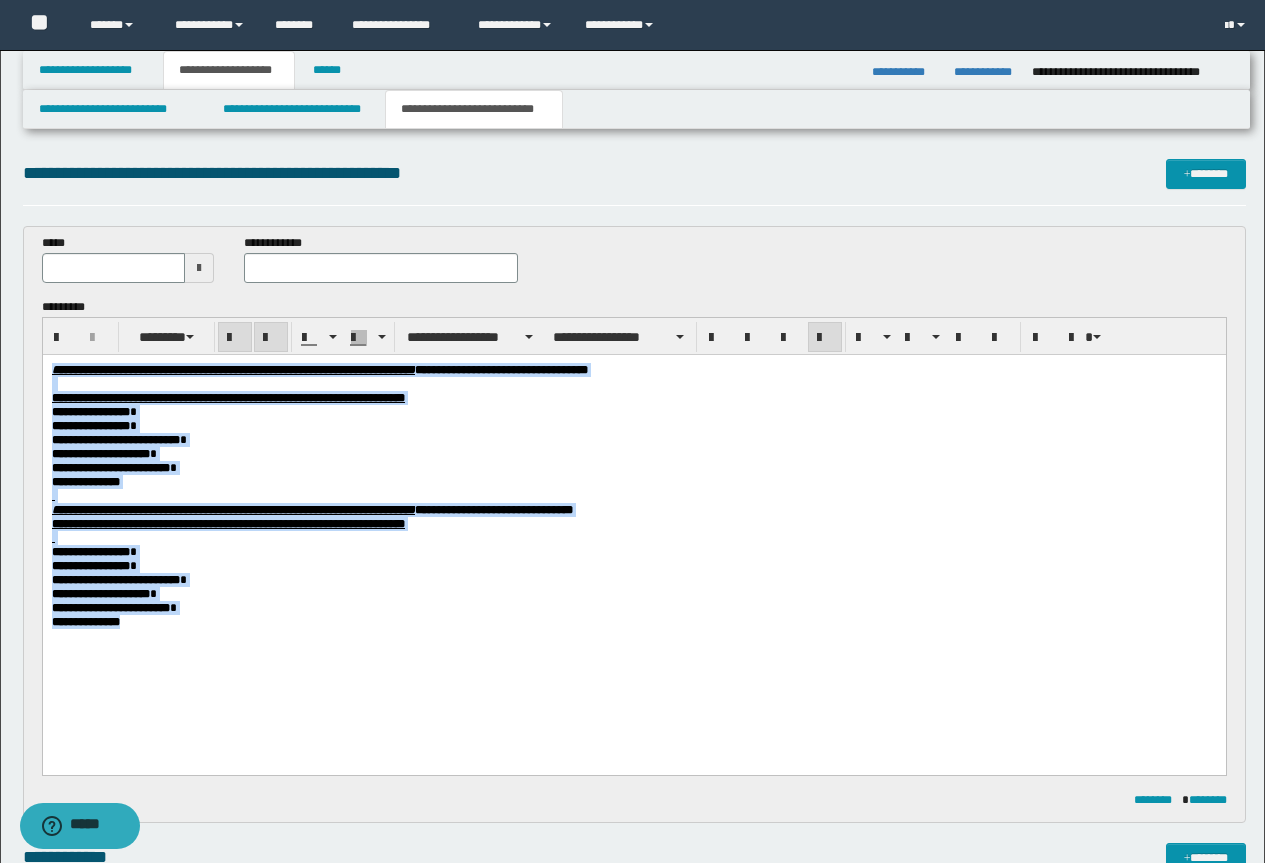 drag, startPoint x: 140, startPoint y: 663, endPoint x: 446, endPoint y: 702, distance: 308.47528 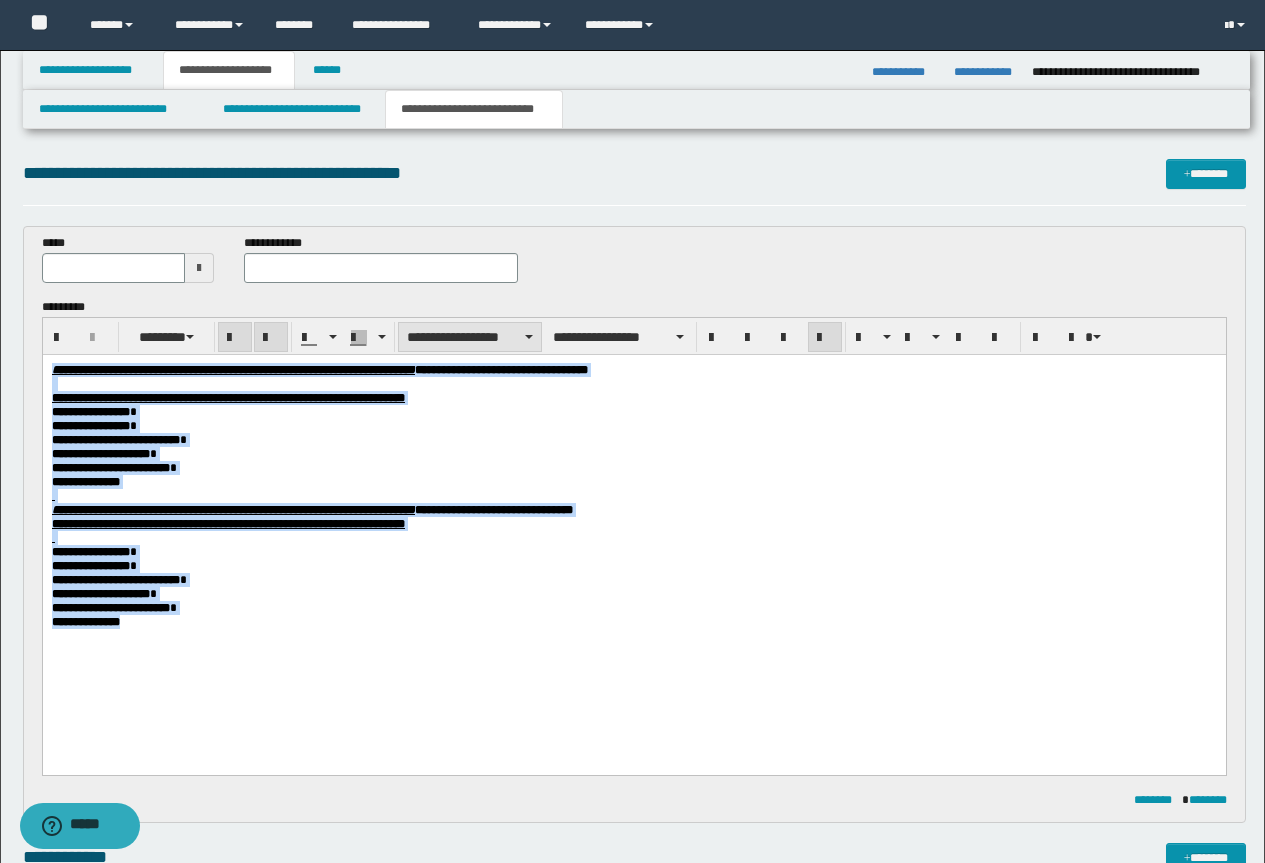 click on "**********" at bounding box center [470, 337] 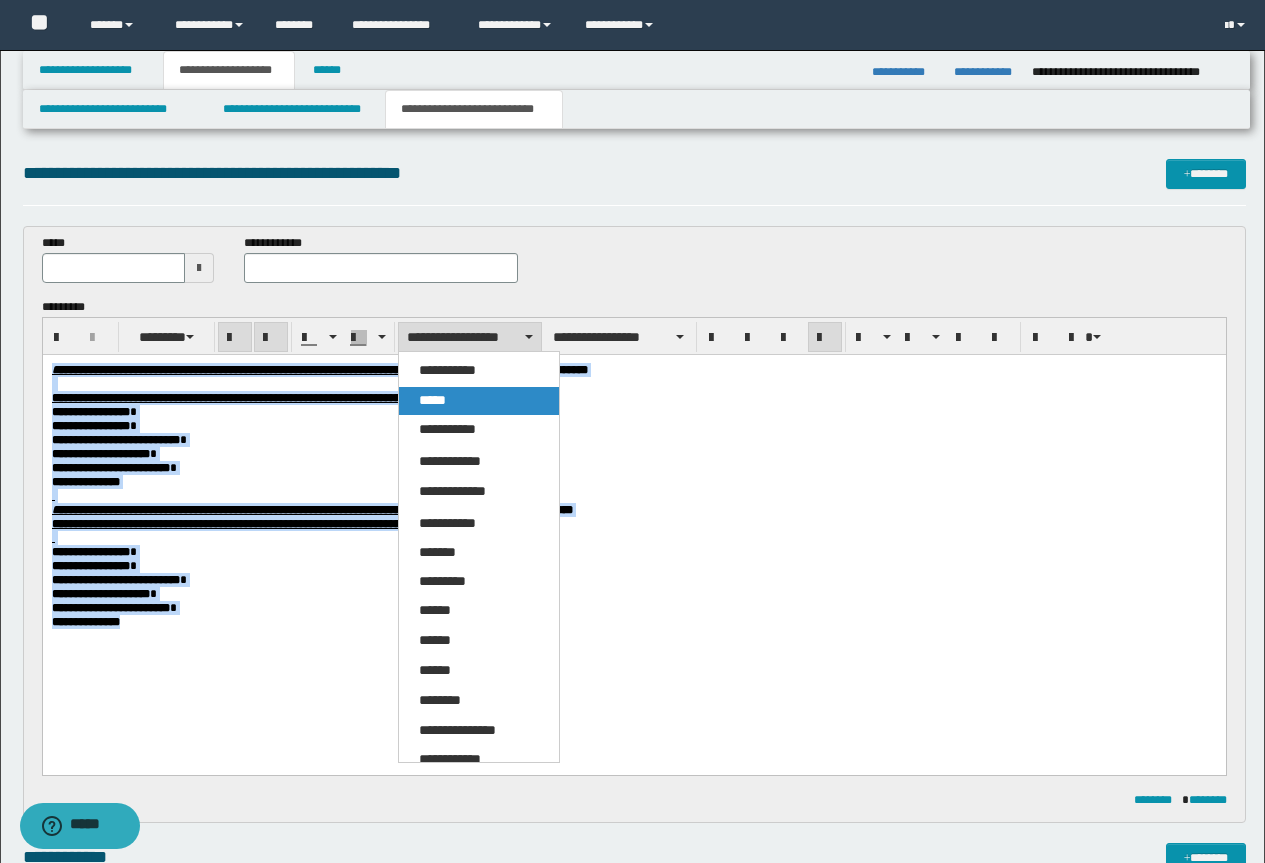 click on "*****" at bounding box center [479, 401] 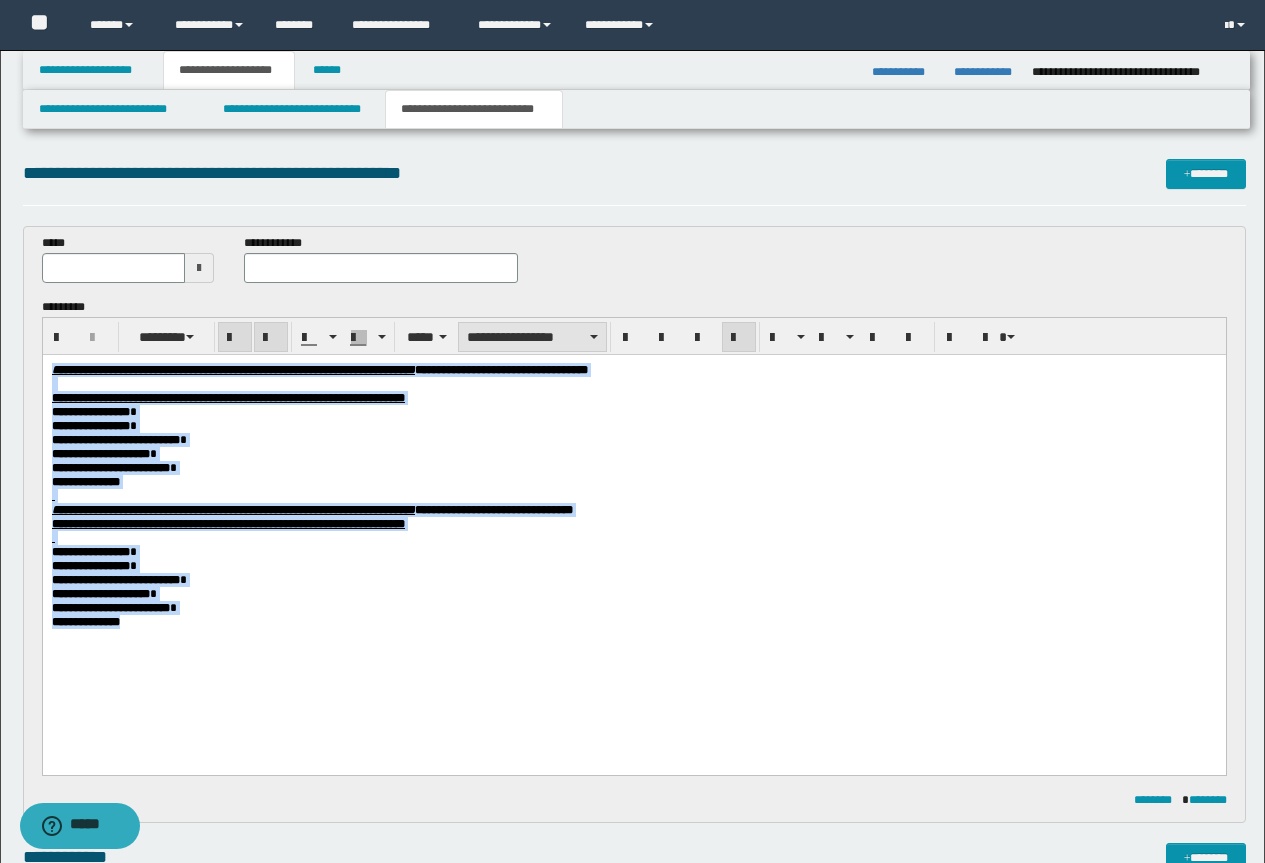 click on "**********" at bounding box center (532, 337) 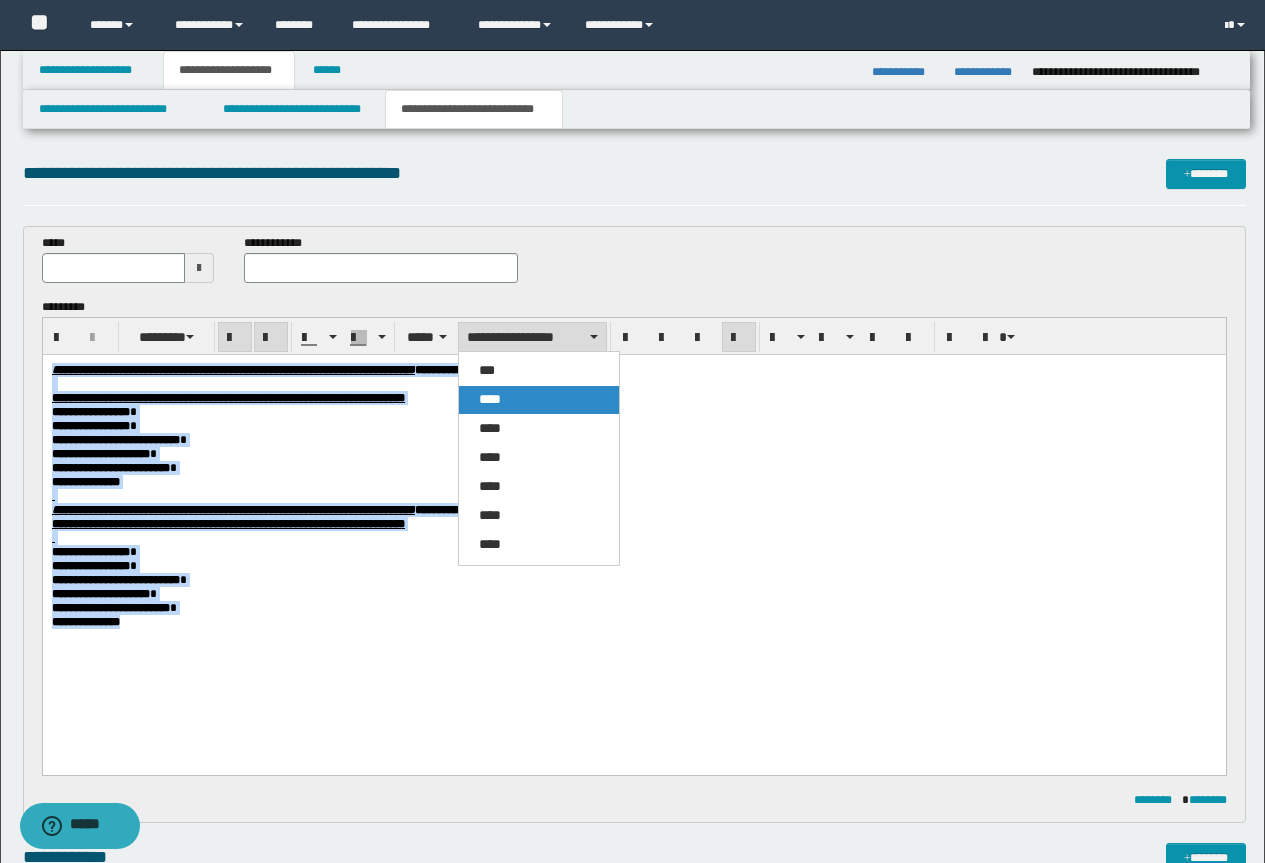 click on "****" at bounding box center [539, 400] 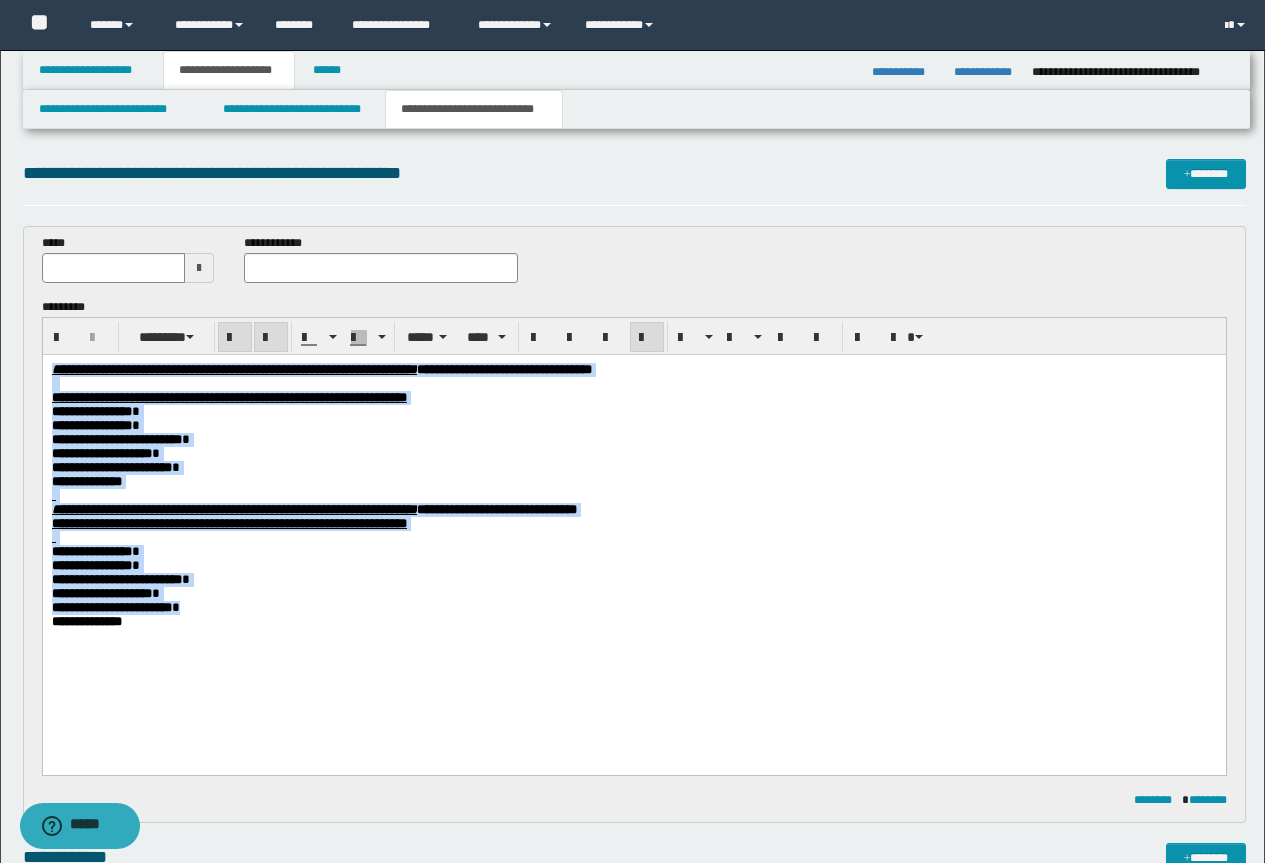 click on "**********" at bounding box center (633, 412) 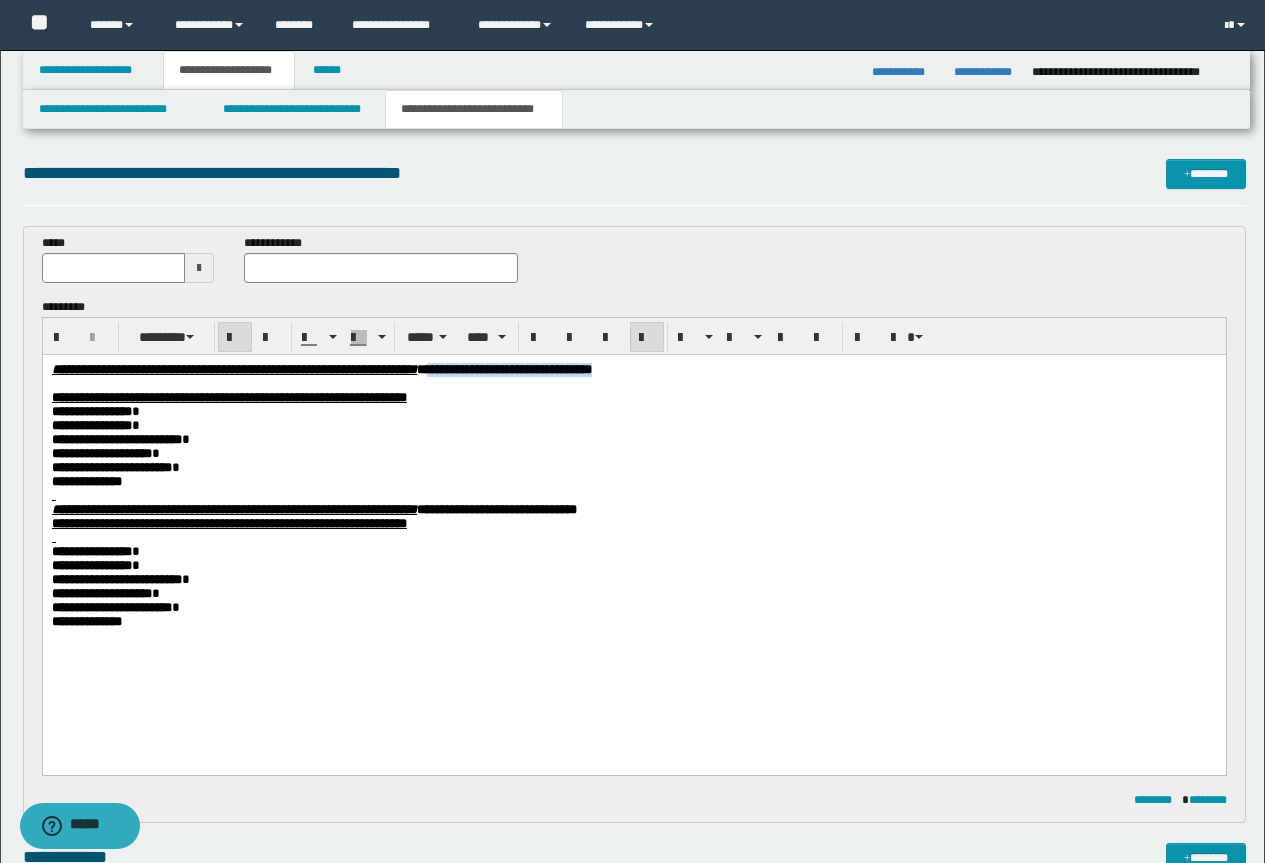 drag, startPoint x: 878, startPoint y: 369, endPoint x: 626, endPoint y: 376, distance: 252.0972 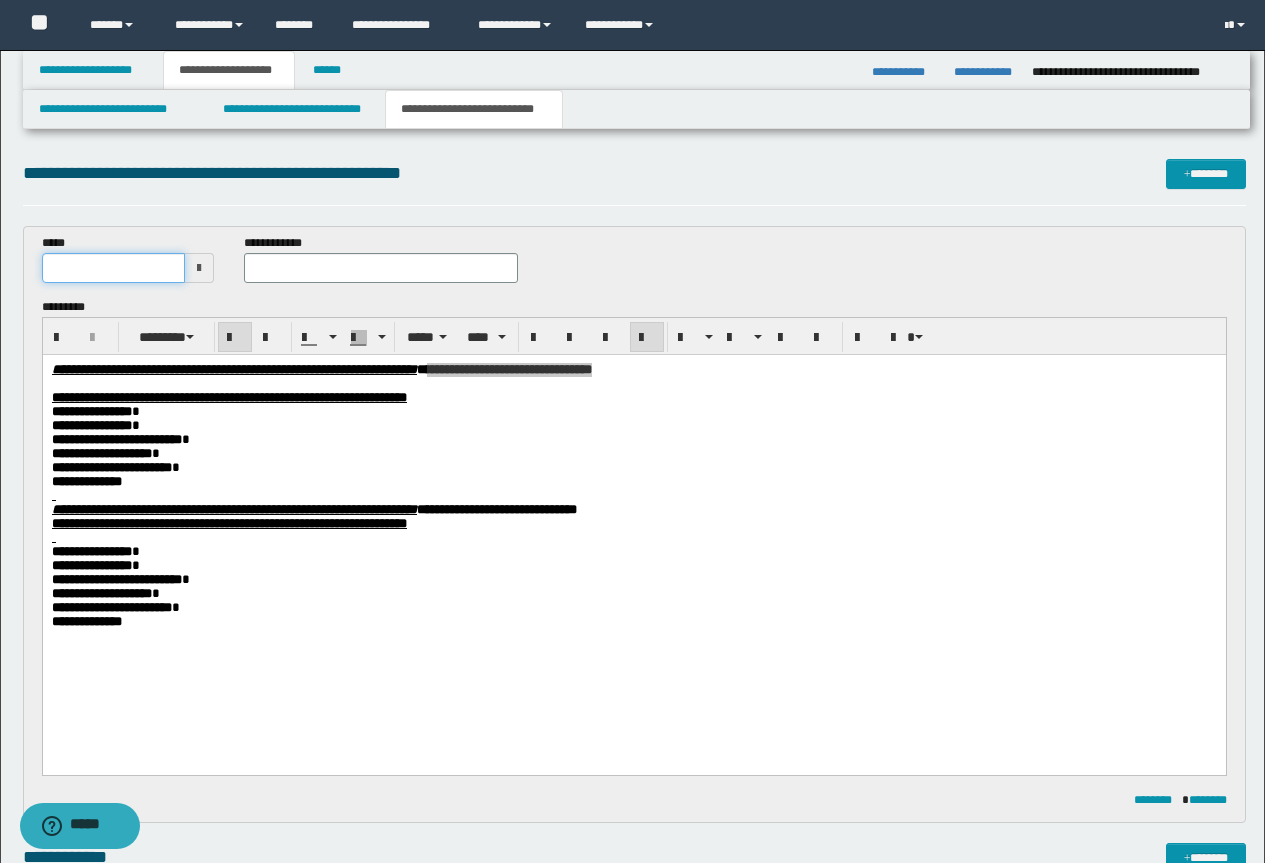 click at bounding box center (114, 268) 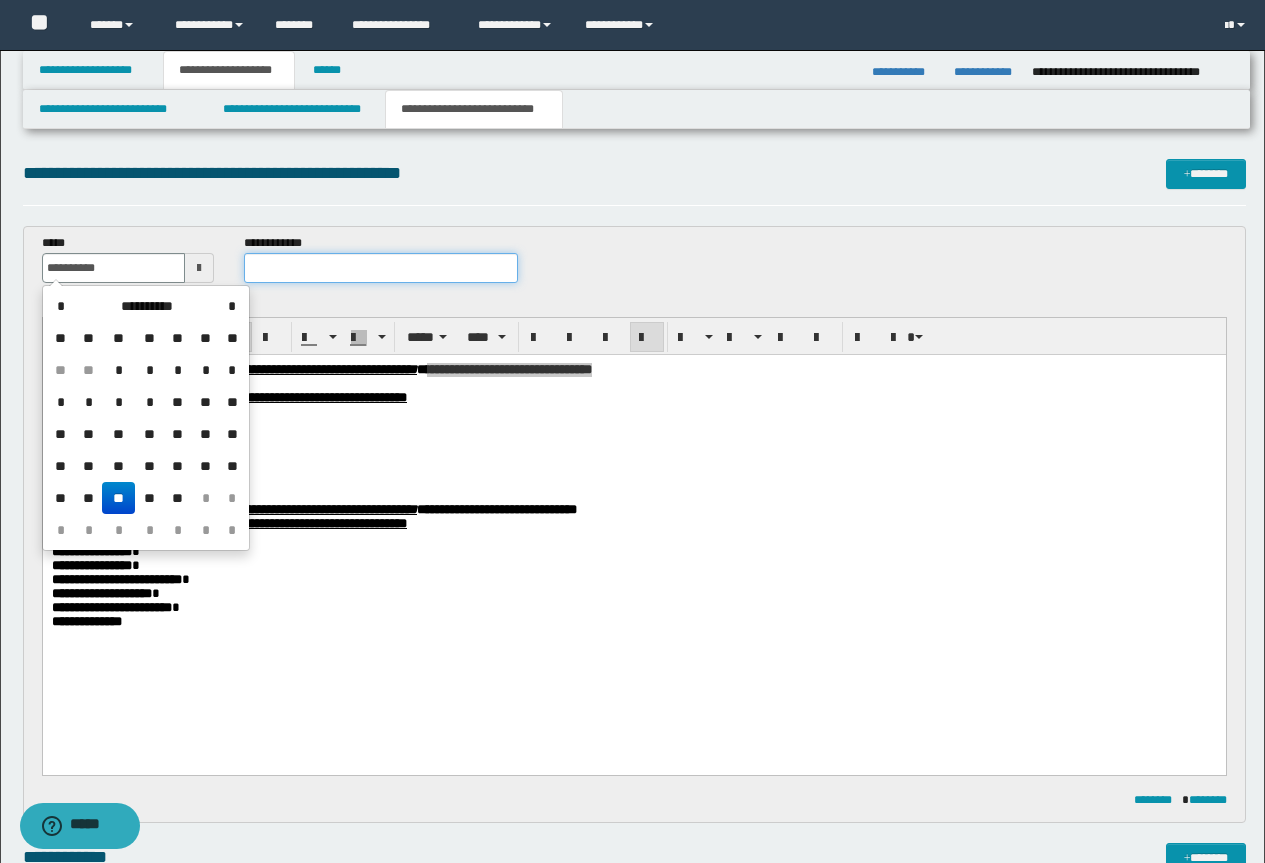 type on "**********" 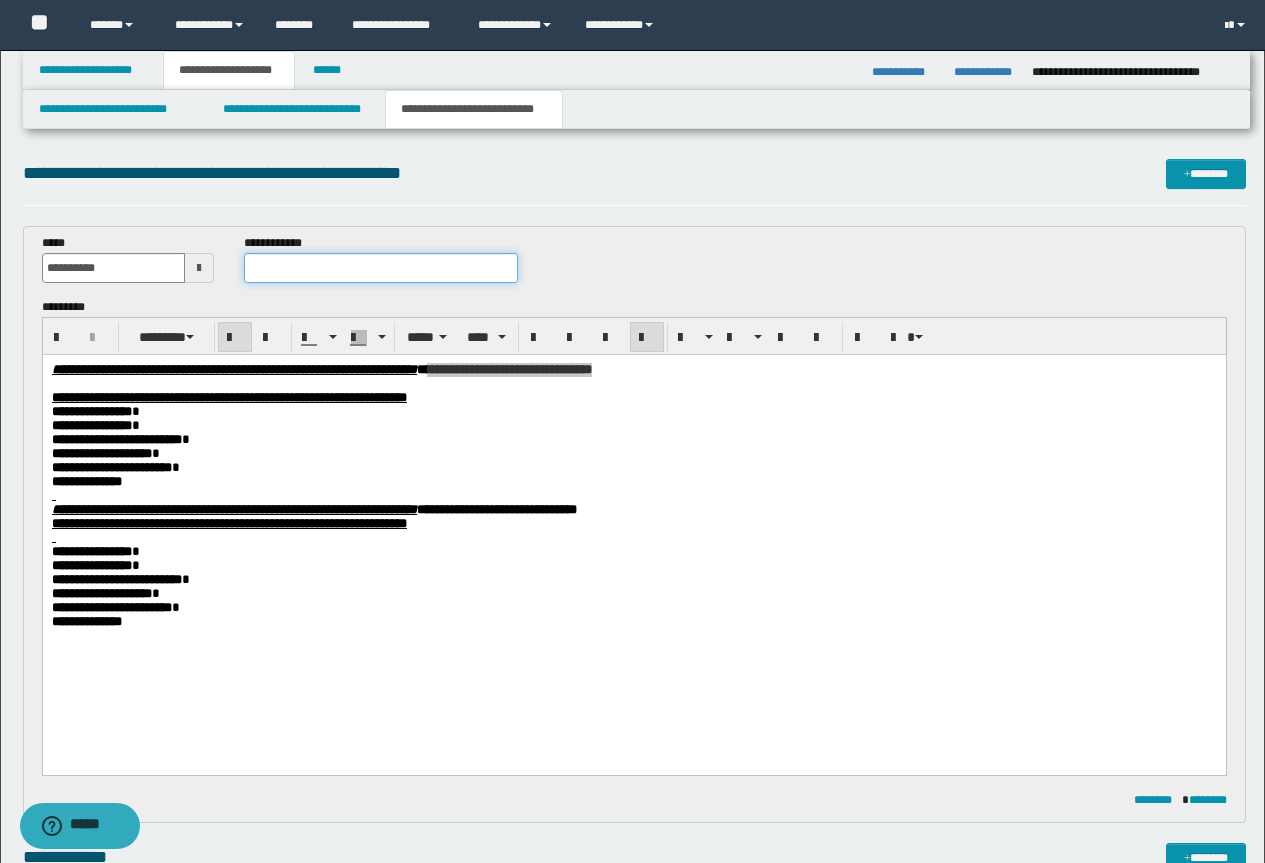 paste on "**********" 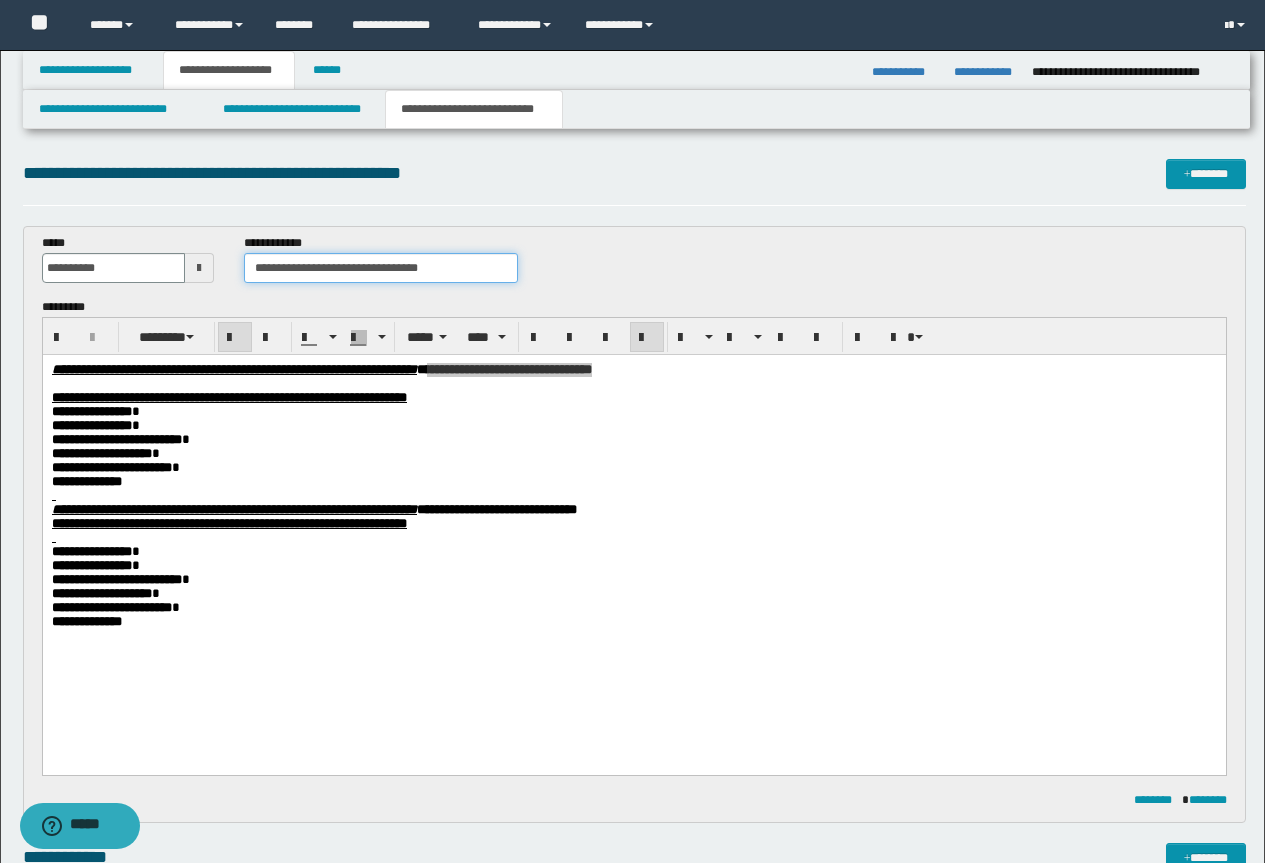 drag, startPoint x: 463, startPoint y: 271, endPoint x: 366, endPoint y: 277, distance: 97.18539 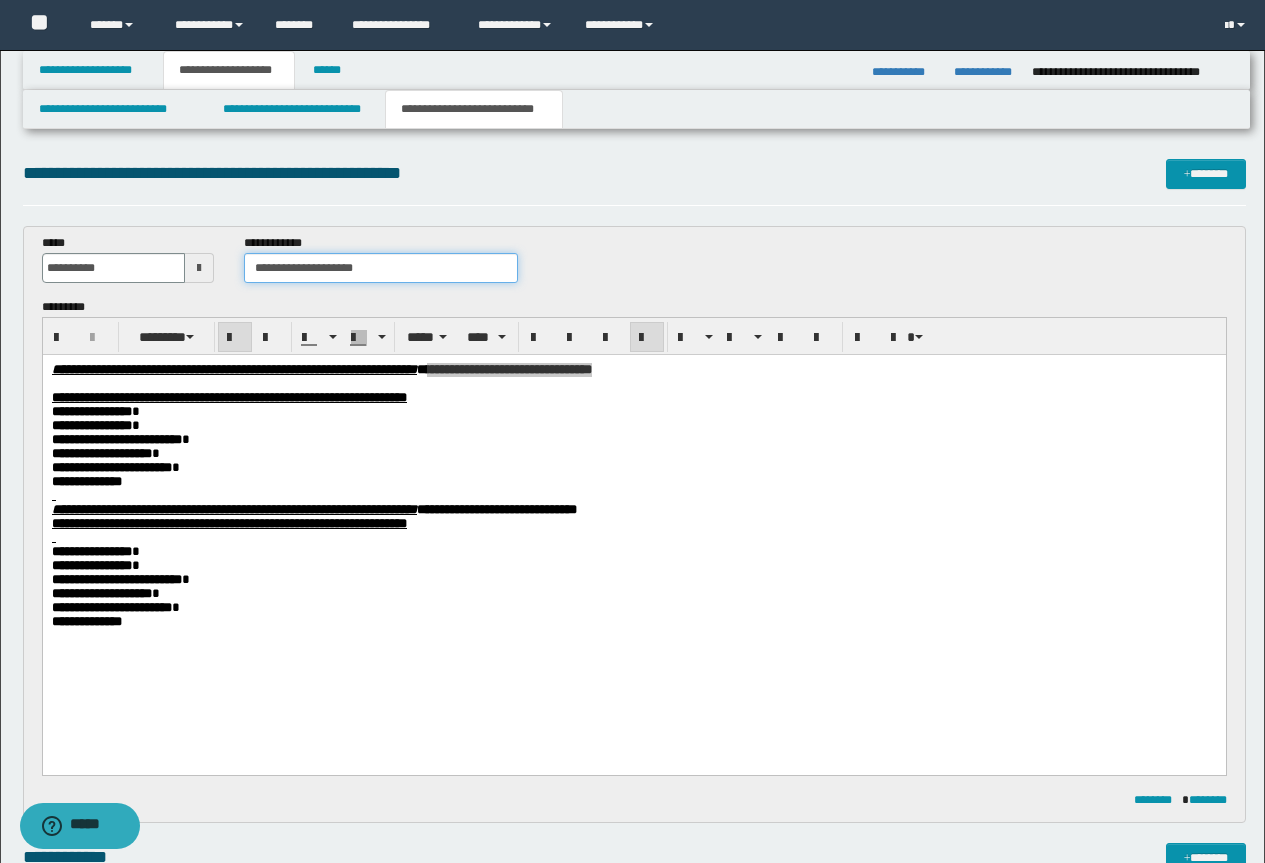 type on "**********" 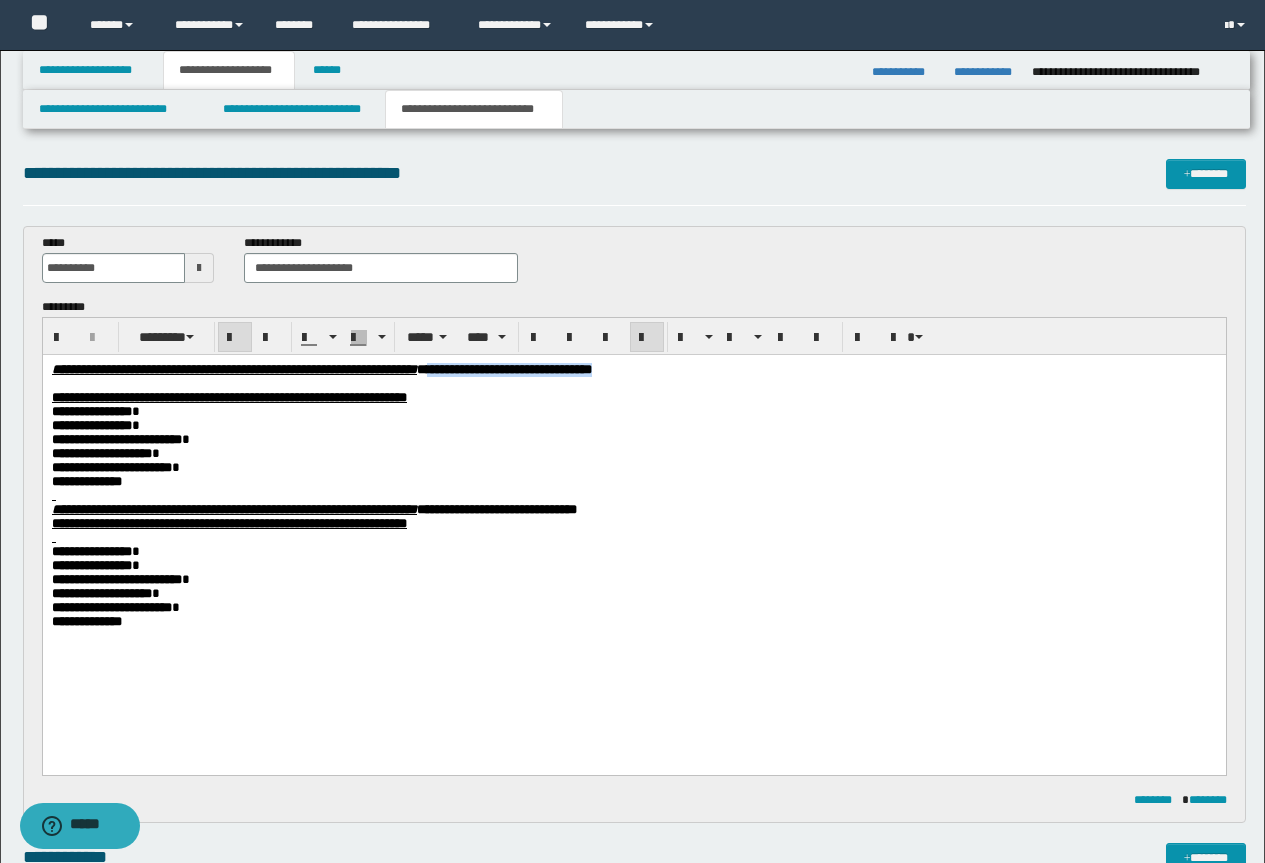 click on "**********" at bounding box center [91, 551] 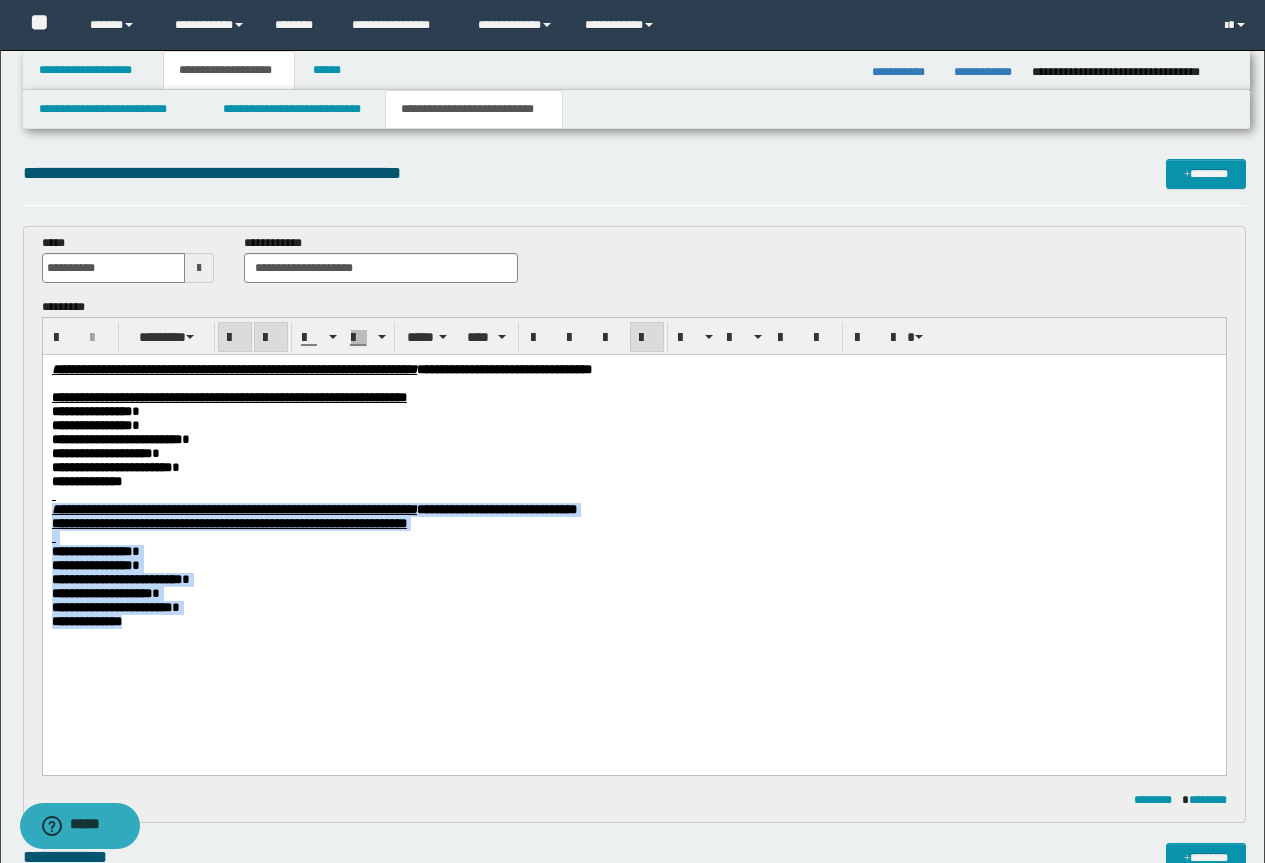 drag, startPoint x: 50, startPoint y: 527, endPoint x: 164, endPoint y: 686, distance: 195.64508 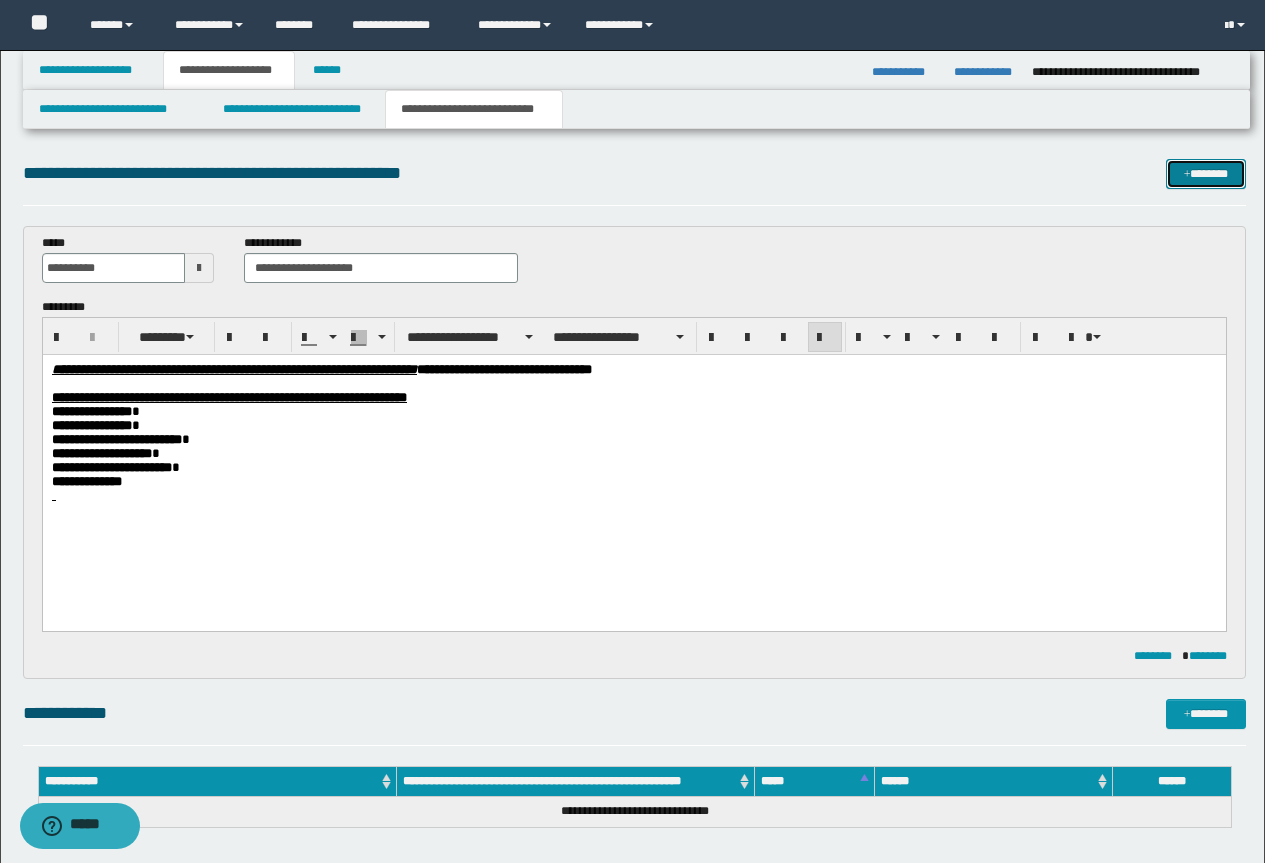 click on "*******" at bounding box center (1206, 174) 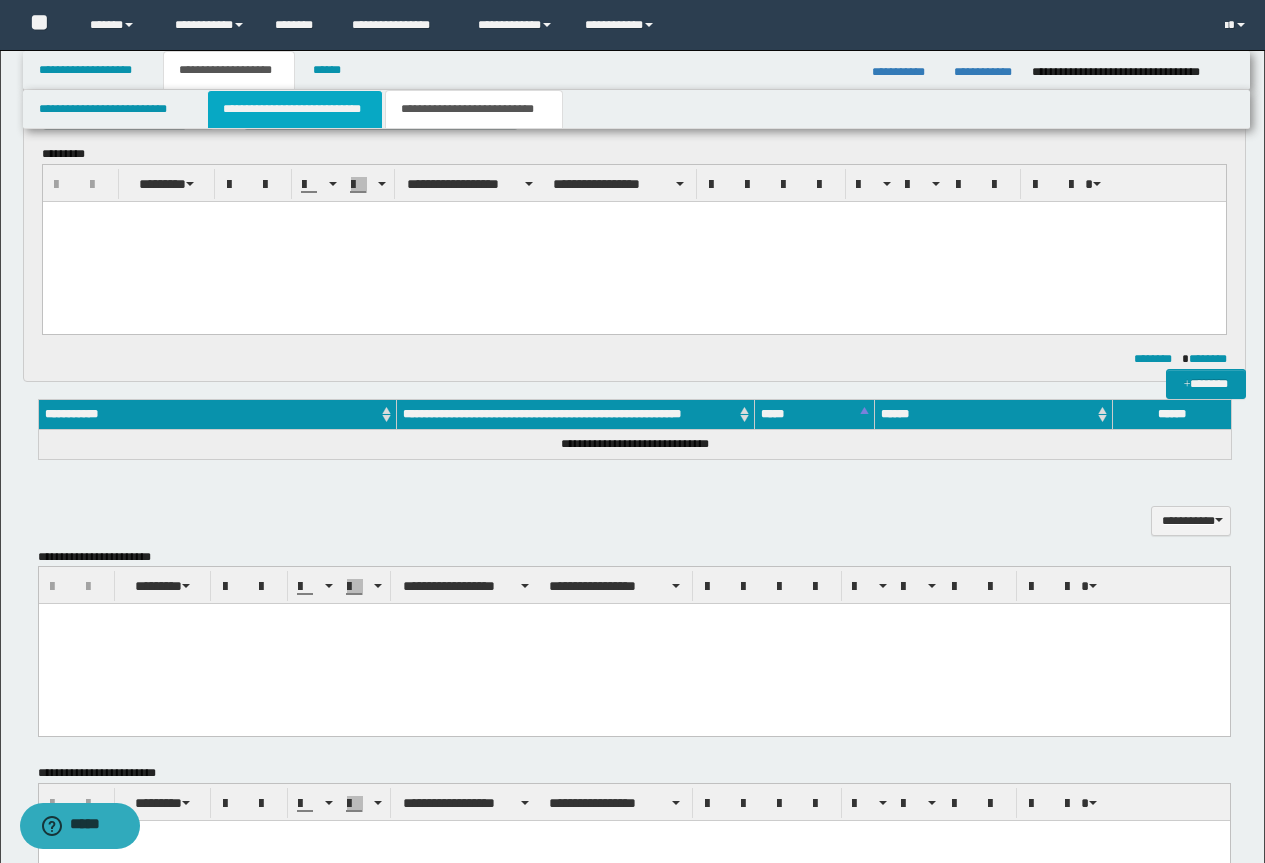 scroll, scrollTop: 0, scrollLeft: 0, axis: both 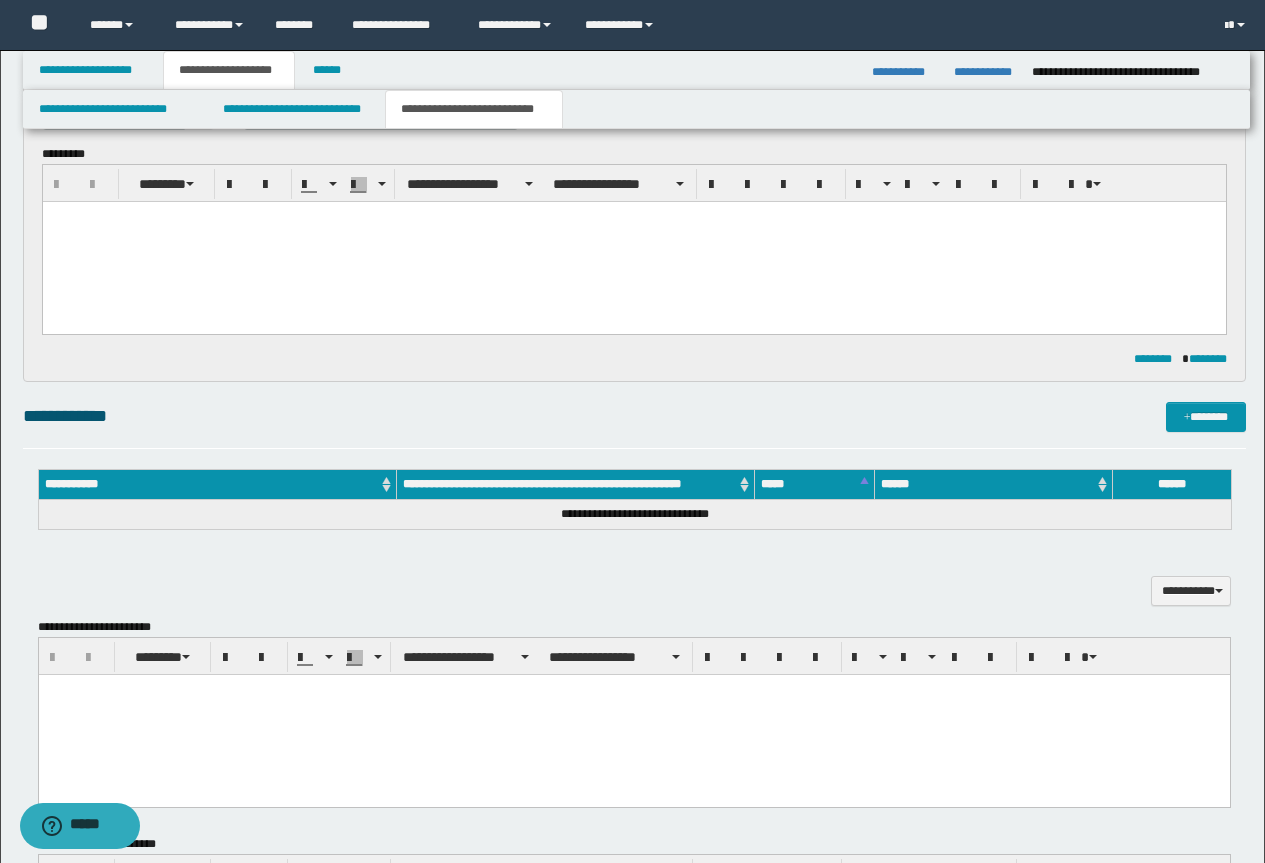 click at bounding box center [633, 241] 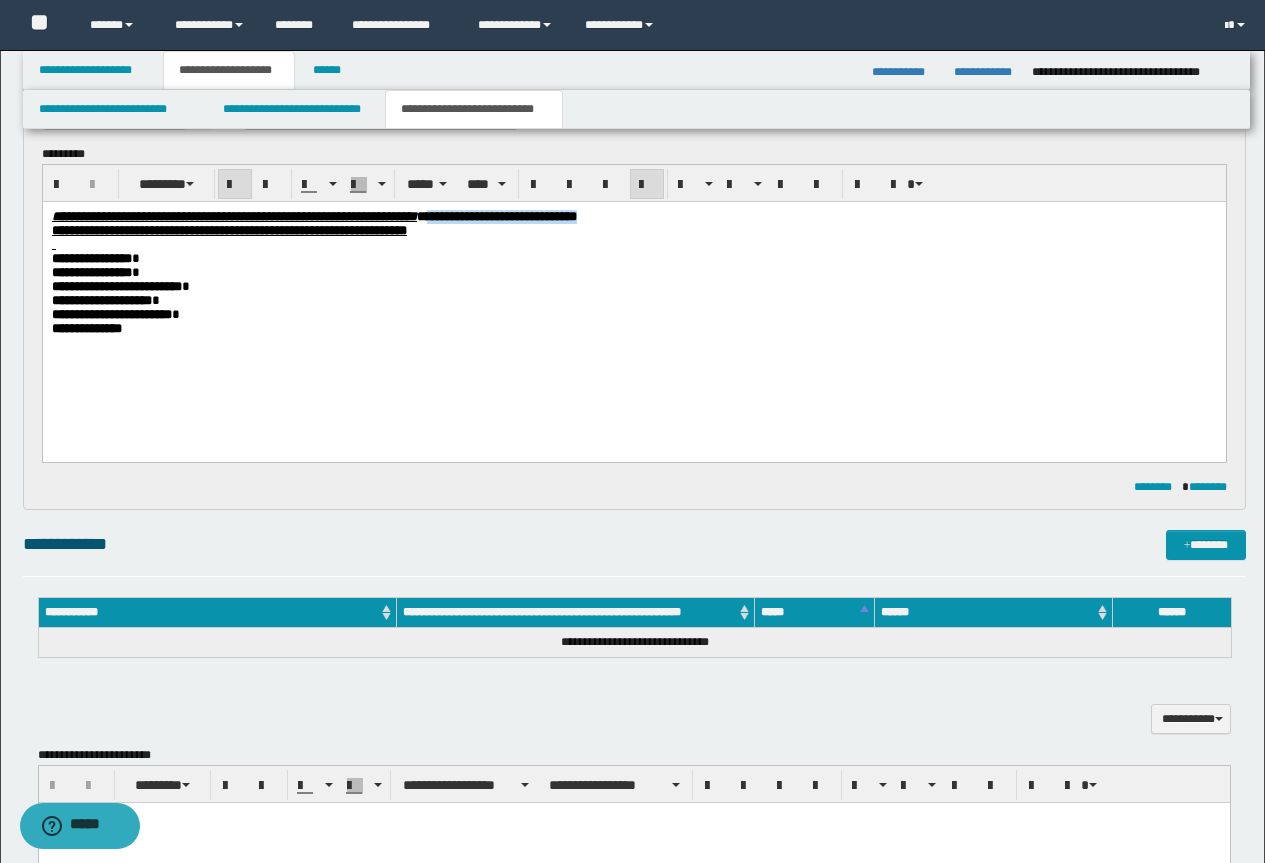 drag, startPoint x: 838, startPoint y: 222, endPoint x: 626, endPoint y: 217, distance: 212.05896 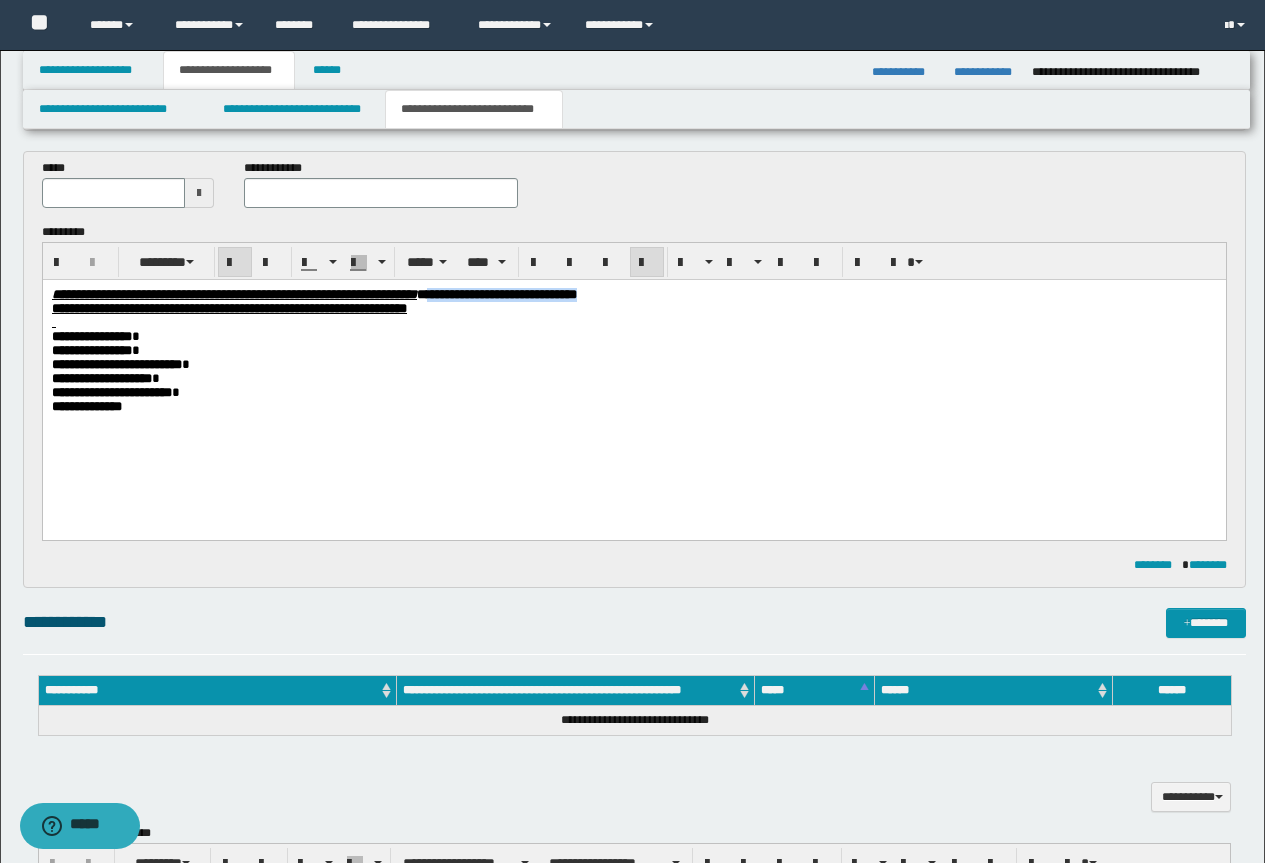 scroll, scrollTop: 526, scrollLeft: 0, axis: vertical 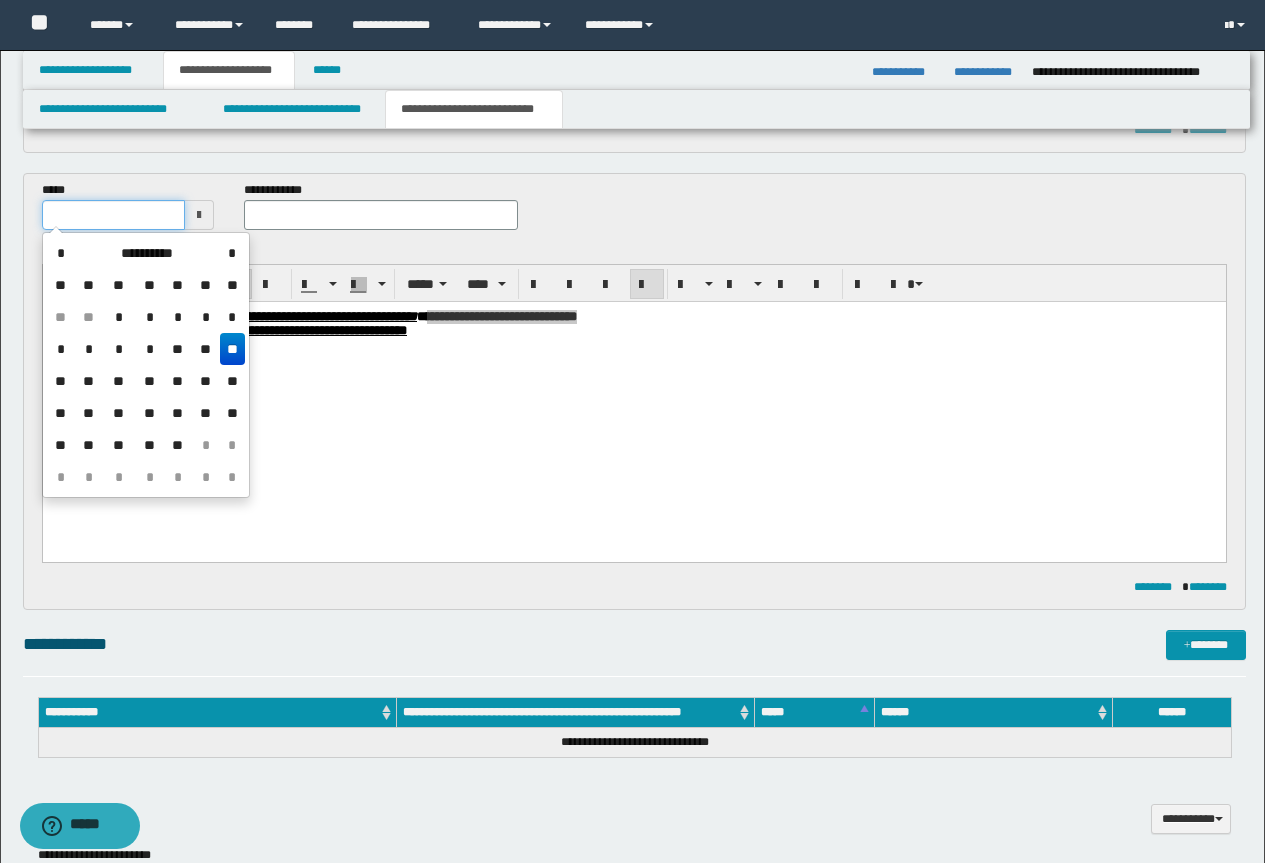 click at bounding box center [114, 215] 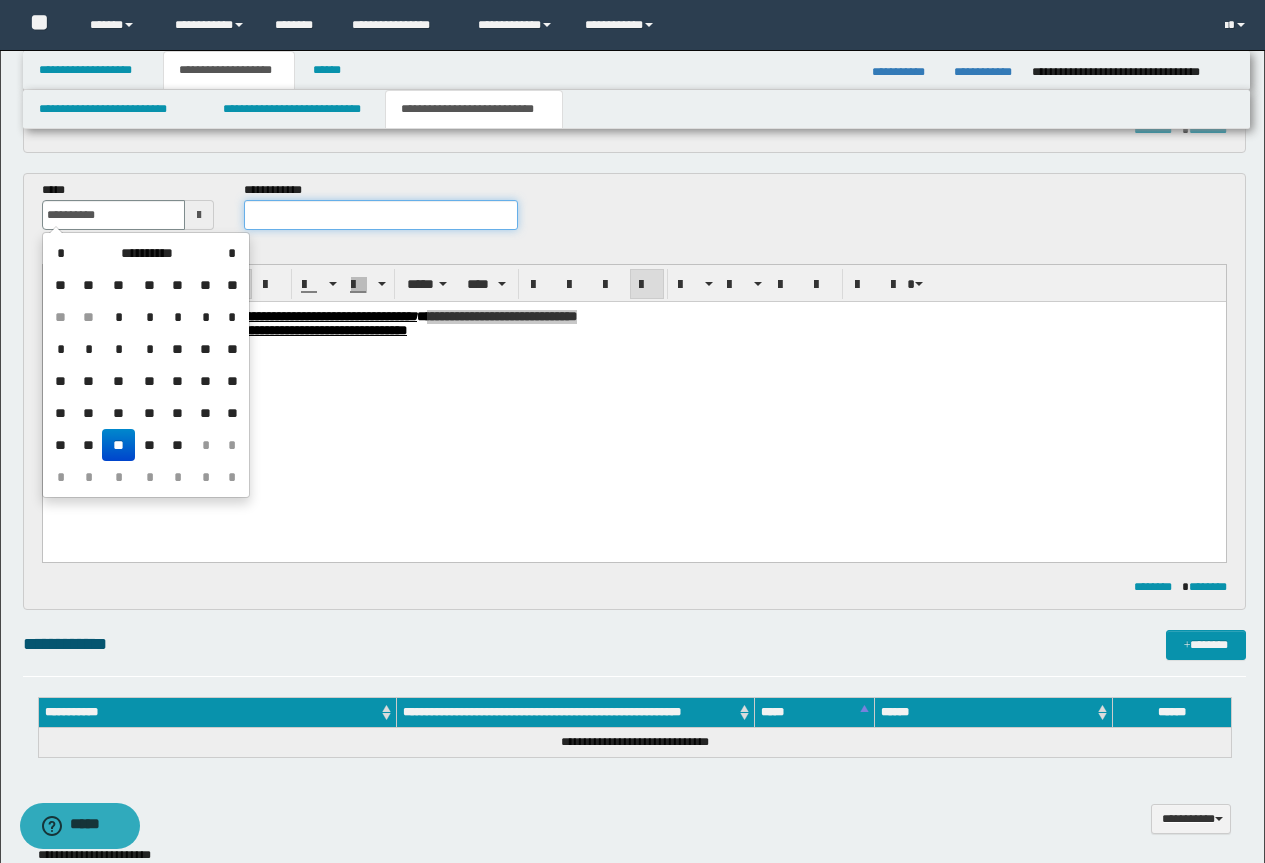 type on "**********" 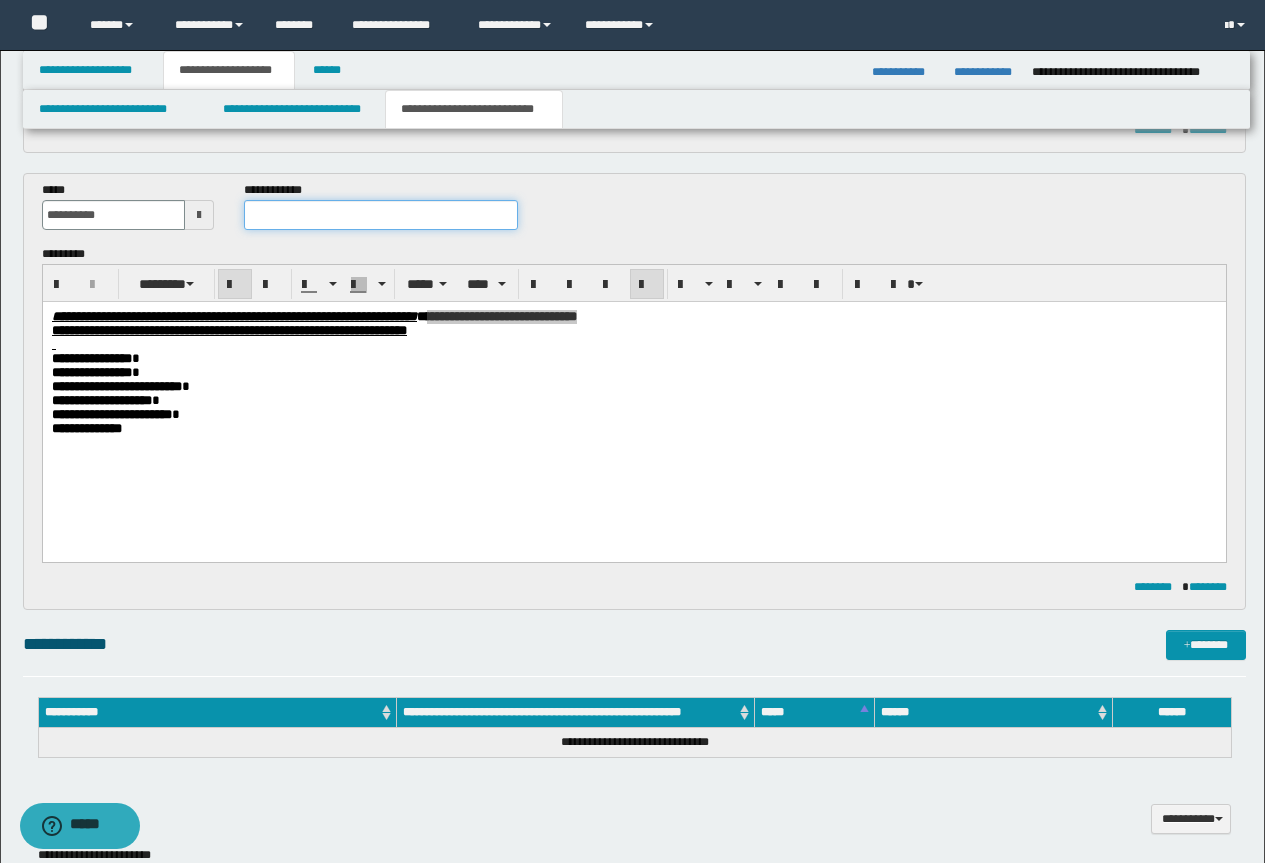 paste on "**********" 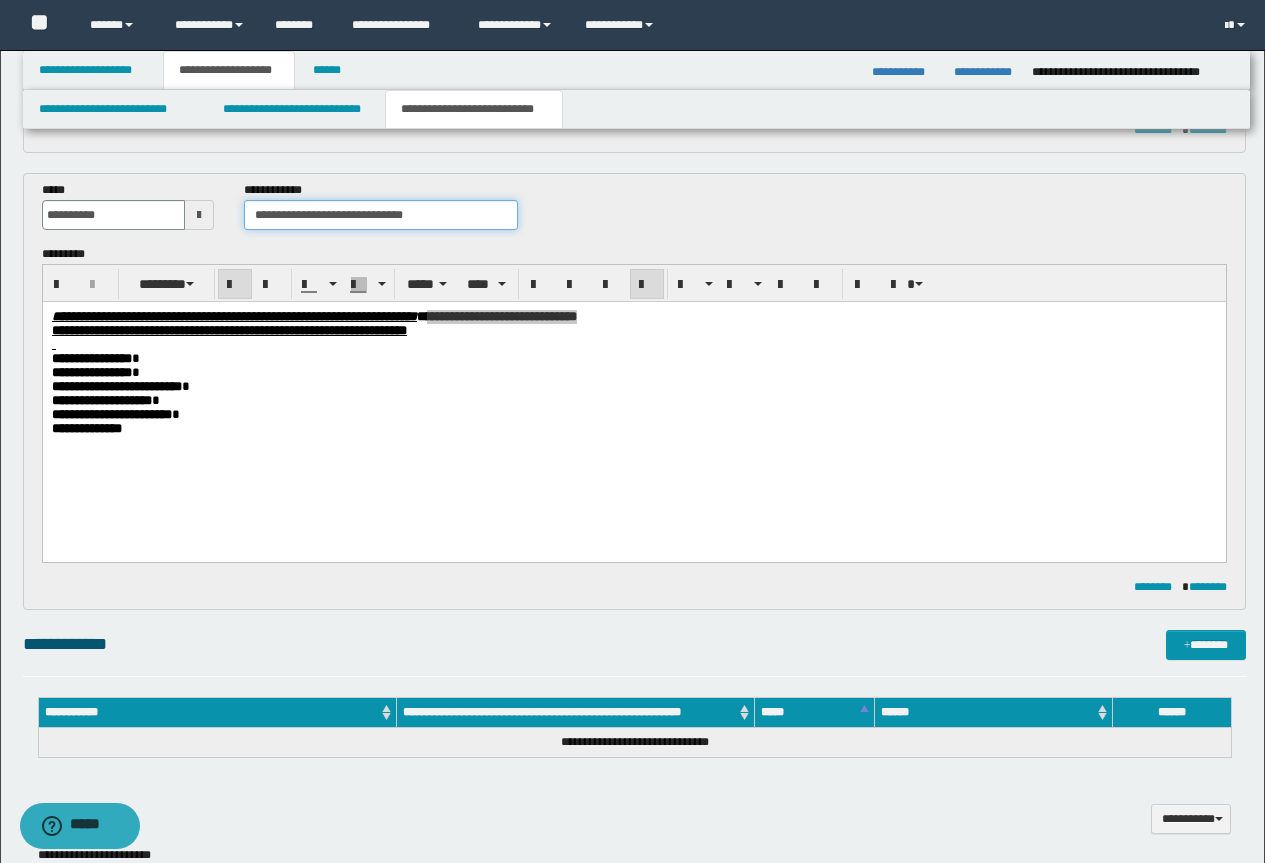 drag, startPoint x: 455, startPoint y: 214, endPoint x: 348, endPoint y: 225, distance: 107.563934 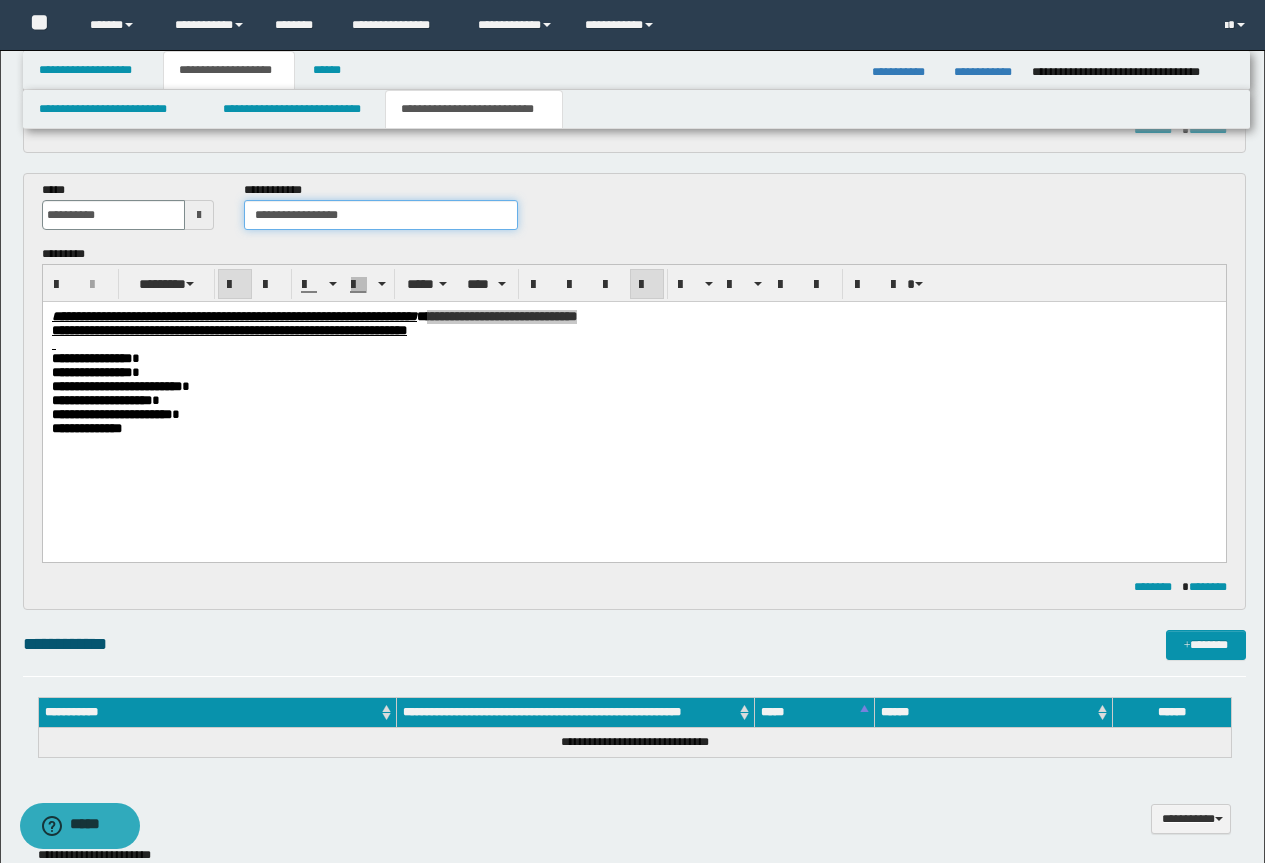 scroll, scrollTop: 626, scrollLeft: 0, axis: vertical 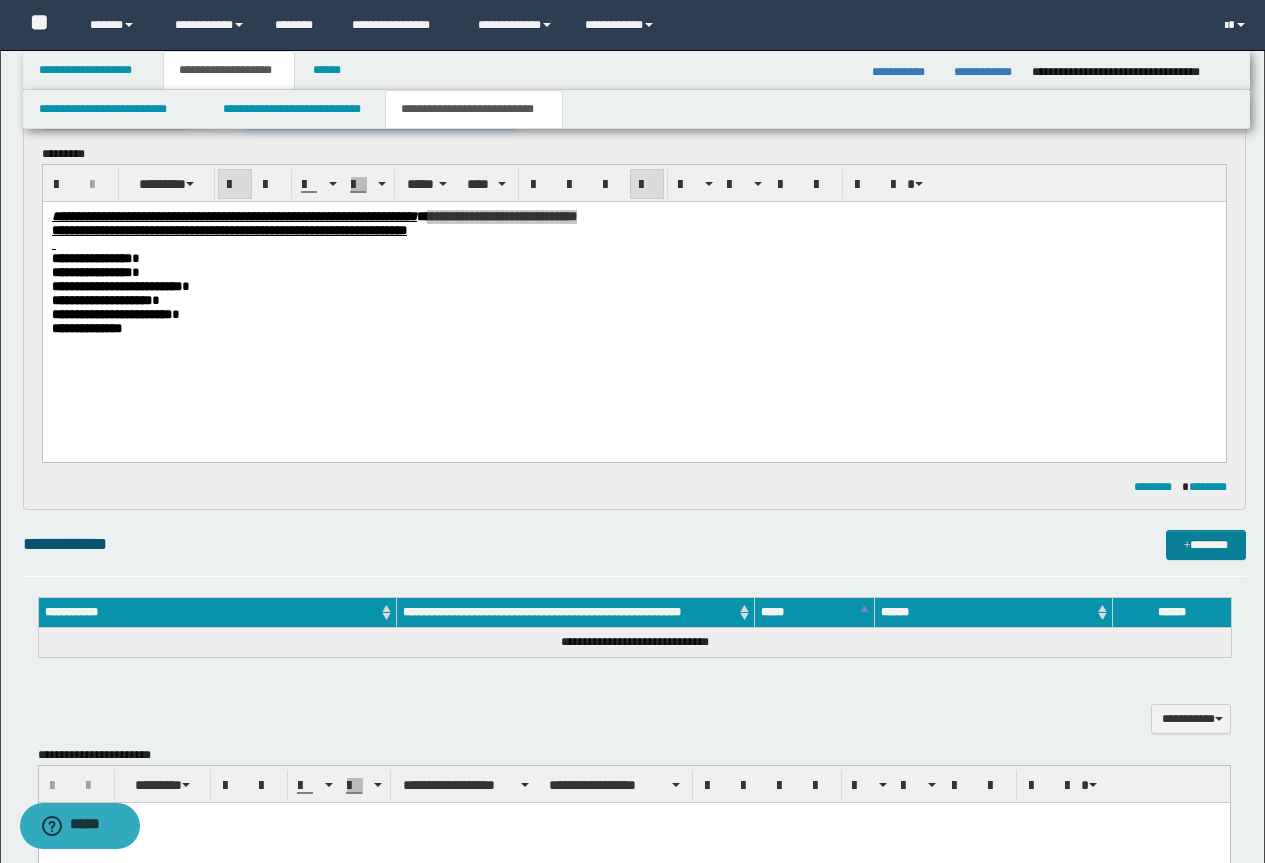 type on "**********" 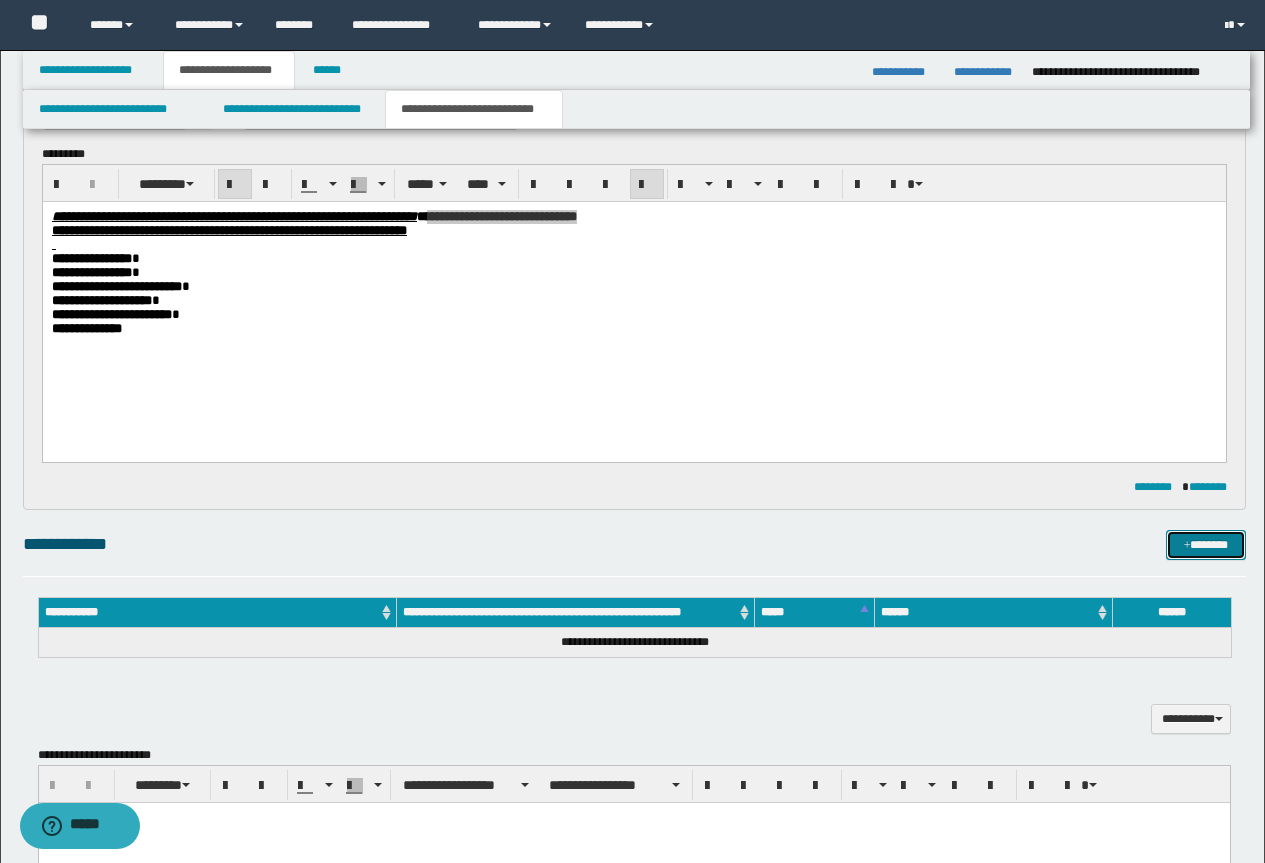 click on "*******" at bounding box center [1206, 545] 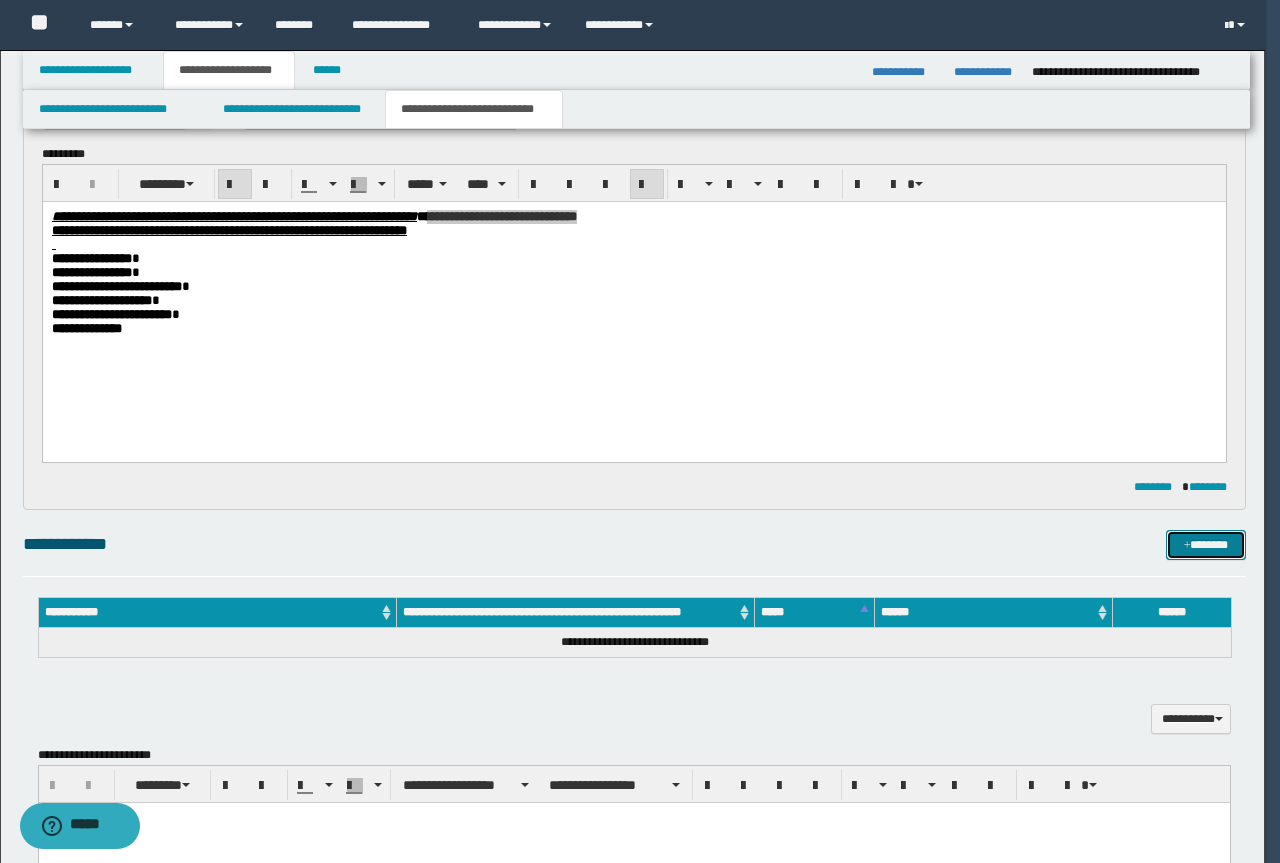 type 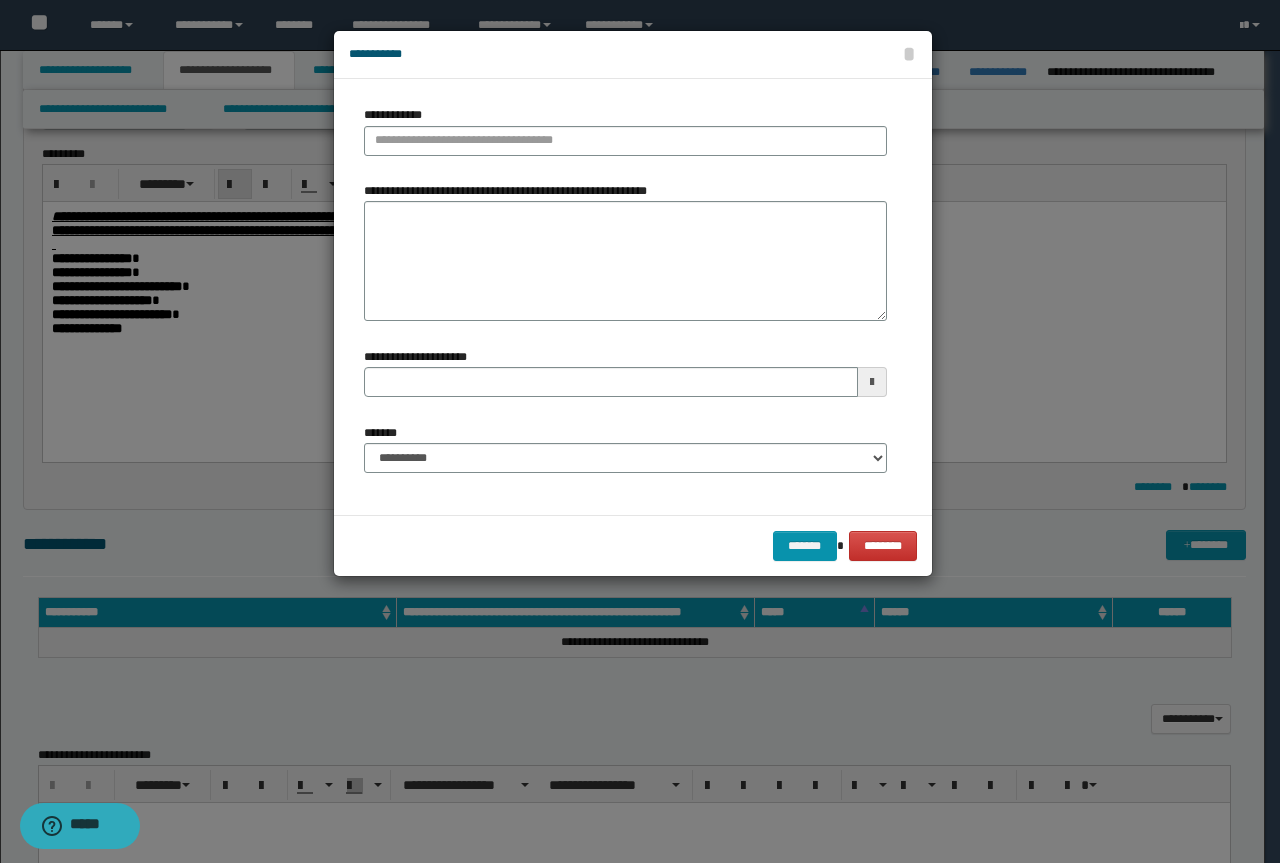 drag, startPoint x: 440, startPoint y: 158, endPoint x: 453, endPoint y: 148, distance: 16.40122 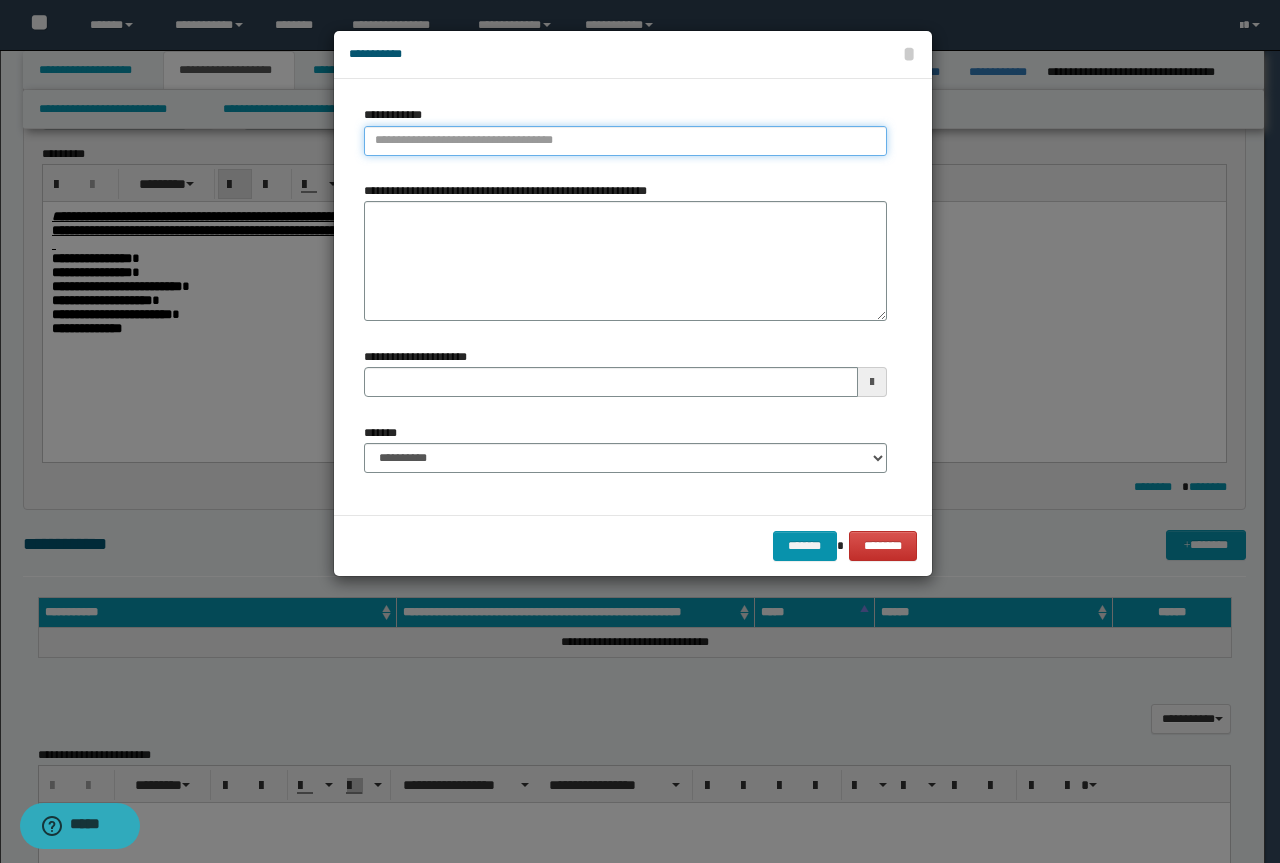click on "**********" at bounding box center [625, 141] 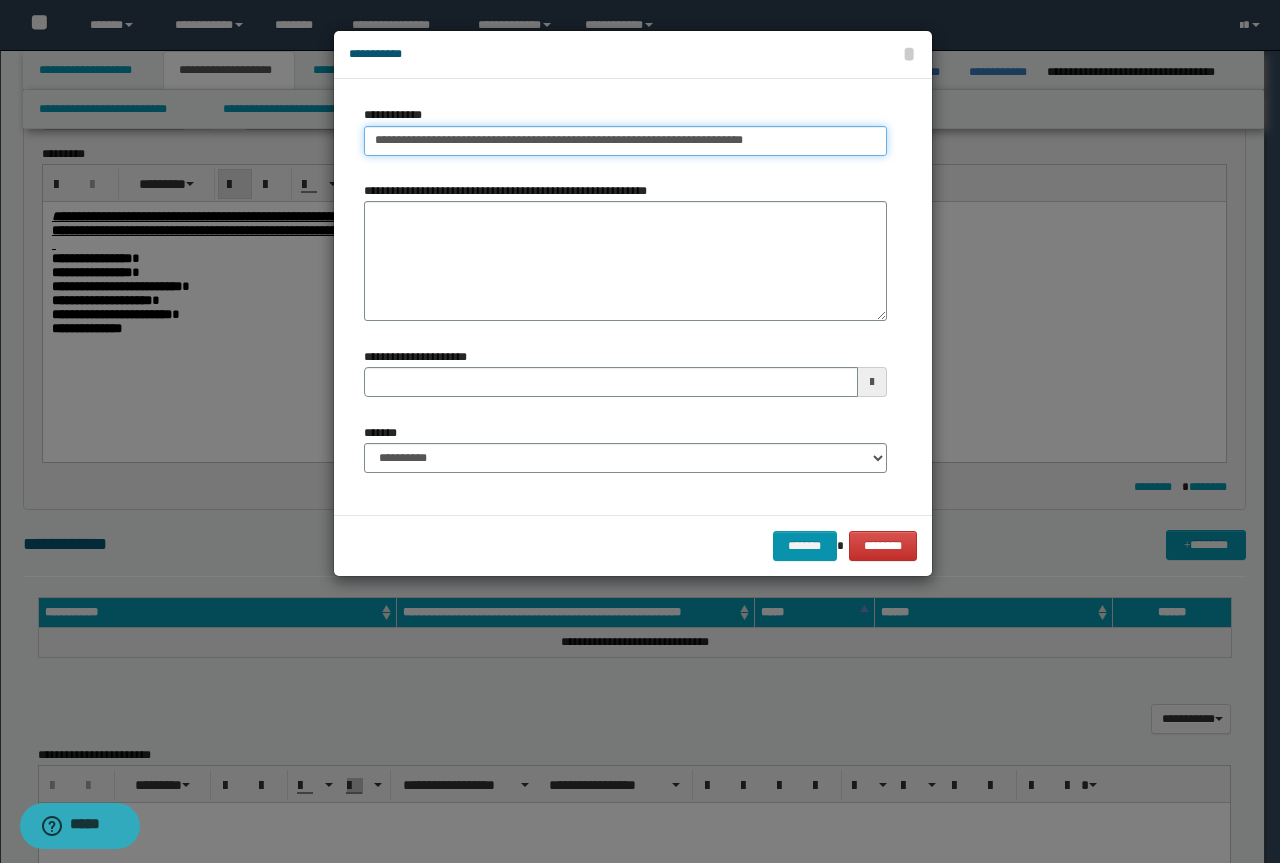drag, startPoint x: 818, startPoint y: 138, endPoint x: 547, endPoint y: 147, distance: 271.1494 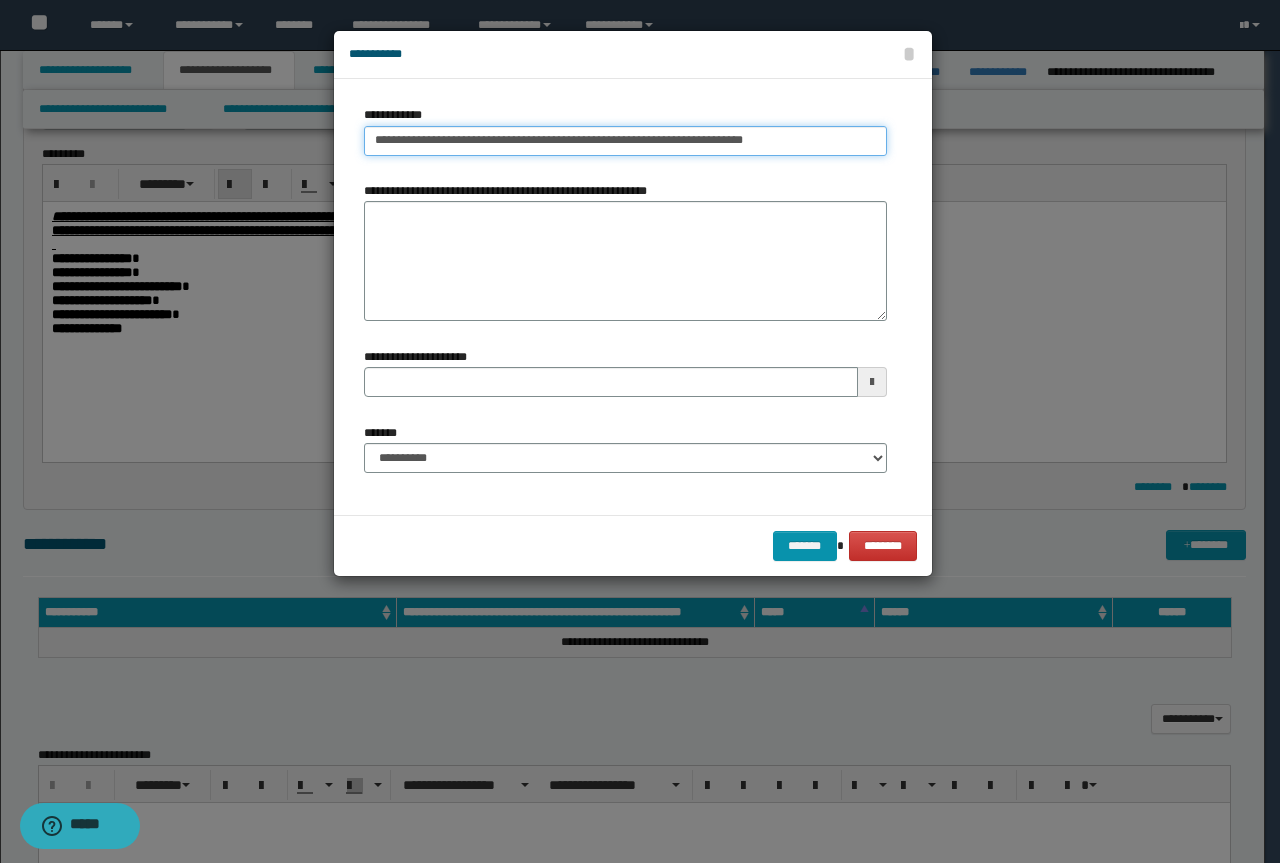 type on "**********" 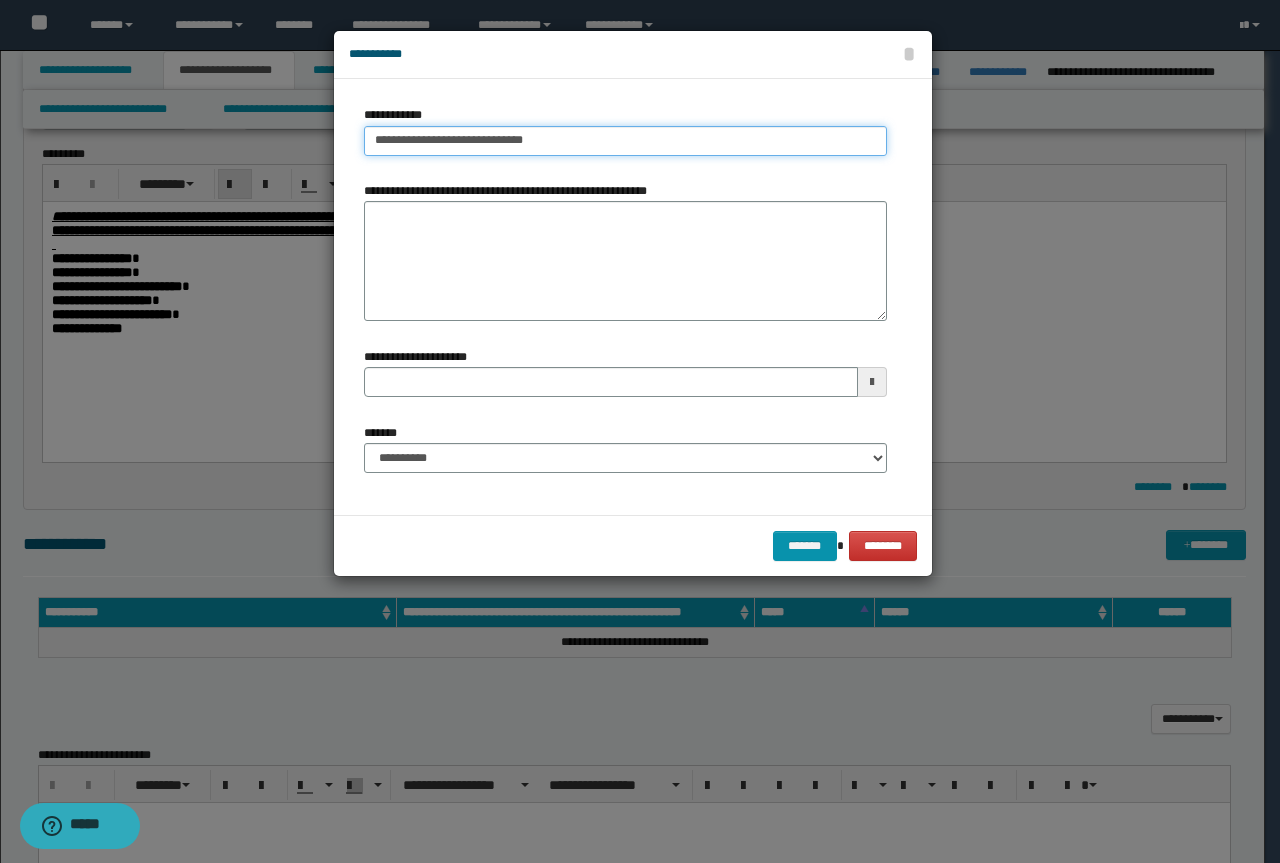 type on "**********" 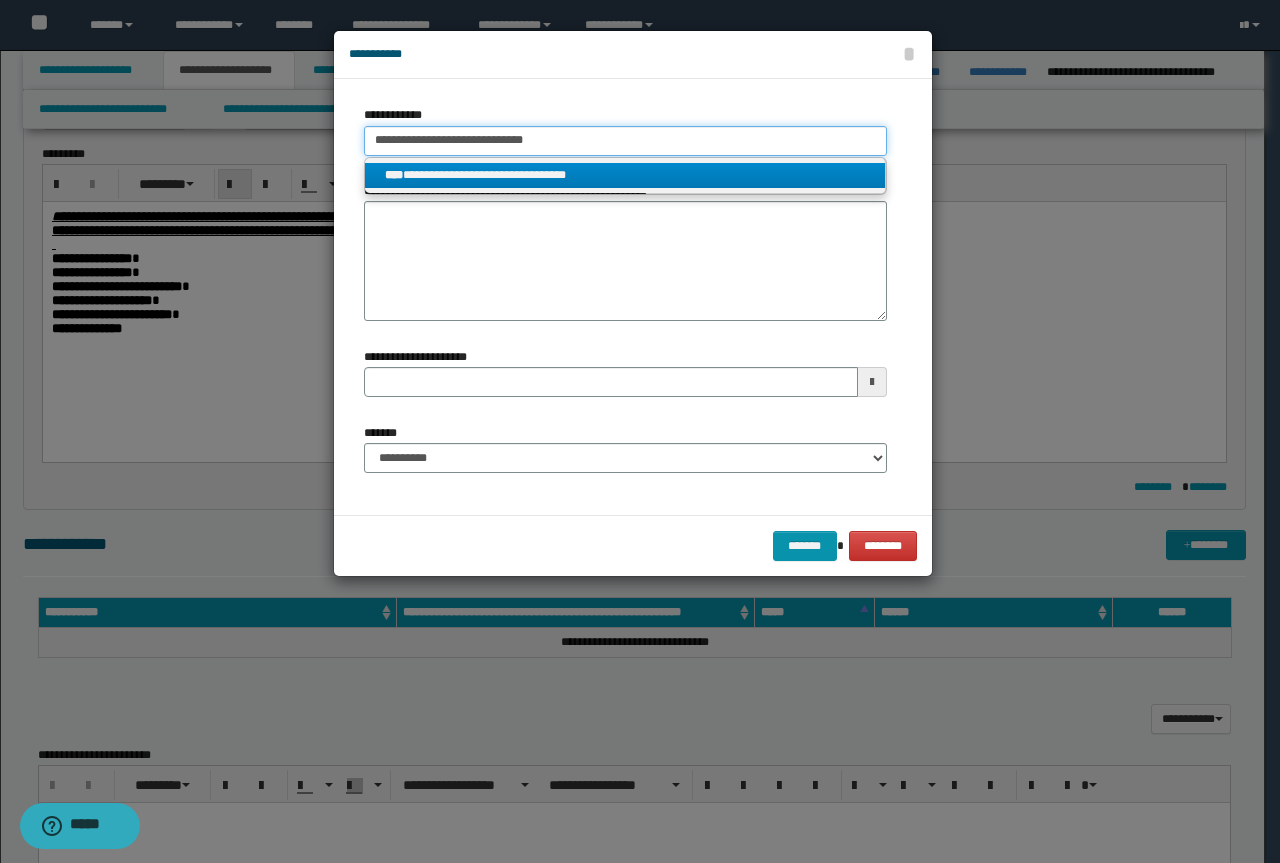 type on "**********" 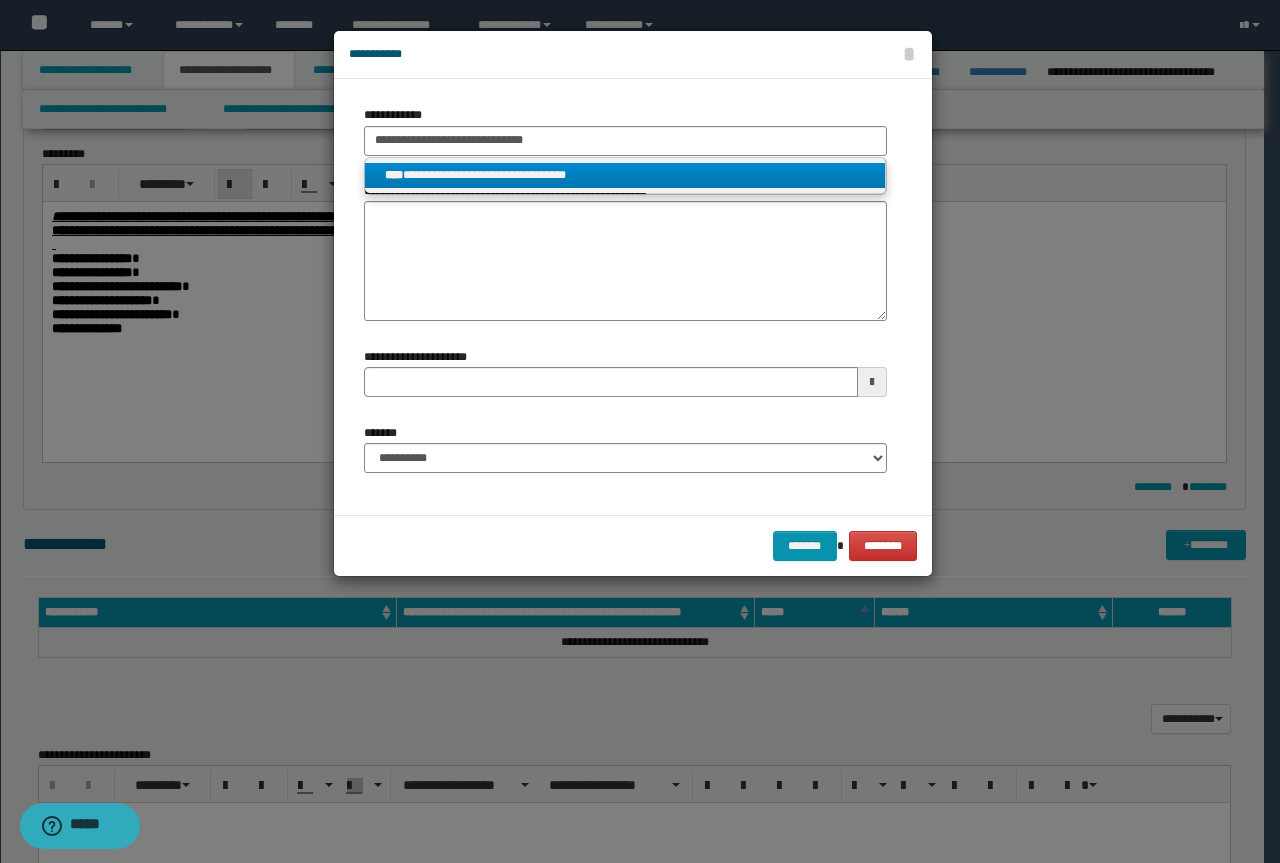 click on "**********" at bounding box center (625, 175) 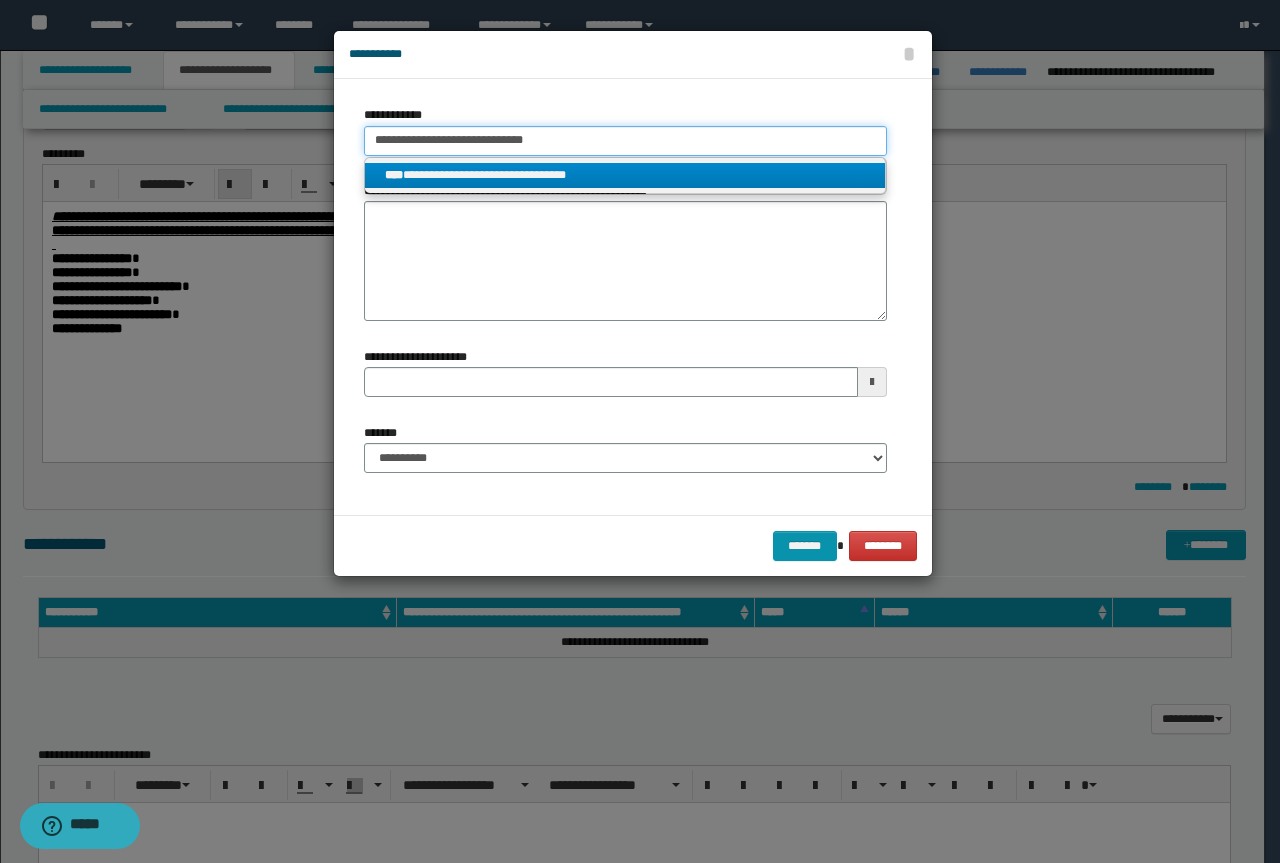 type 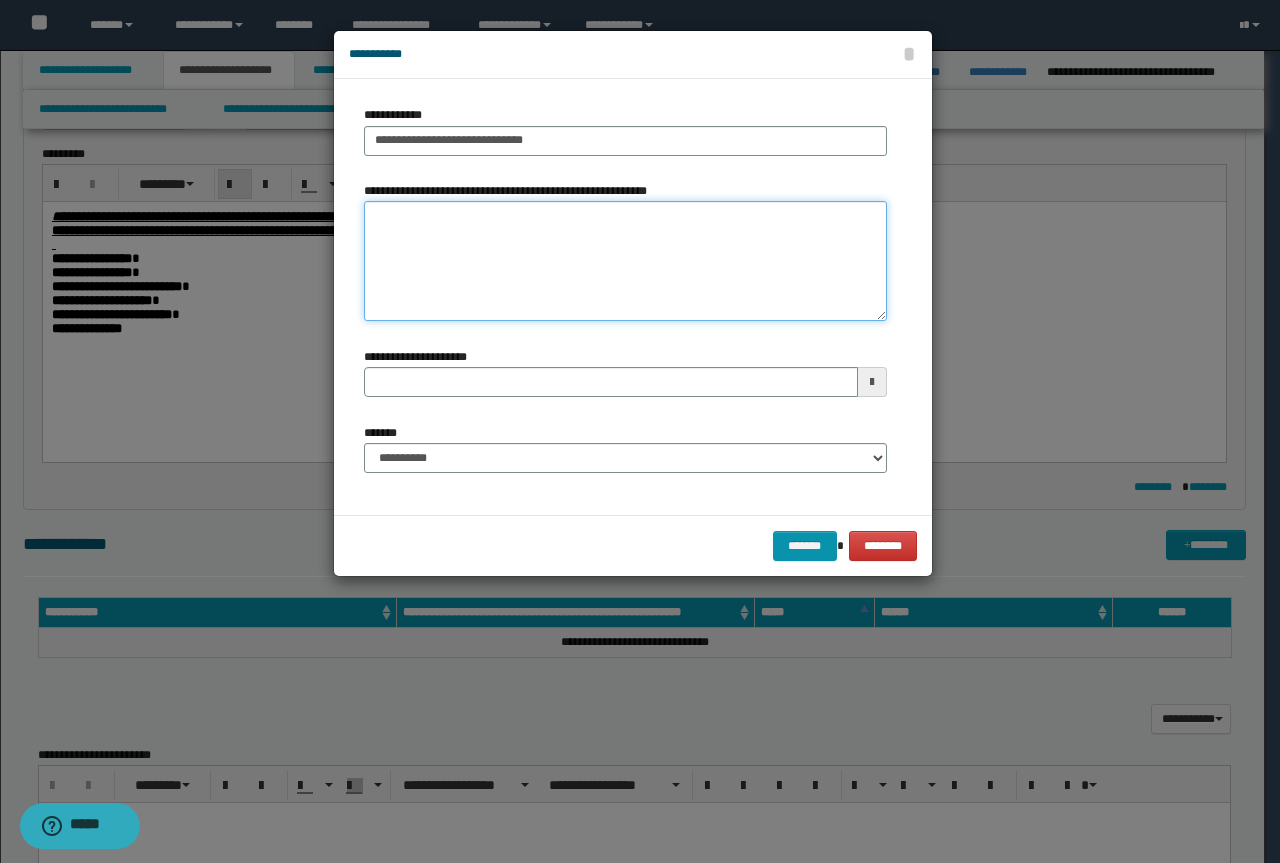 click on "**********" at bounding box center [625, 261] 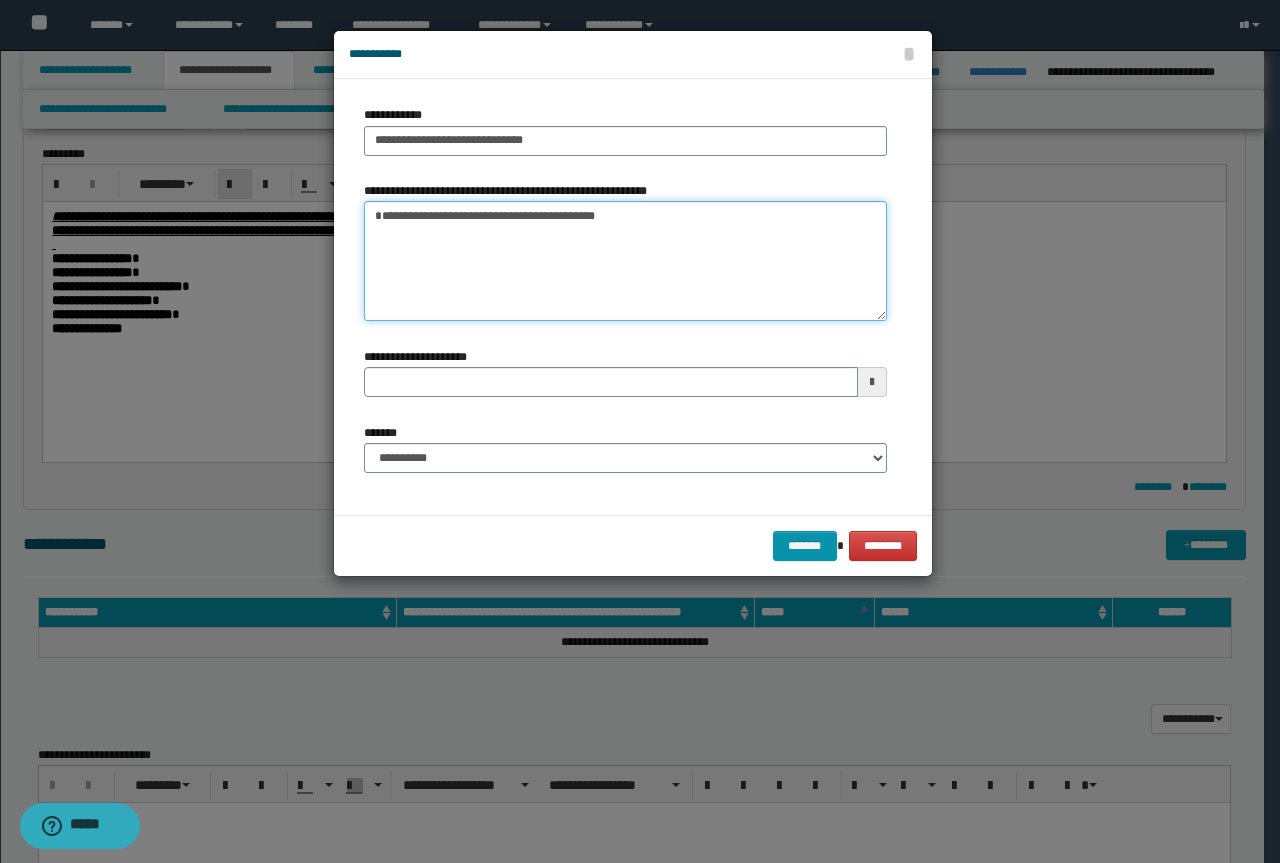 type 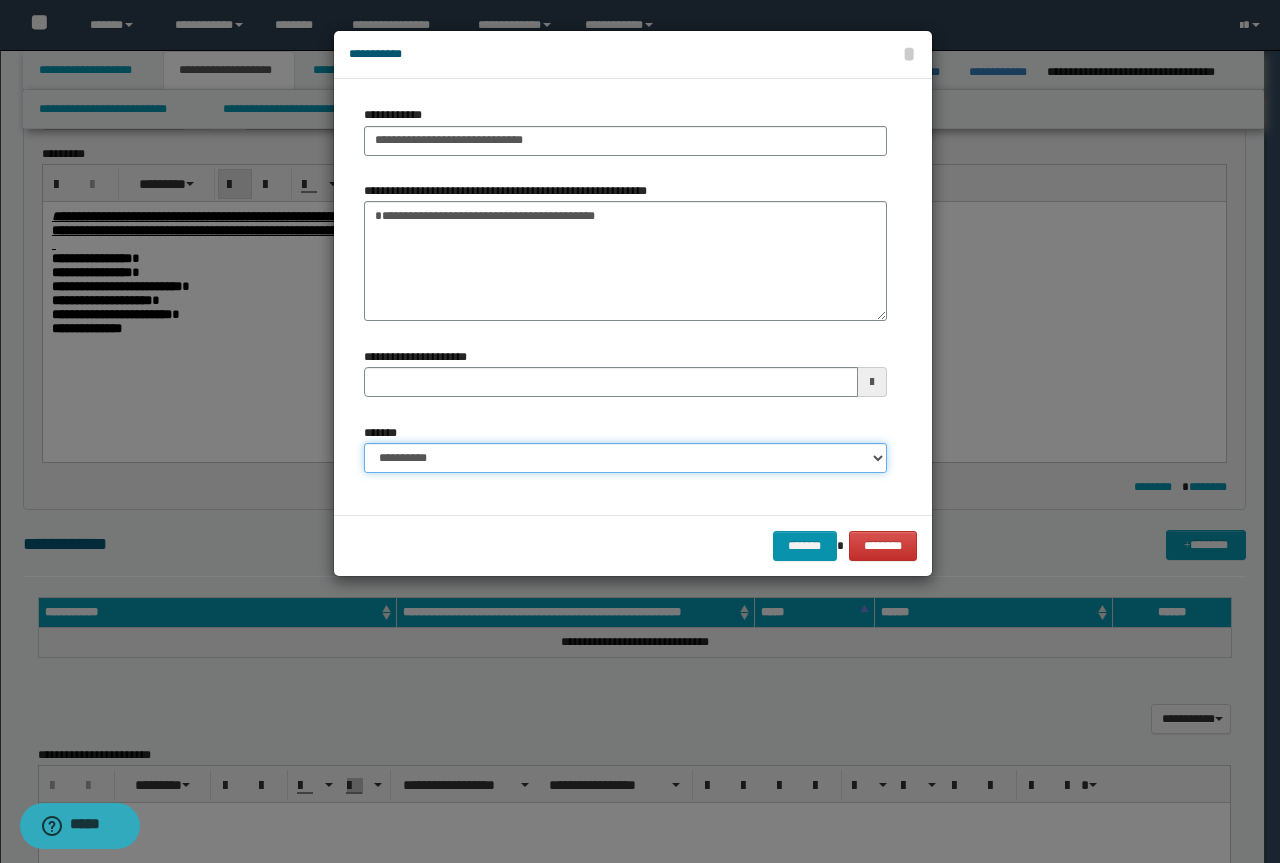 click on "**********" at bounding box center [625, 458] 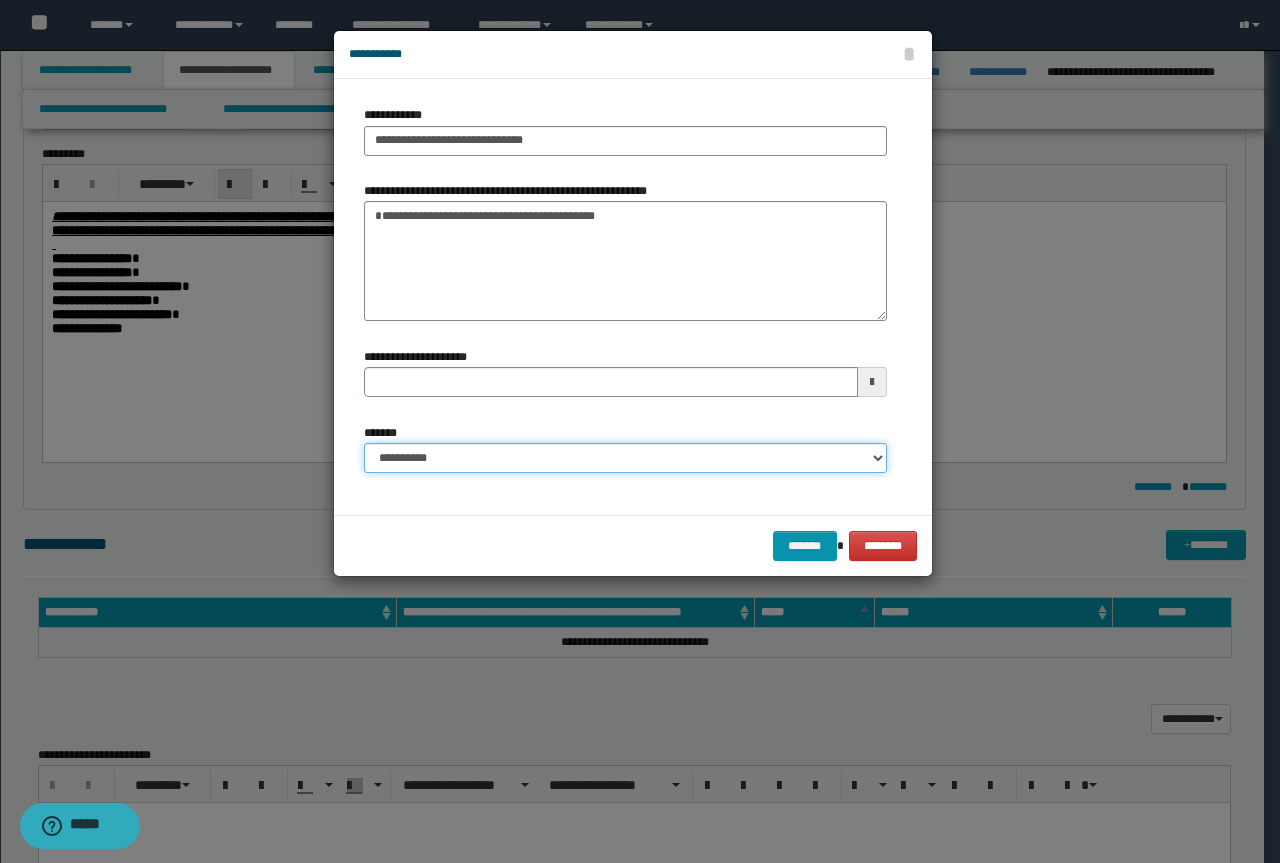 click on "**********" at bounding box center [625, 458] 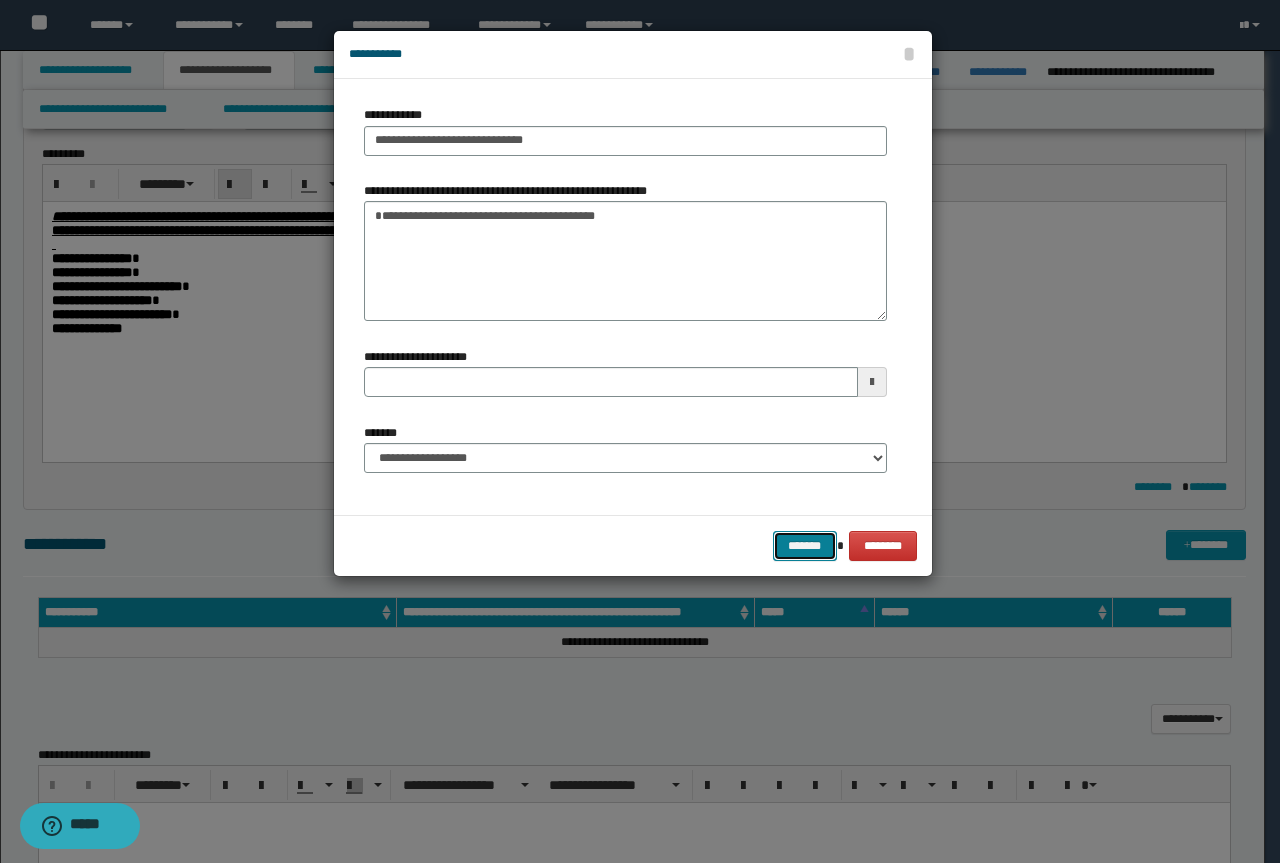 click on "*******" at bounding box center [805, 546] 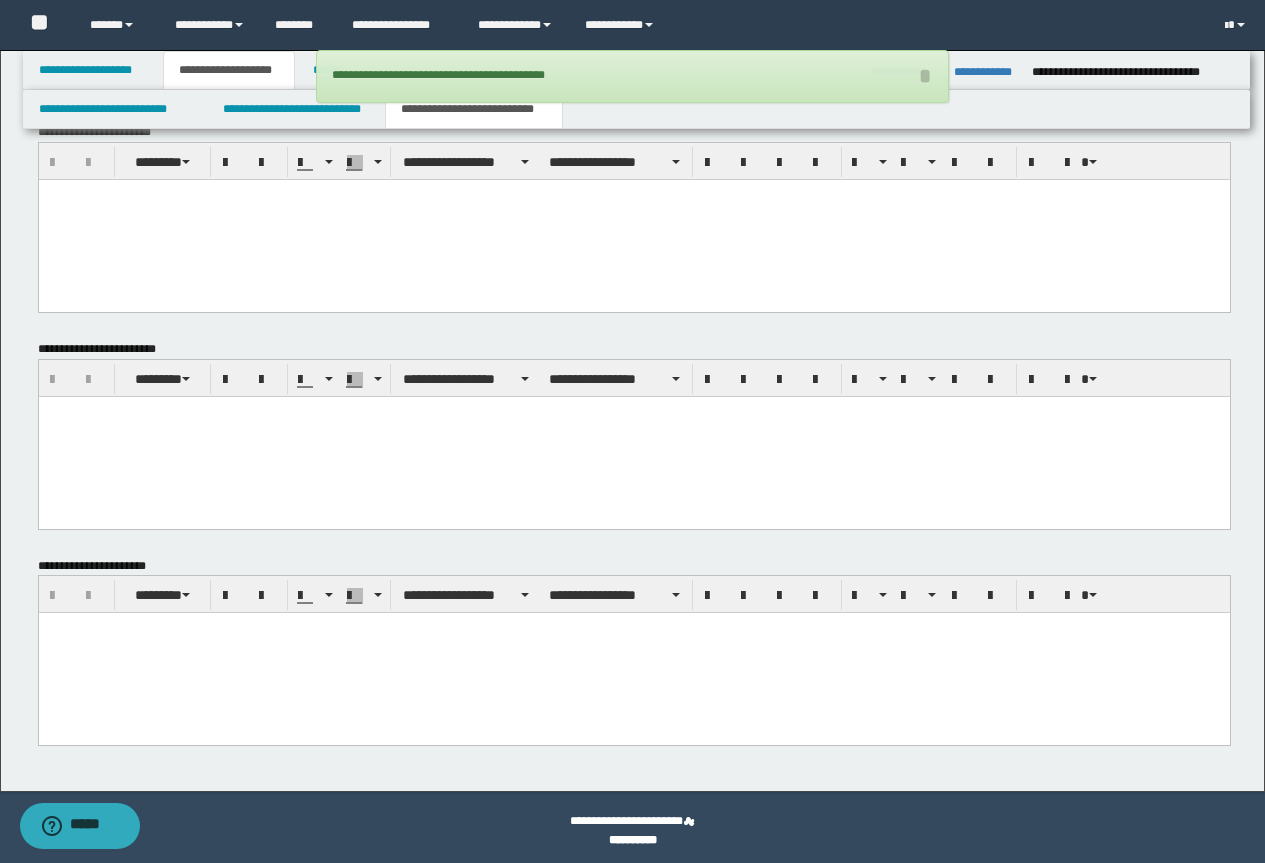 scroll, scrollTop: 1256, scrollLeft: 0, axis: vertical 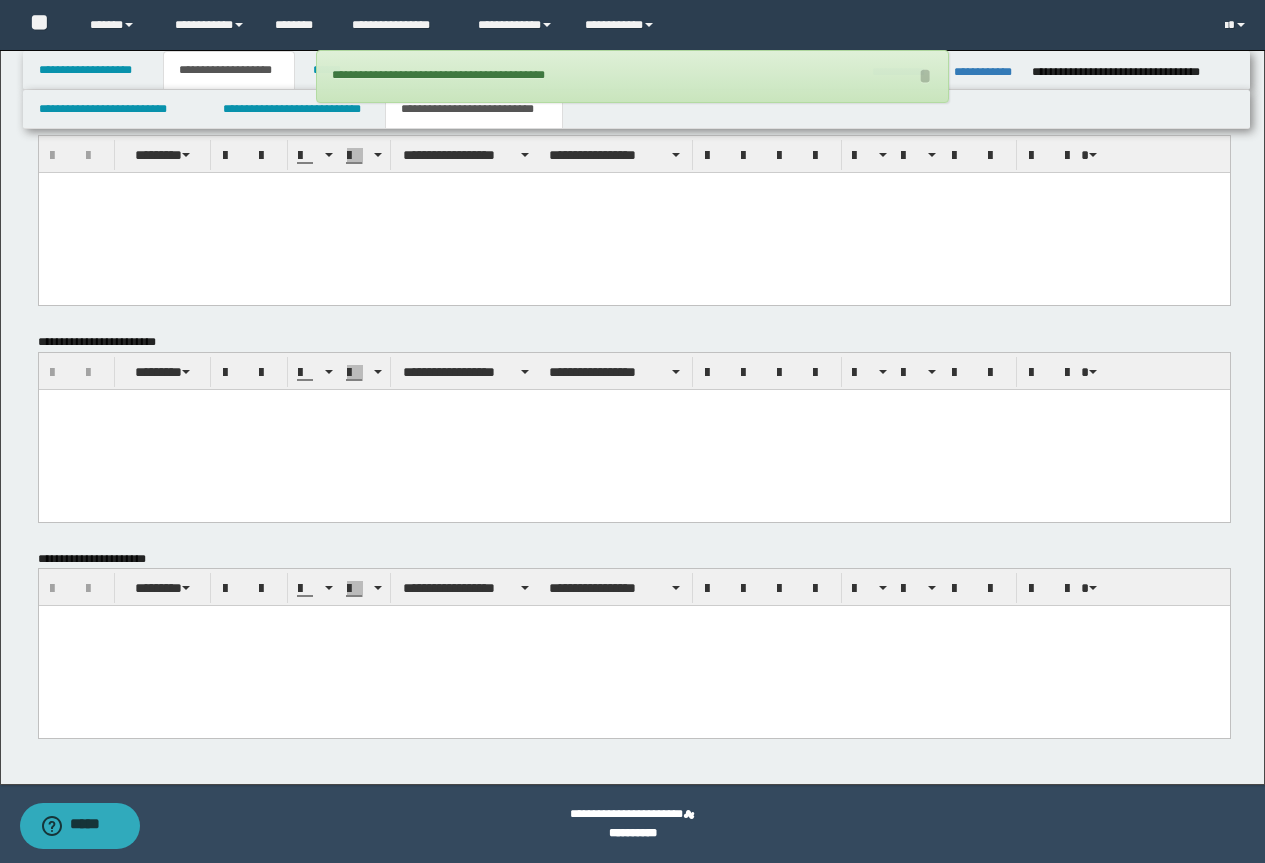 click at bounding box center [633, 646] 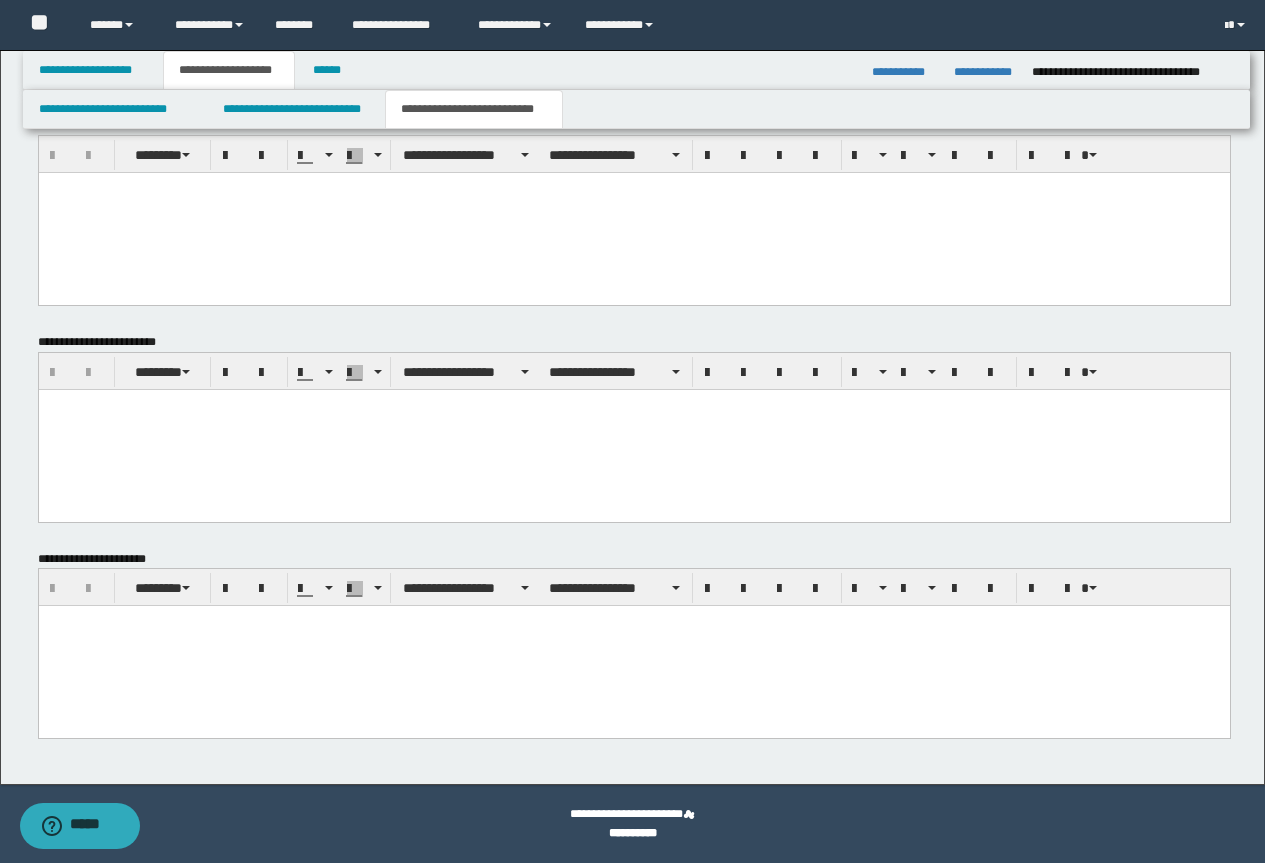 paste 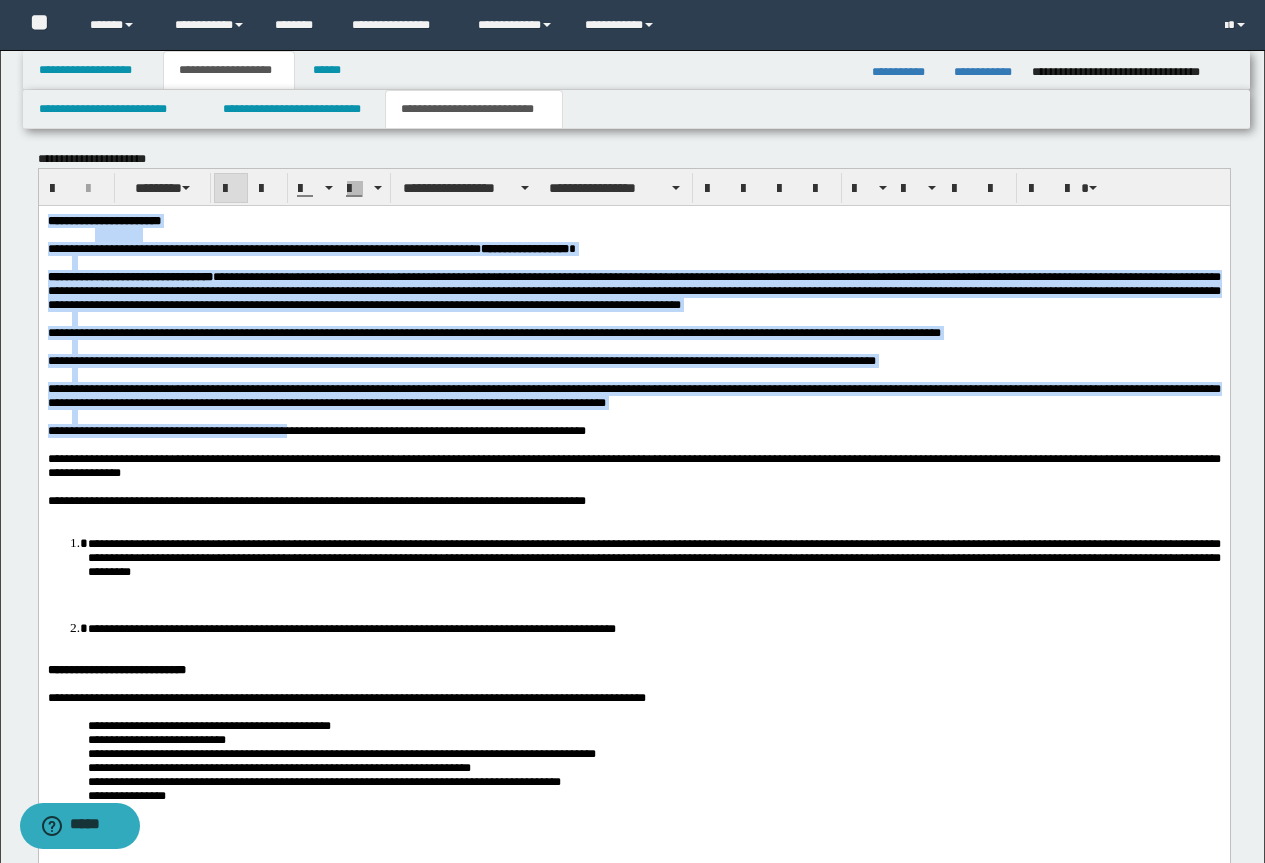 scroll, scrollTop: 1896, scrollLeft: 0, axis: vertical 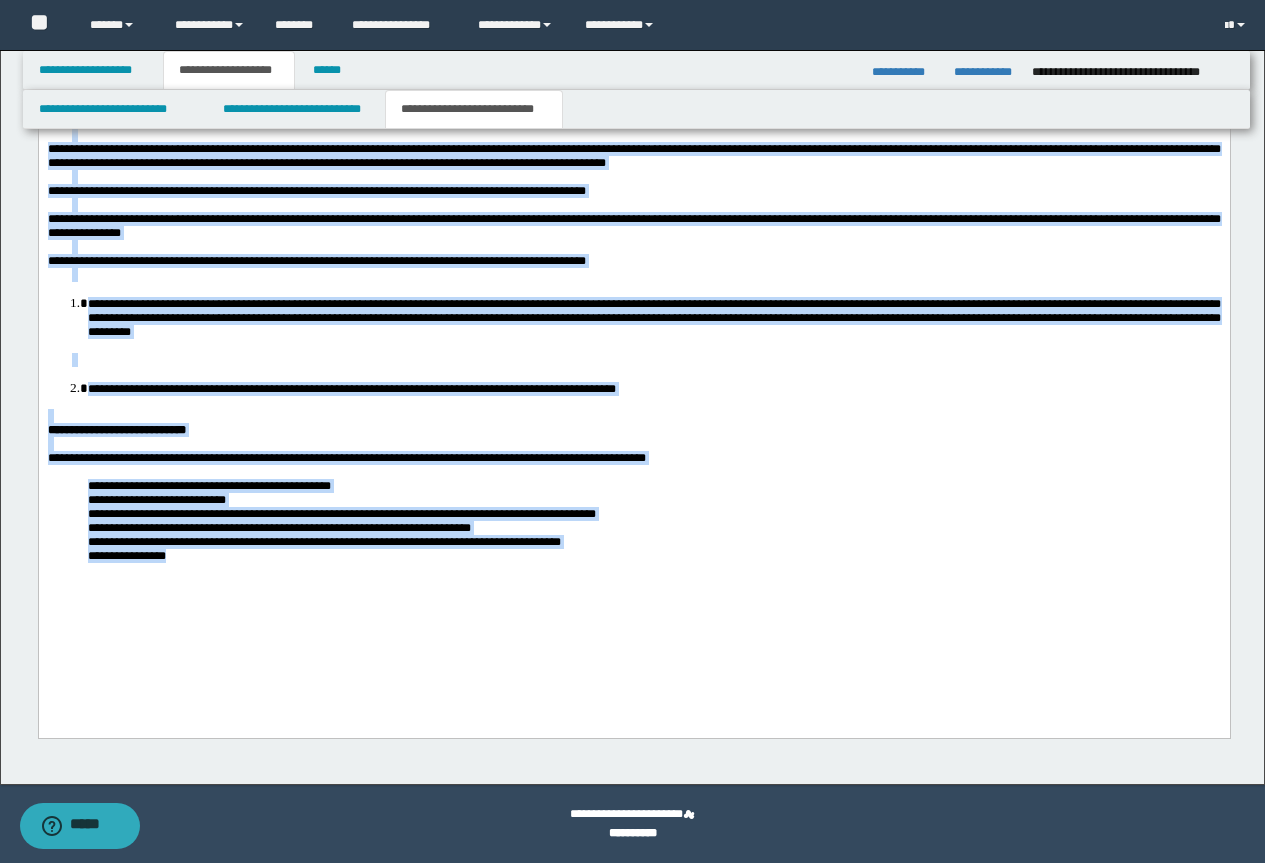 drag, startPoint x: 46, startPoint y: -19, endPoint x: 541, endPoint y: 684, distance: 859.7872 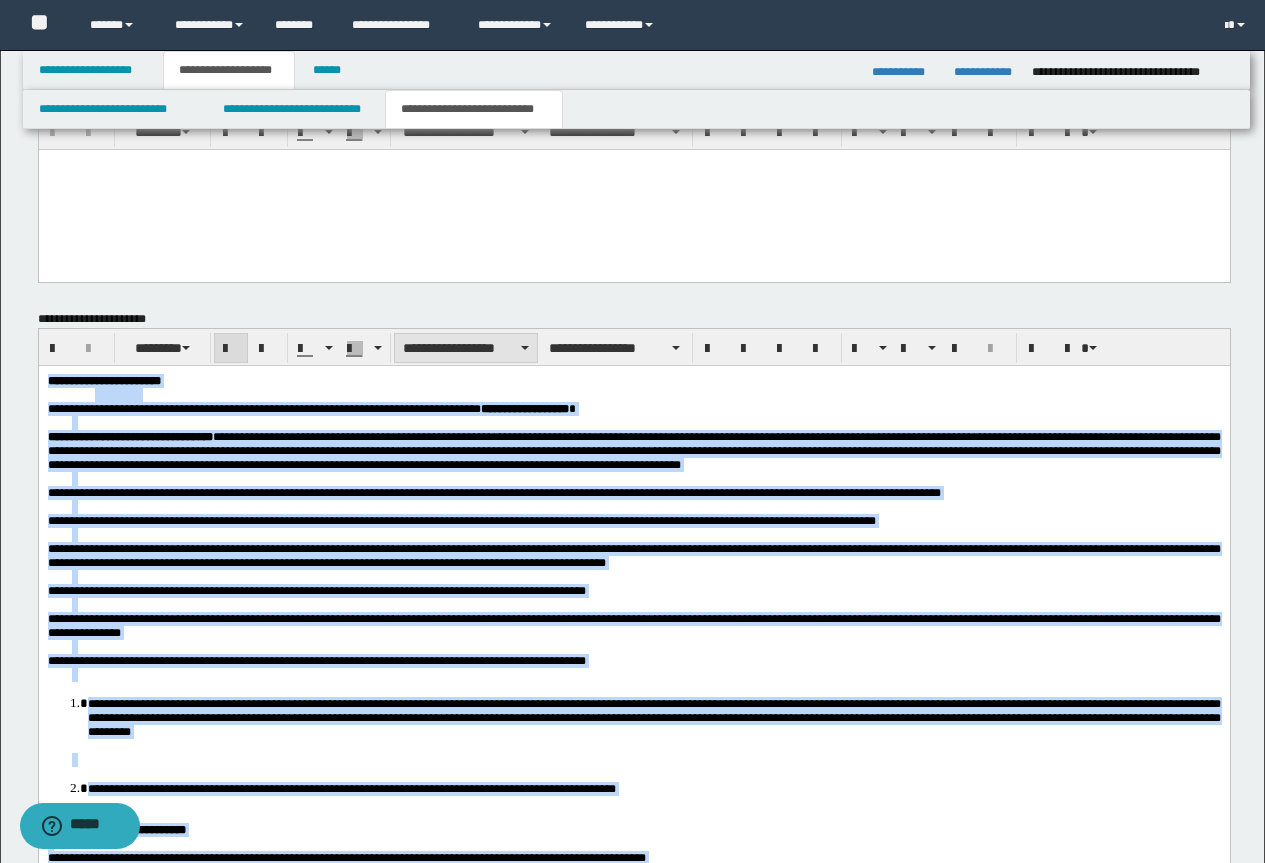 click on "**********" at bounding box center [466, 348] 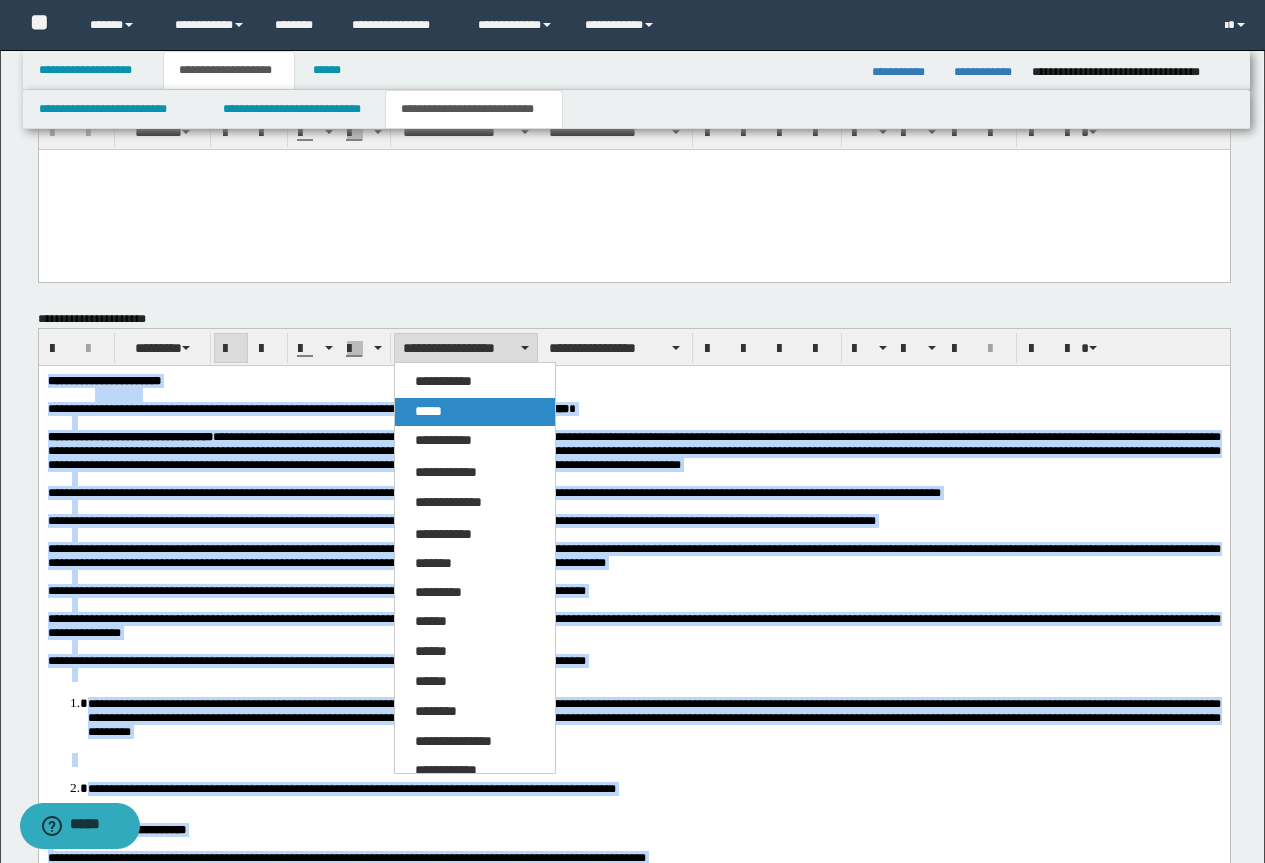 click on "*****" at bounding box center [428, 411] 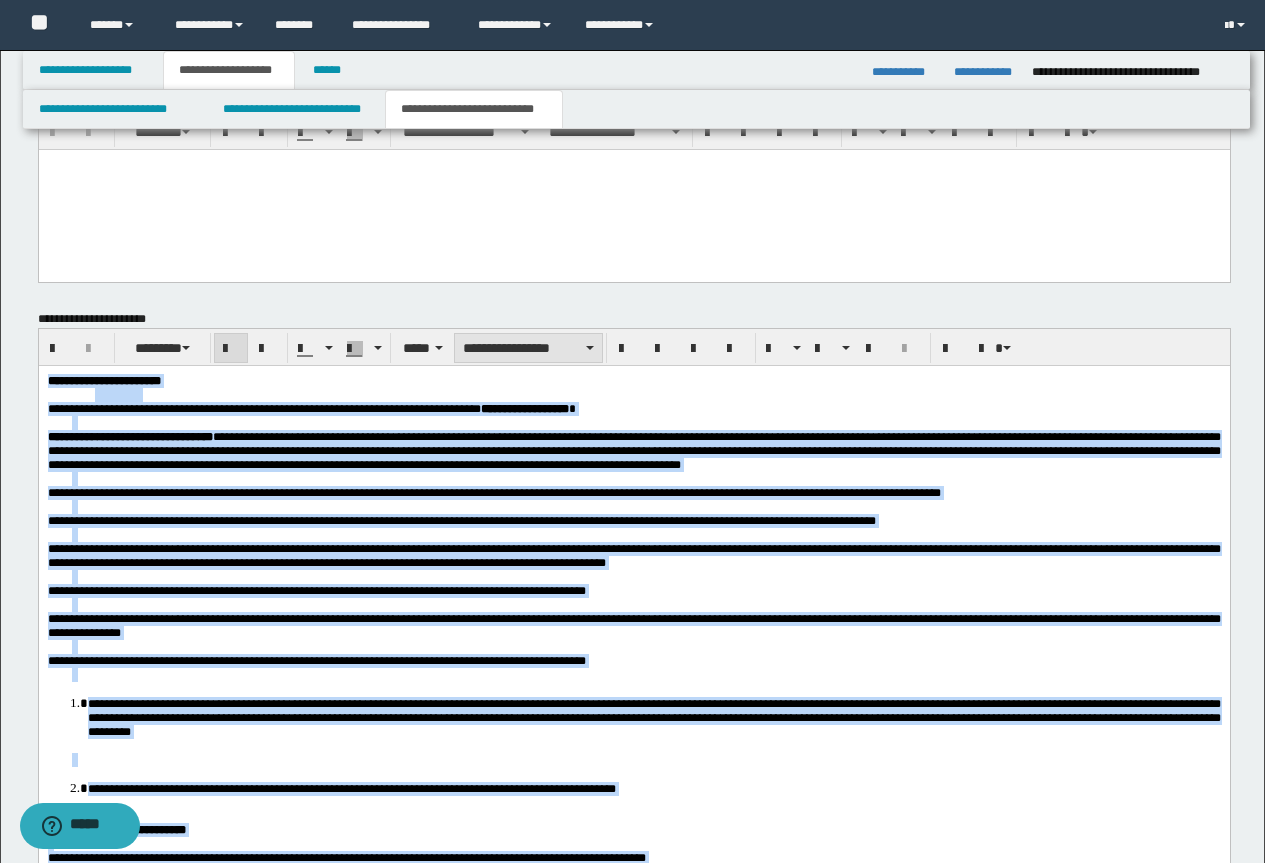 click on "**********" at bounding box center (528, 348) 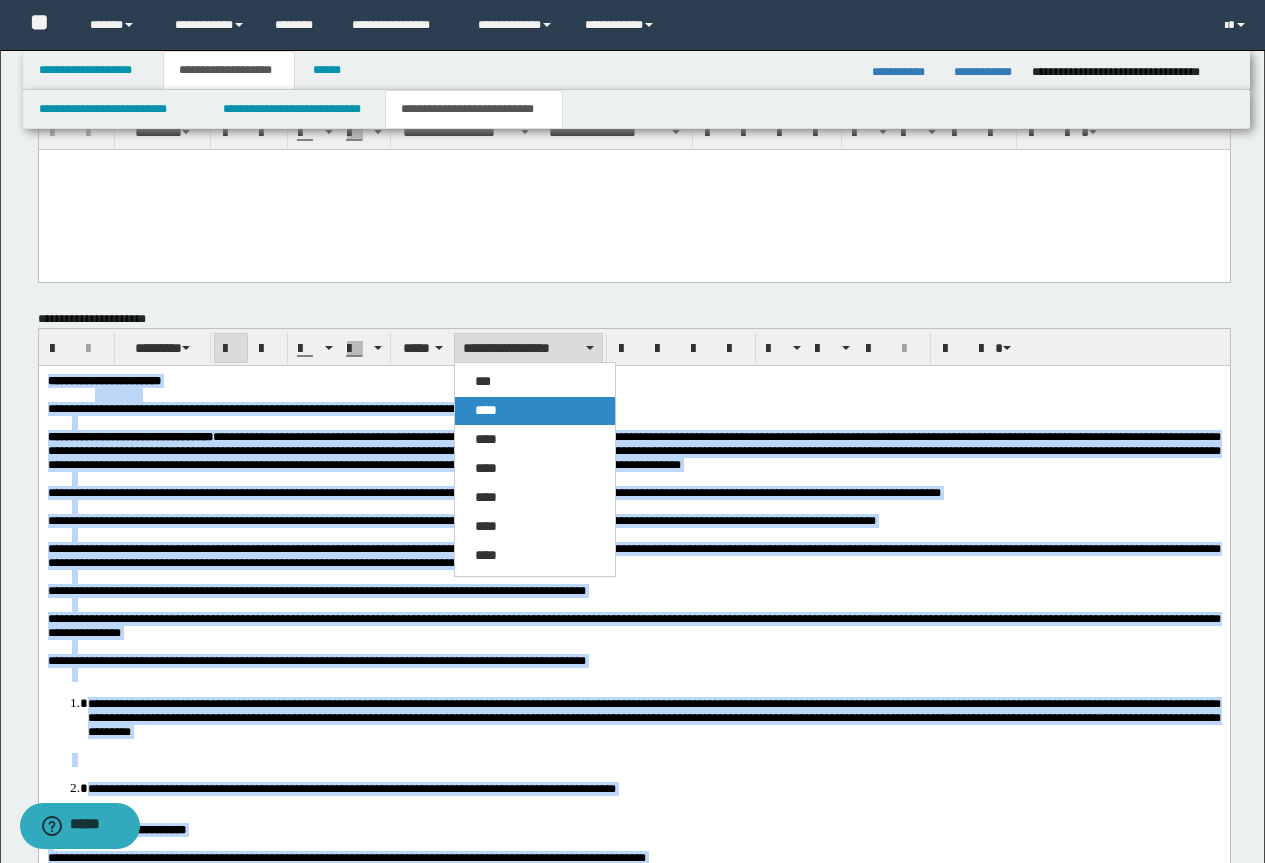 click on "****" at bounding box center (486, 410) 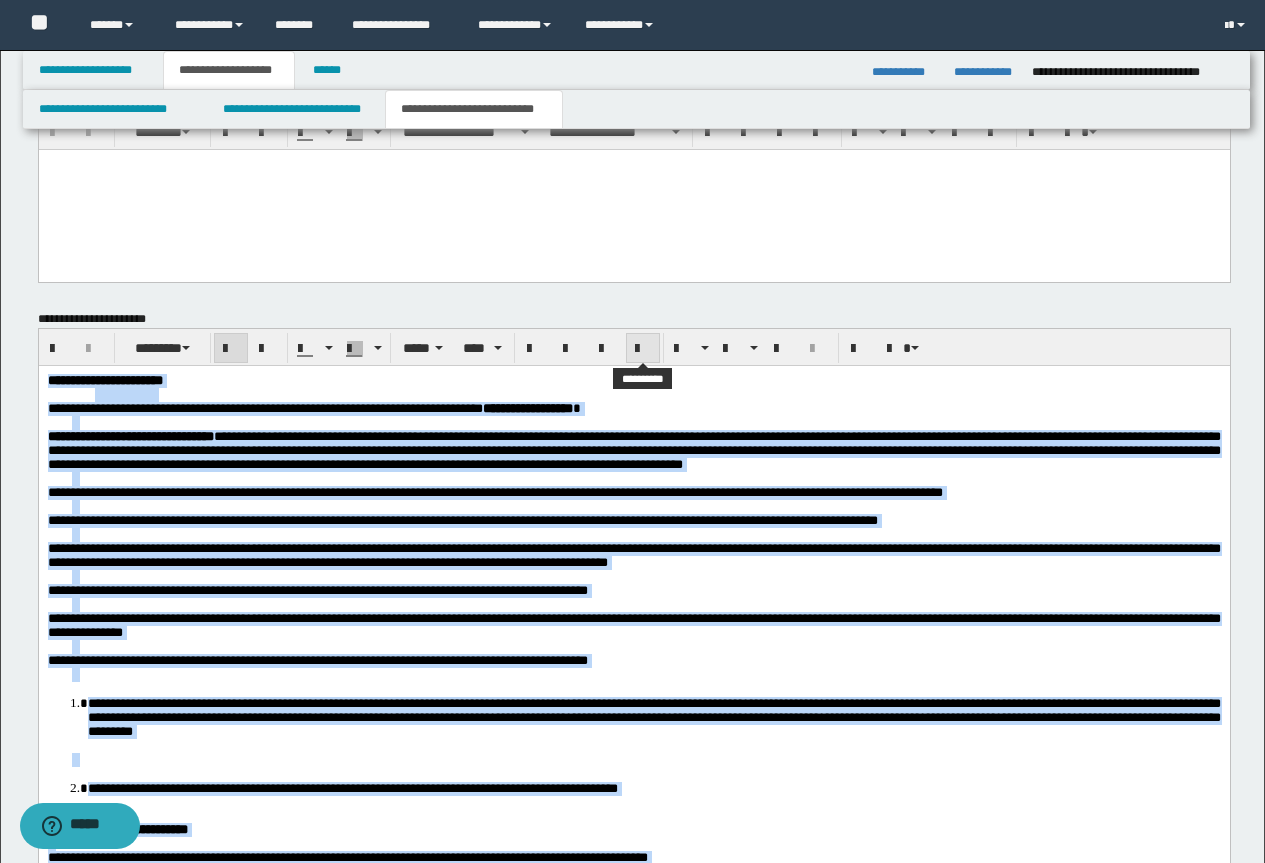 click at bounding box center (643, 349) 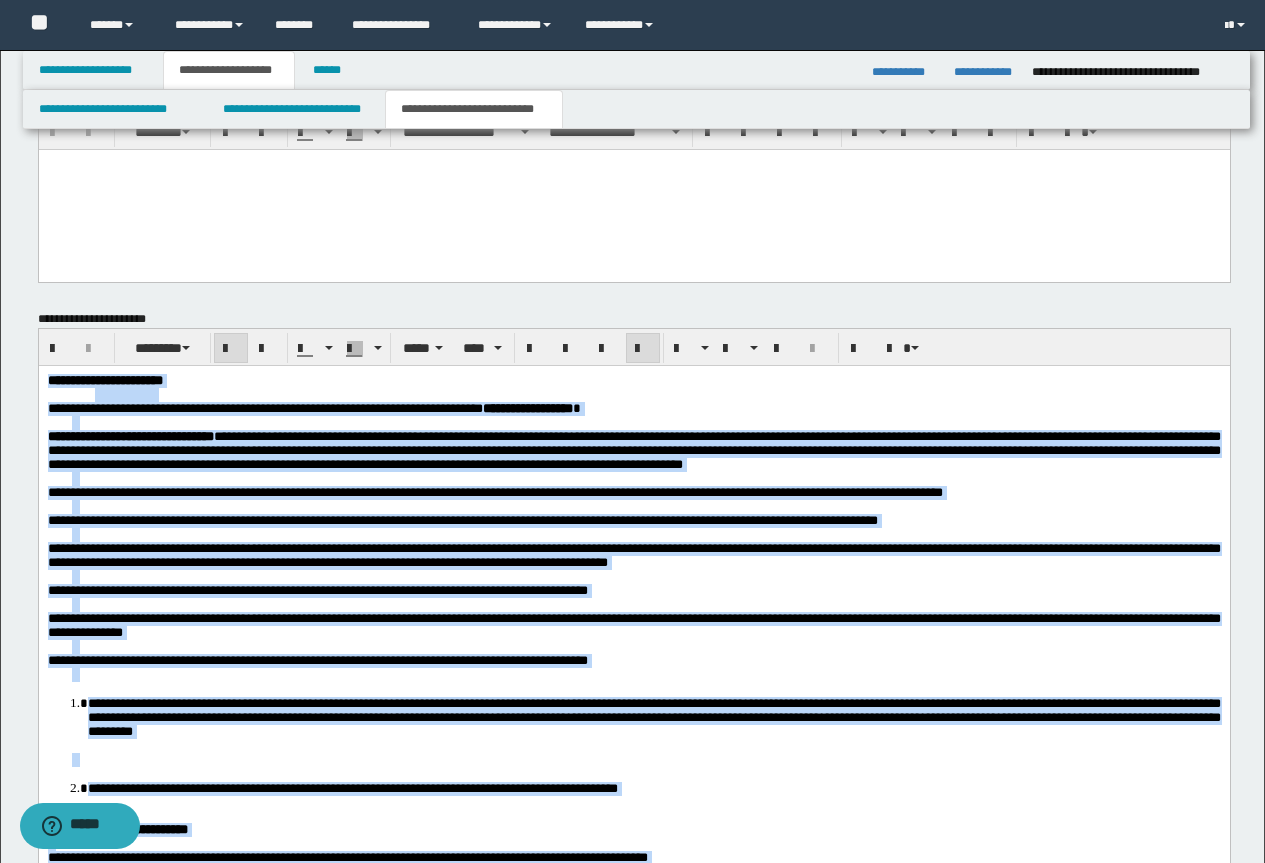click at bounding box center (643, 349) 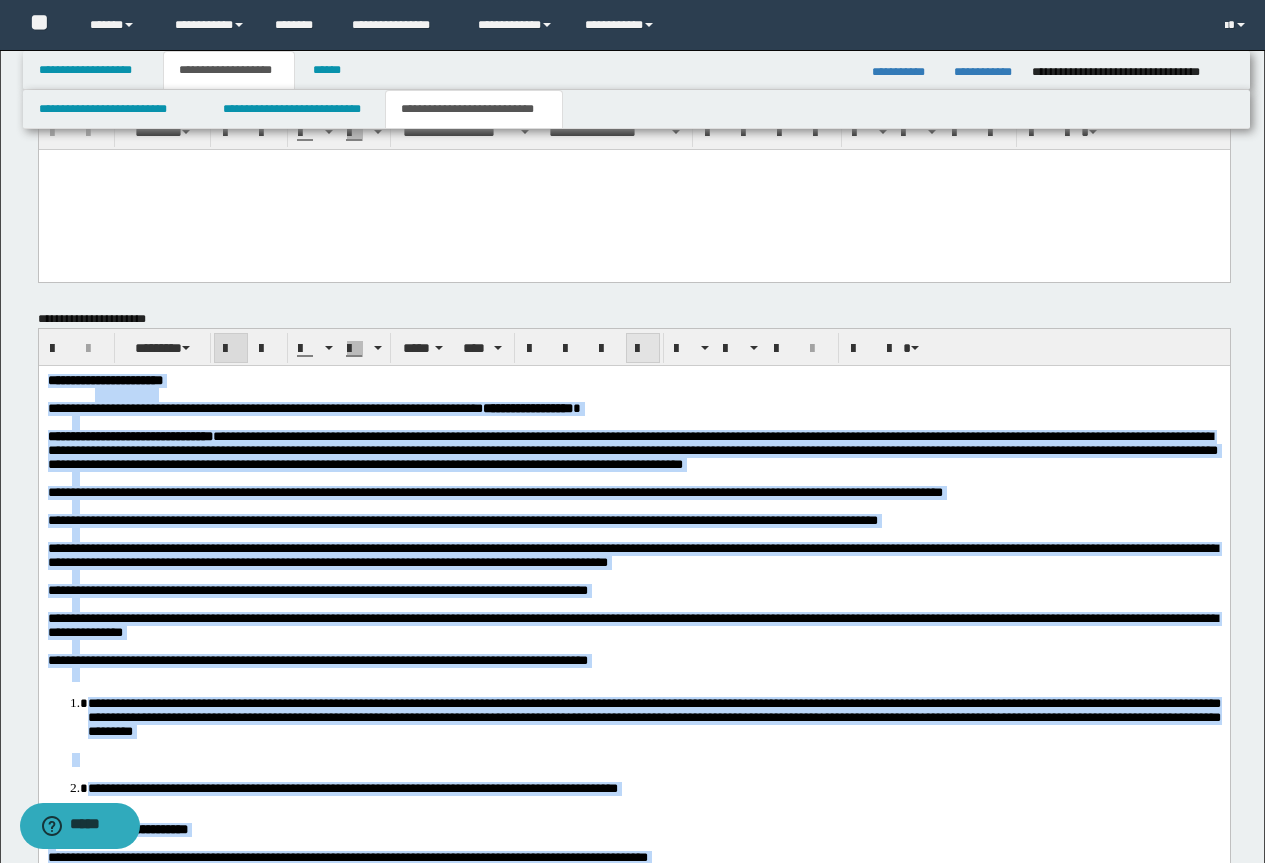 click at bounding box center (643, 349) 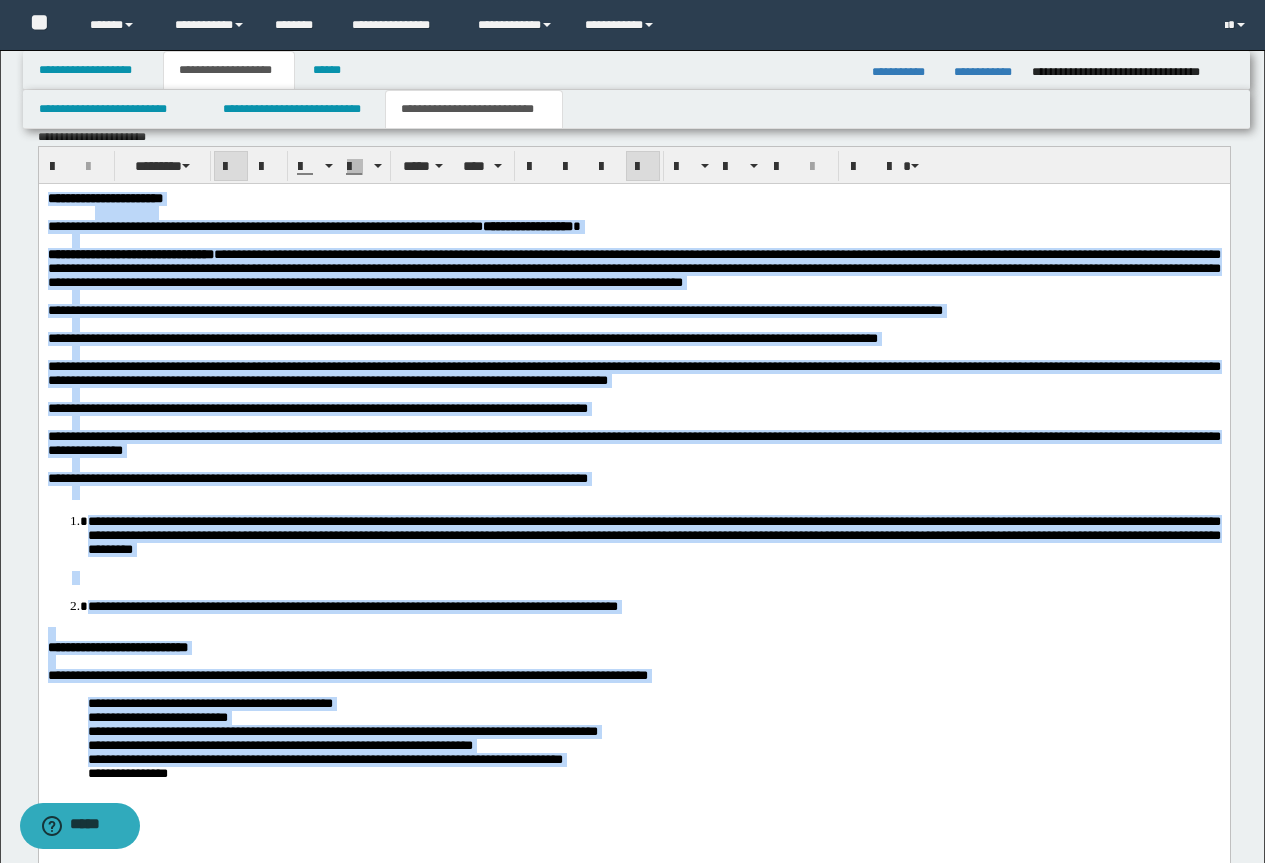 scroll, scrollTop: 1928, scrollLeft: 0, axis: vertical 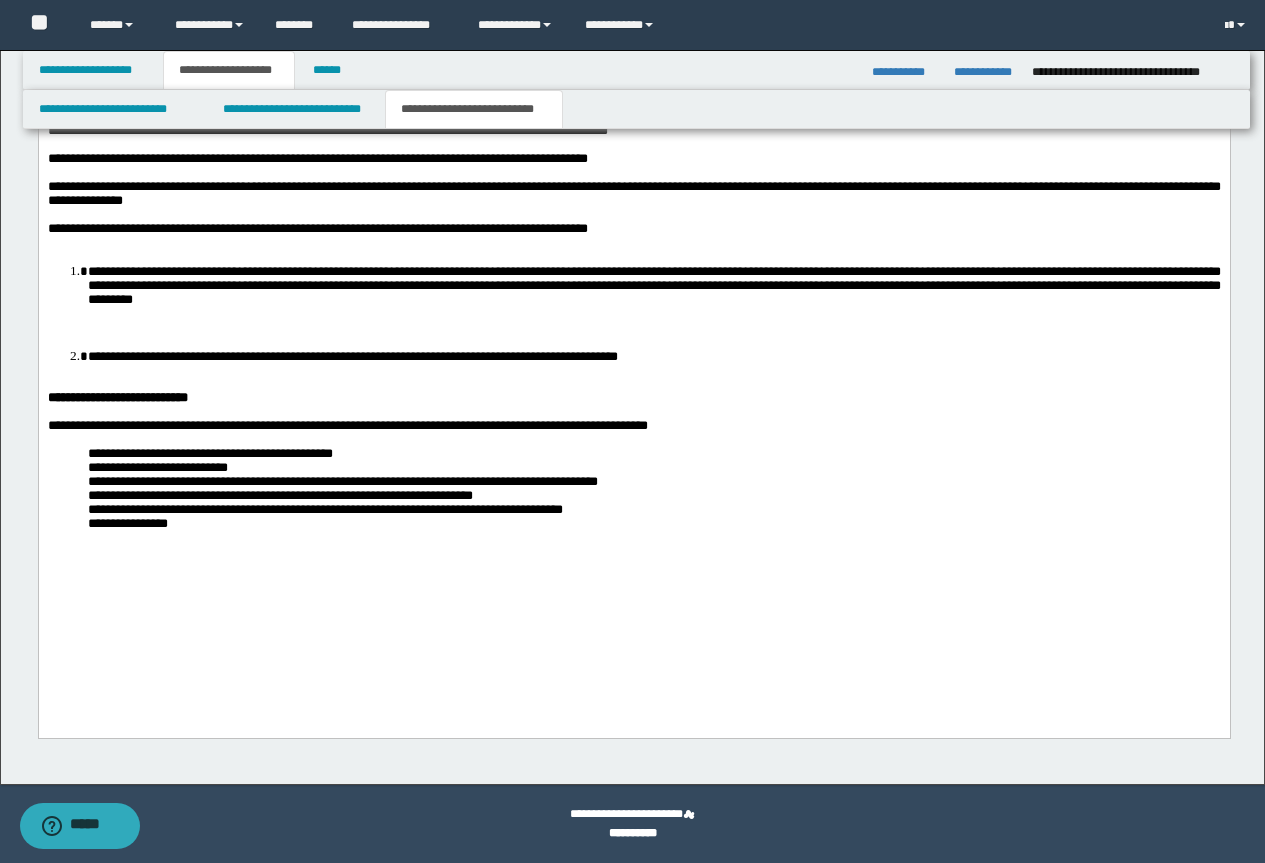 drag, startPoint x: 385, startPoint y: 692, endPoint x: 295, endPoint y: 660, distance: 95.51963 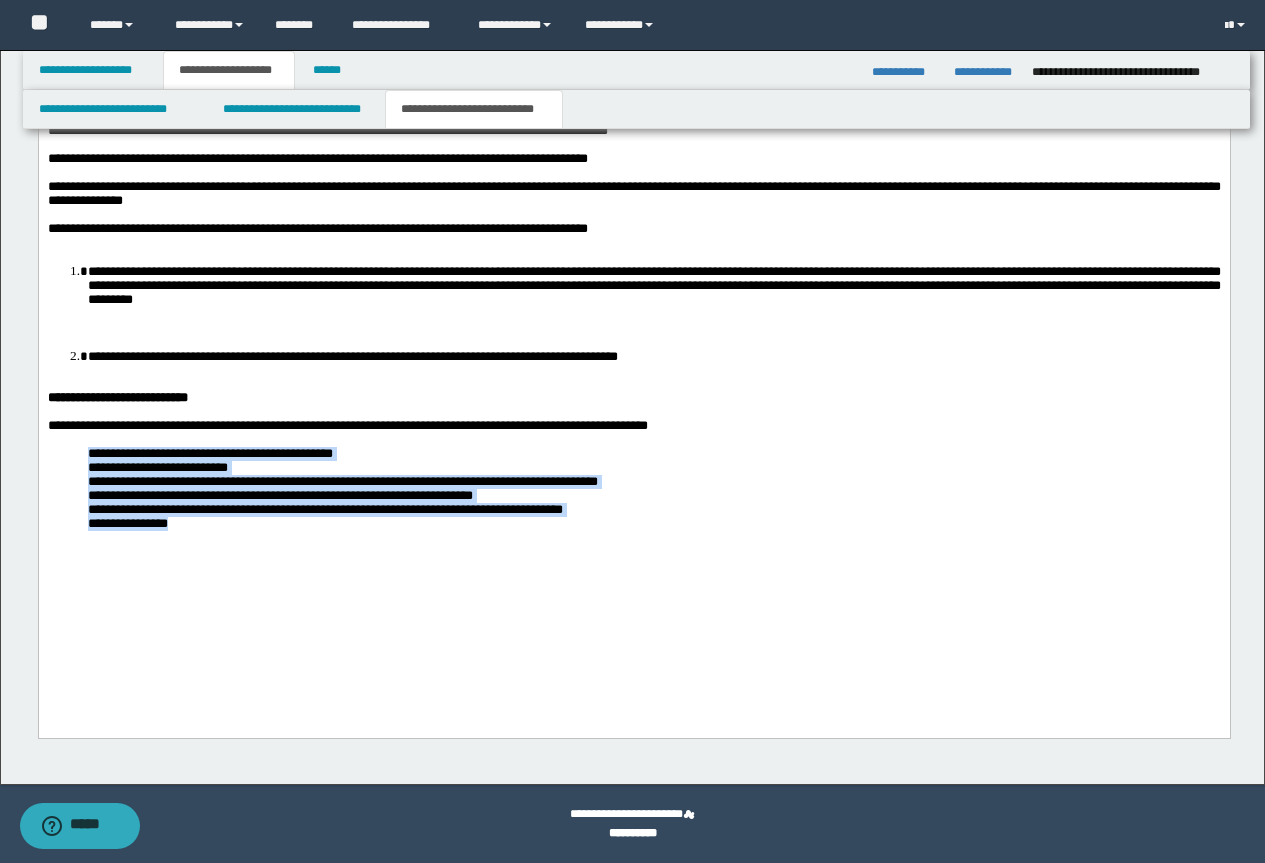 drag, startPoint x: 218, startPoint y: 619, endPoint x: 74, endPoint y: 526, distance: 171.42053 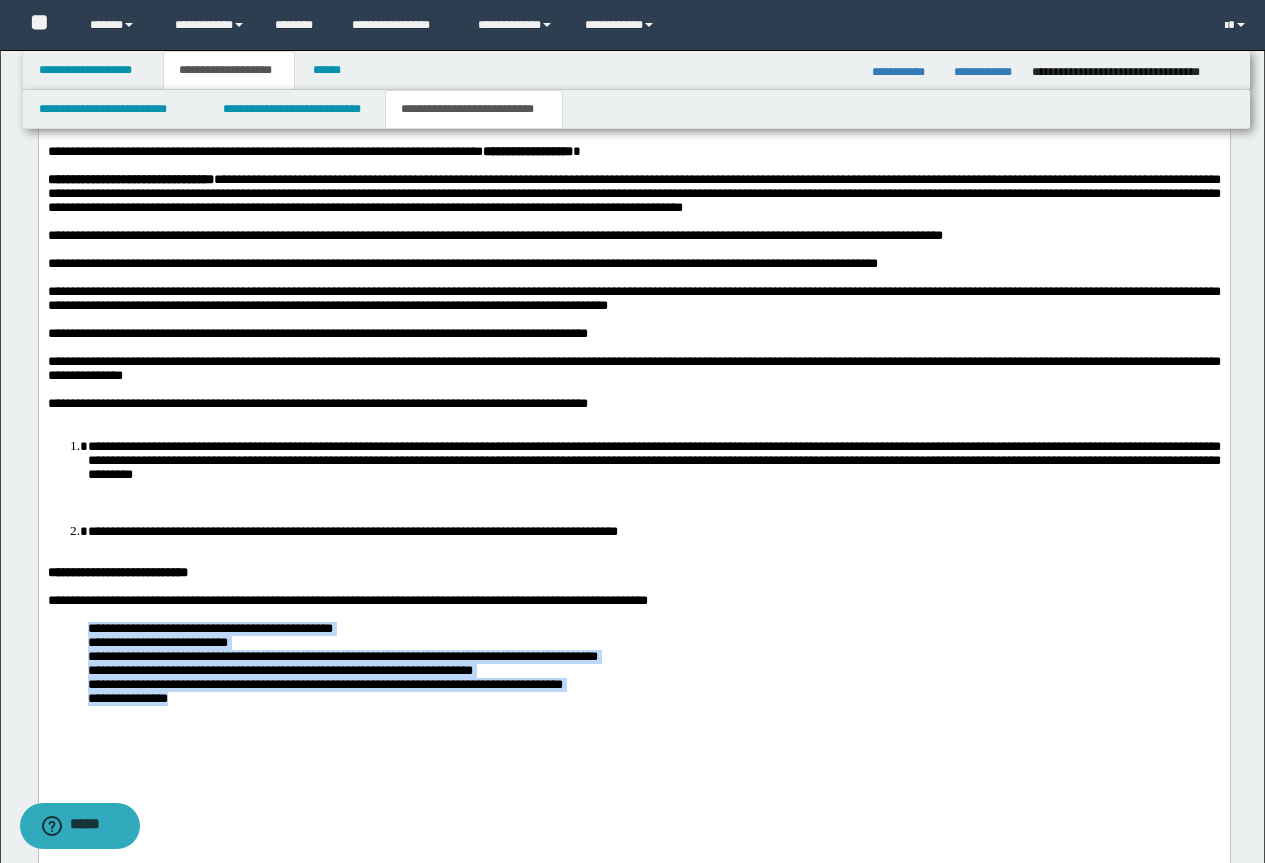 scroll, scrollTop: 1628, scrollLeft: 0, axis: vertical 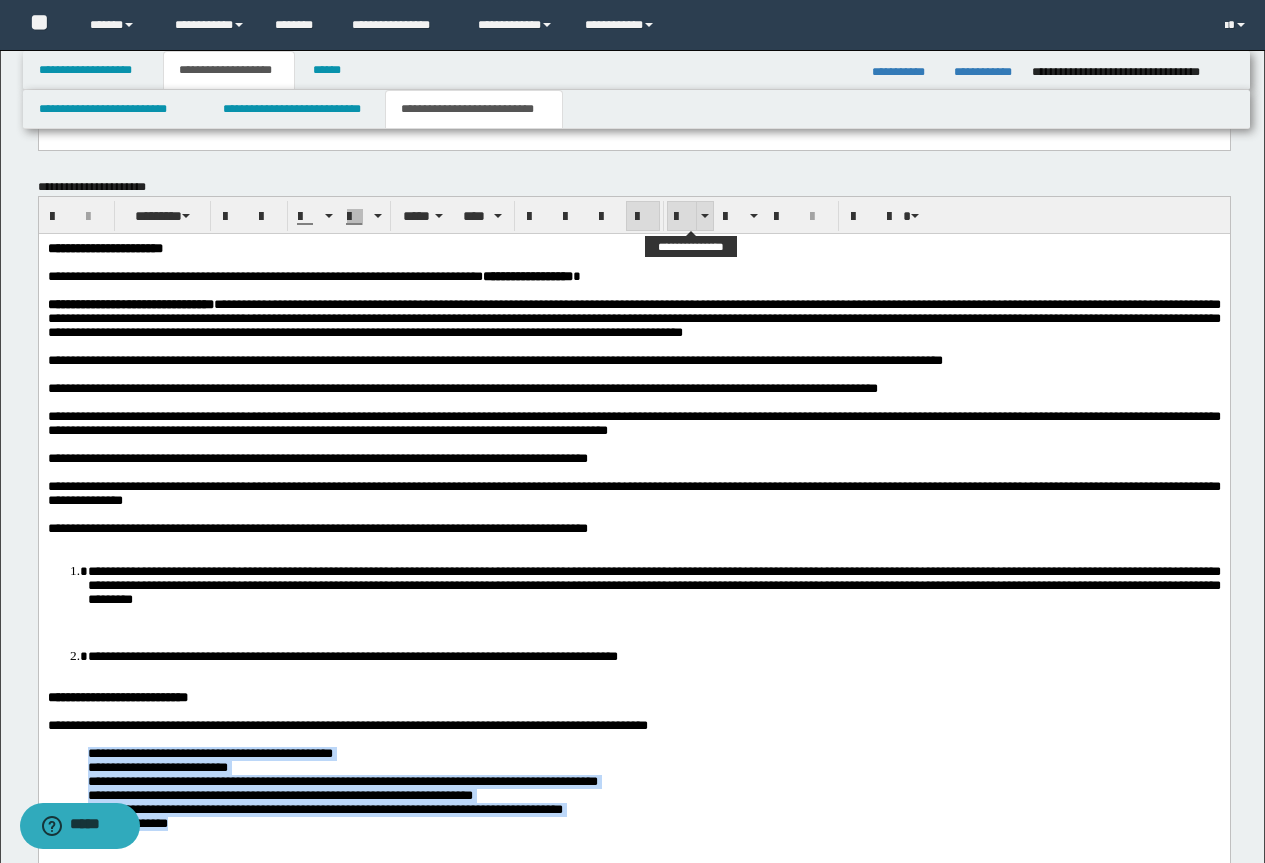 click at bounding box center [682, 217] 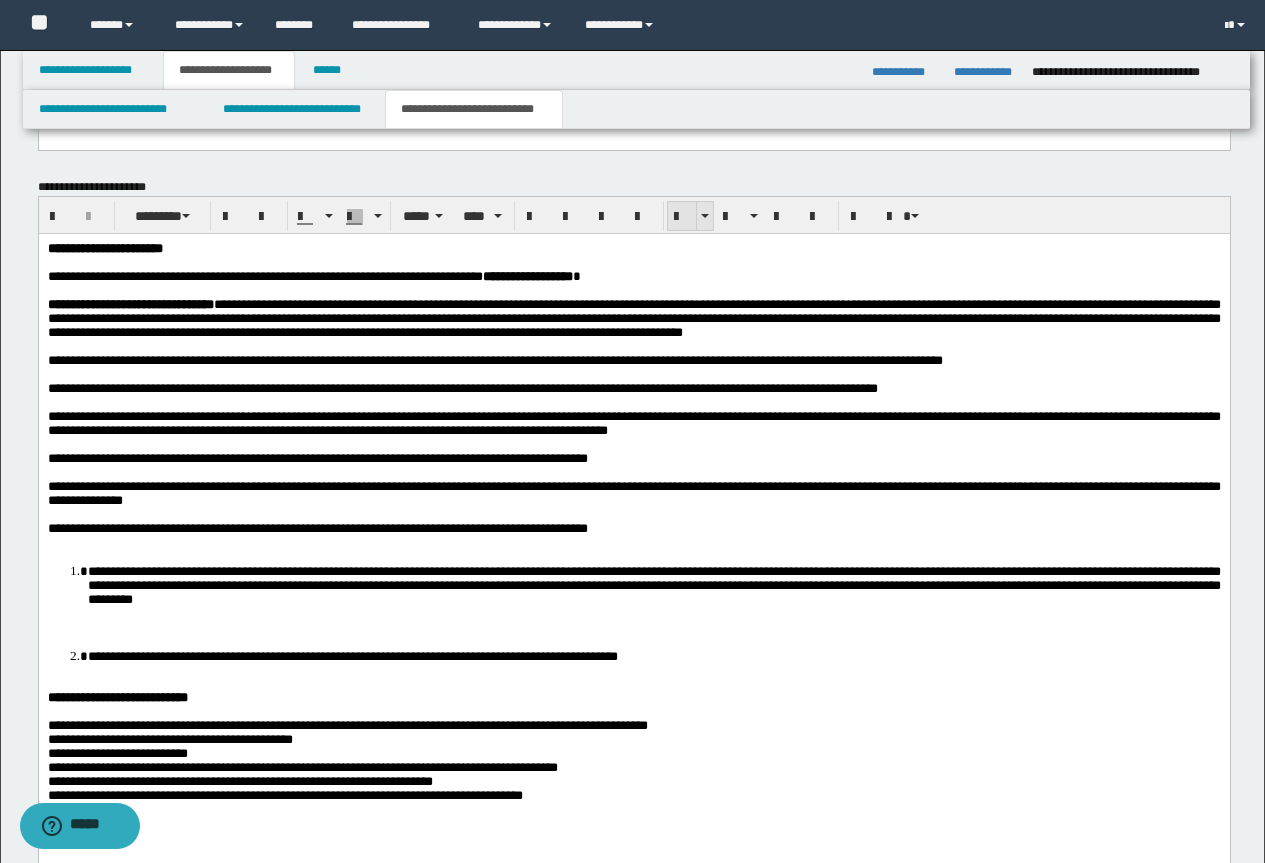 click at bounding box center (682, 217) 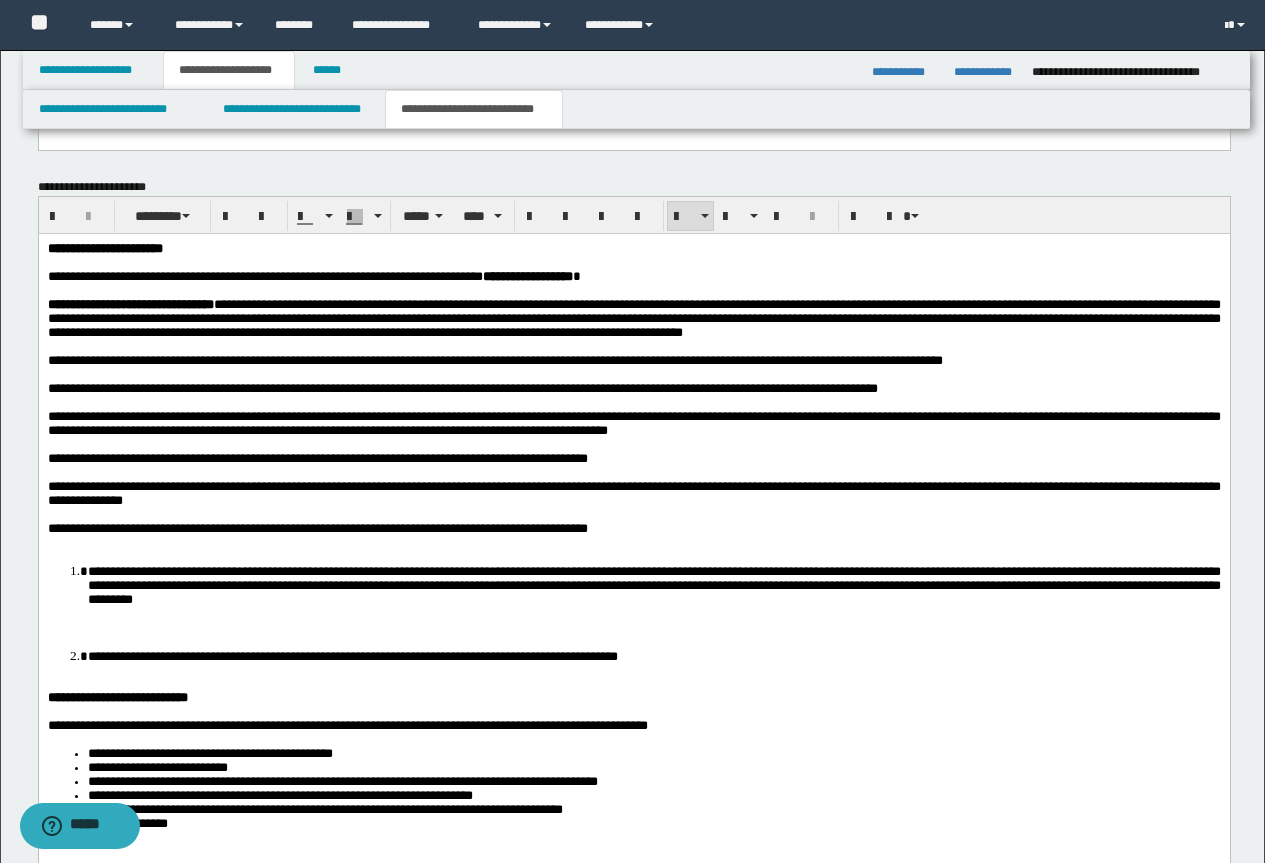 click on "**********" at bounding box center [633, 318] 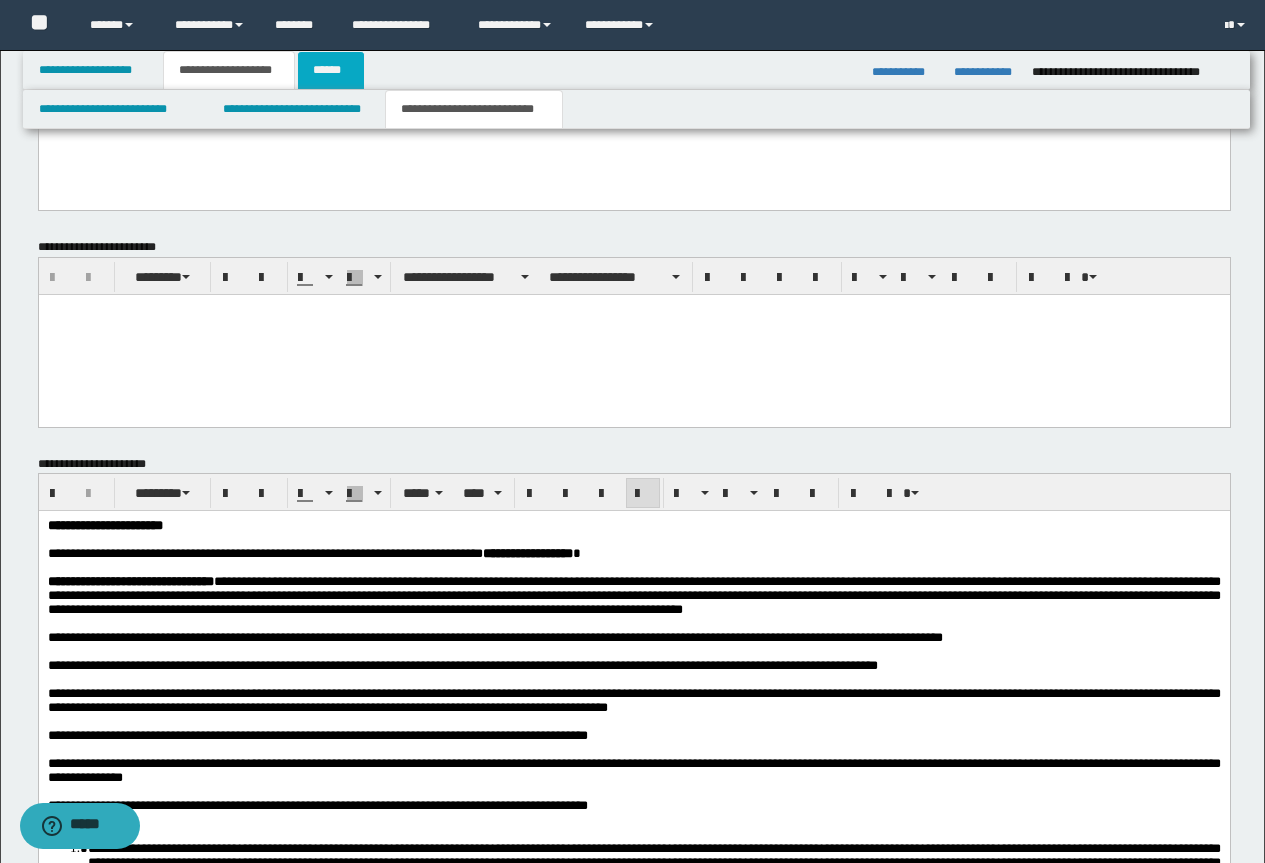scroll, scrollTop: 1328, scrollLeft: 0, axis: vertical 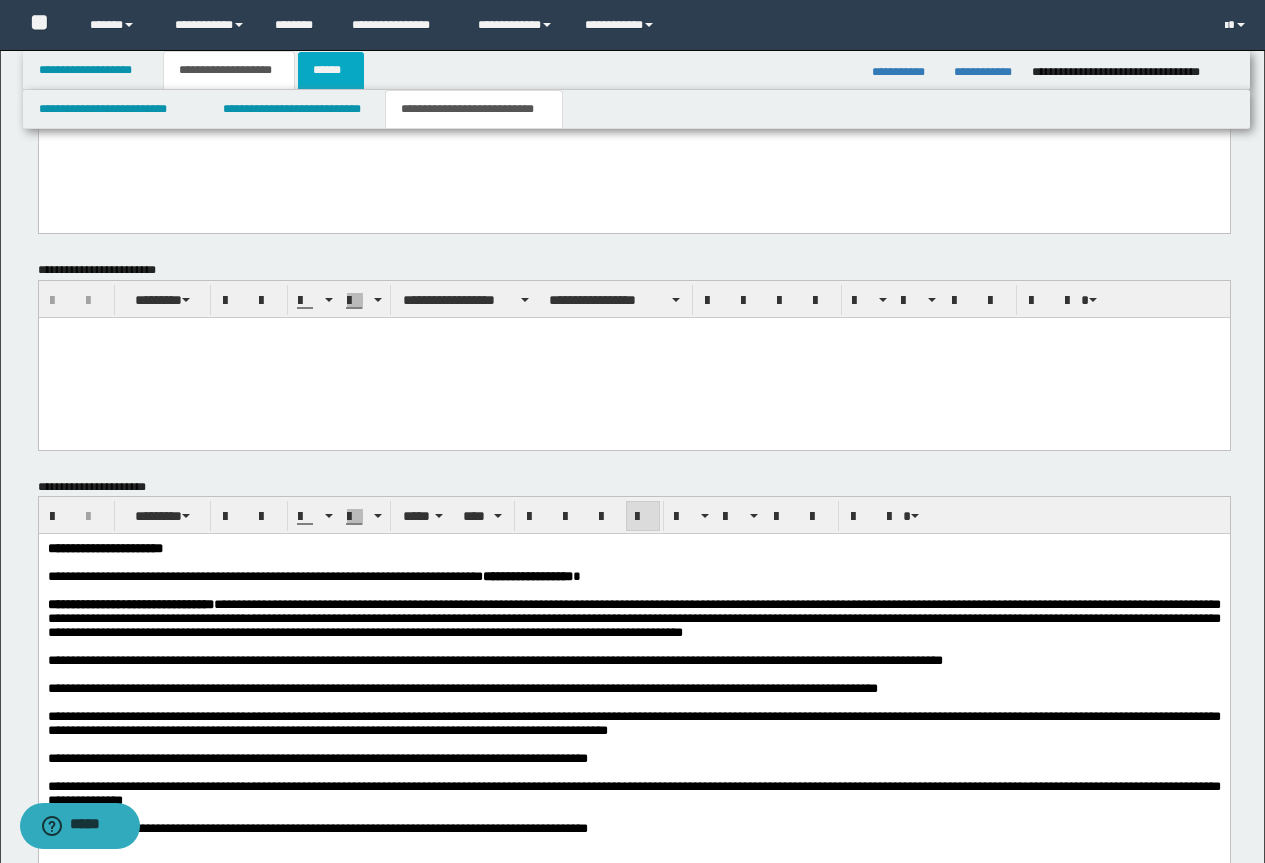 click on "******" at bounding box center [331, 70] 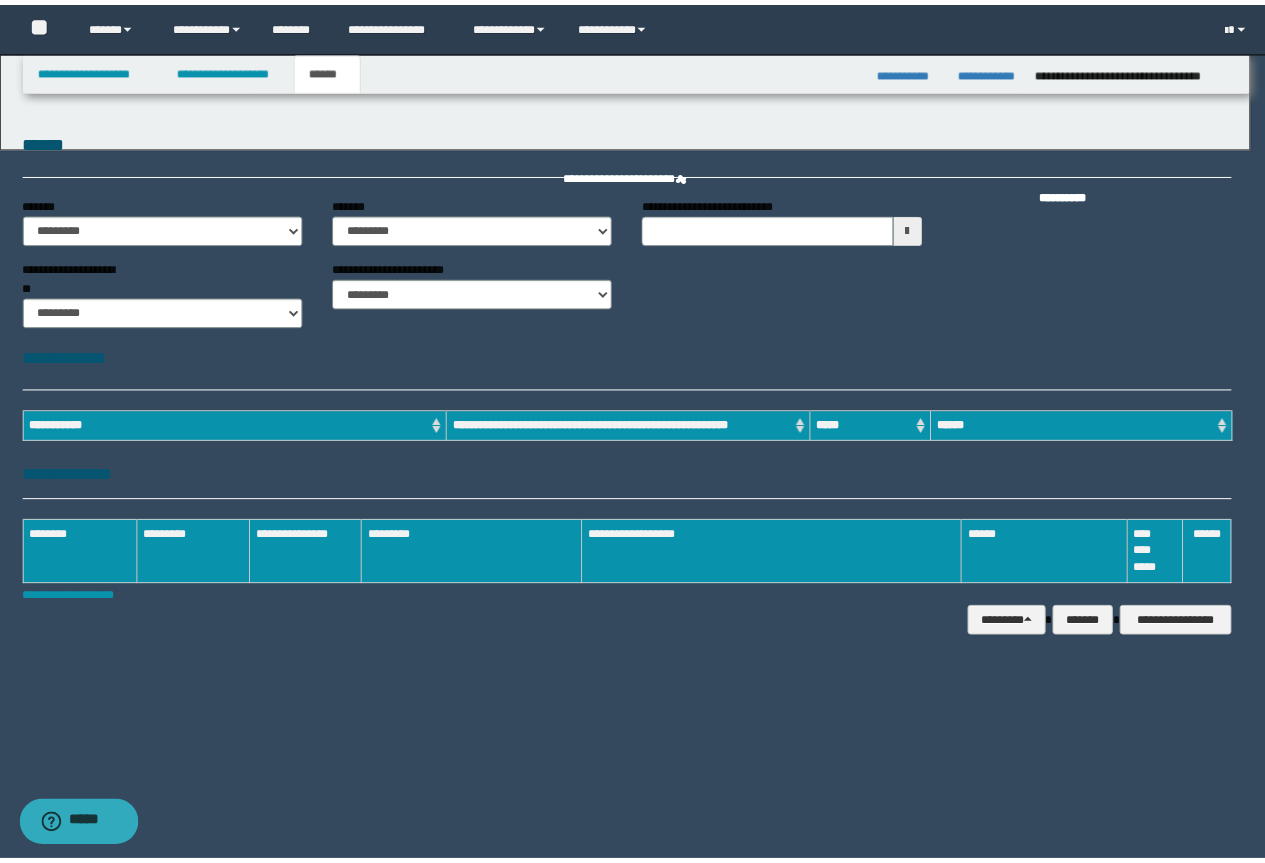 scroll, scrollTop: 0, scrollLeft: 0, axis: both 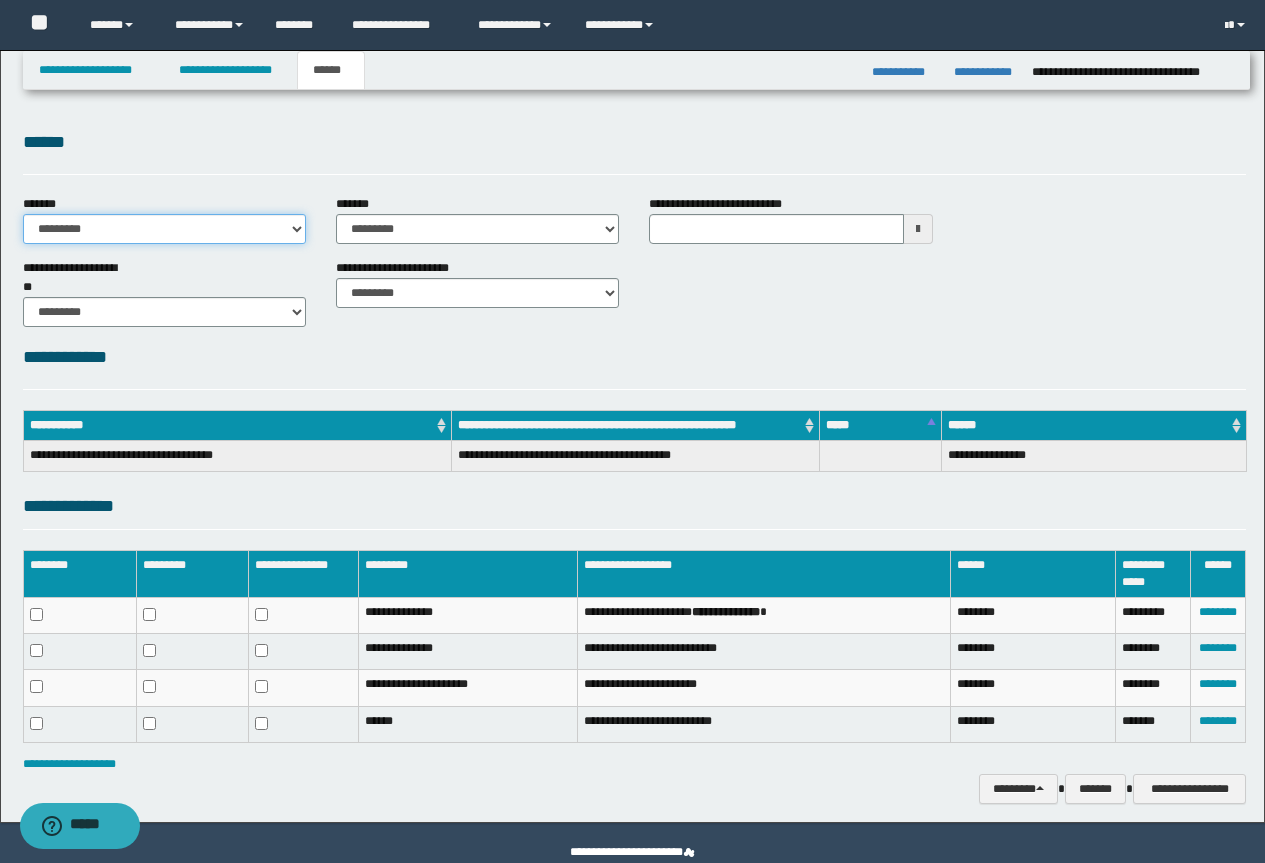 click on "**********" at bounding box center (164, 229) 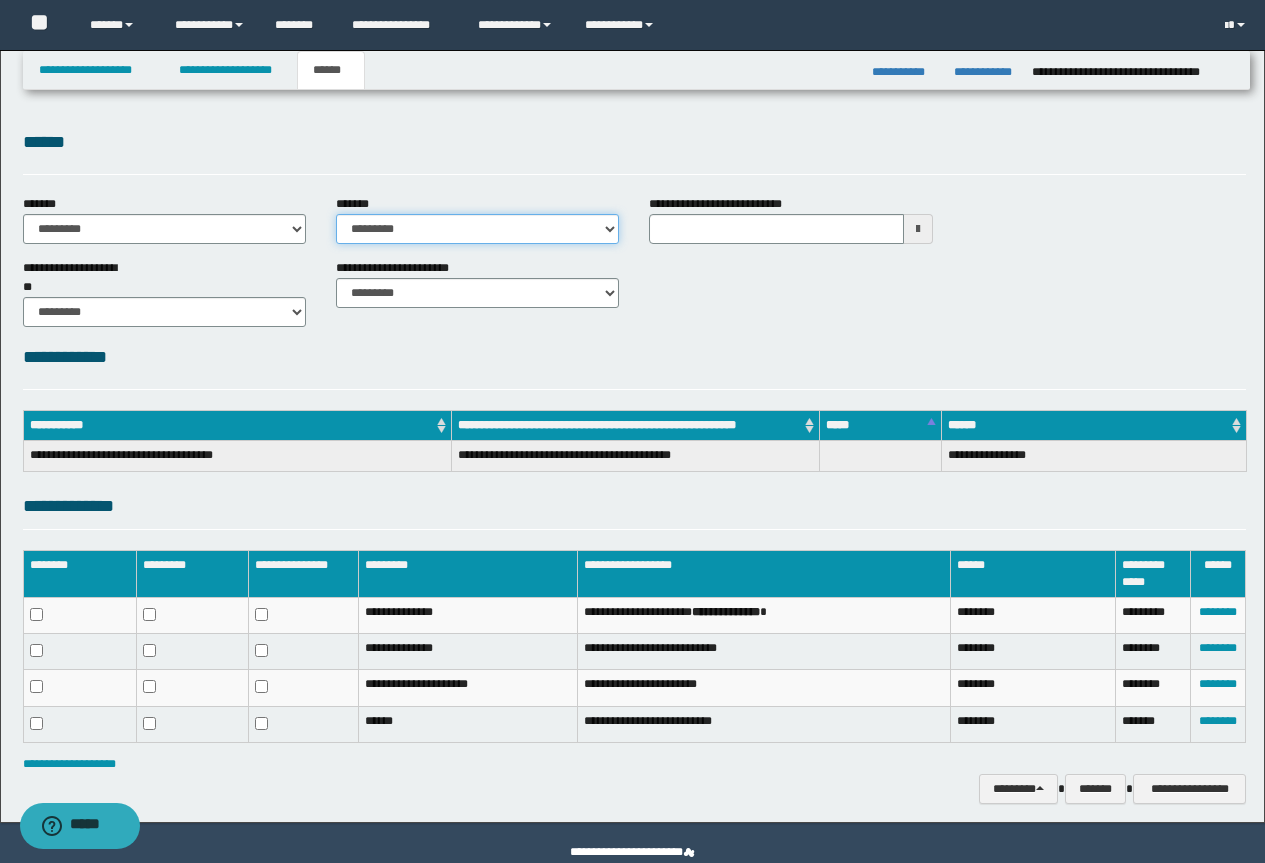 click on "**********" at bounding box center [477, 229] 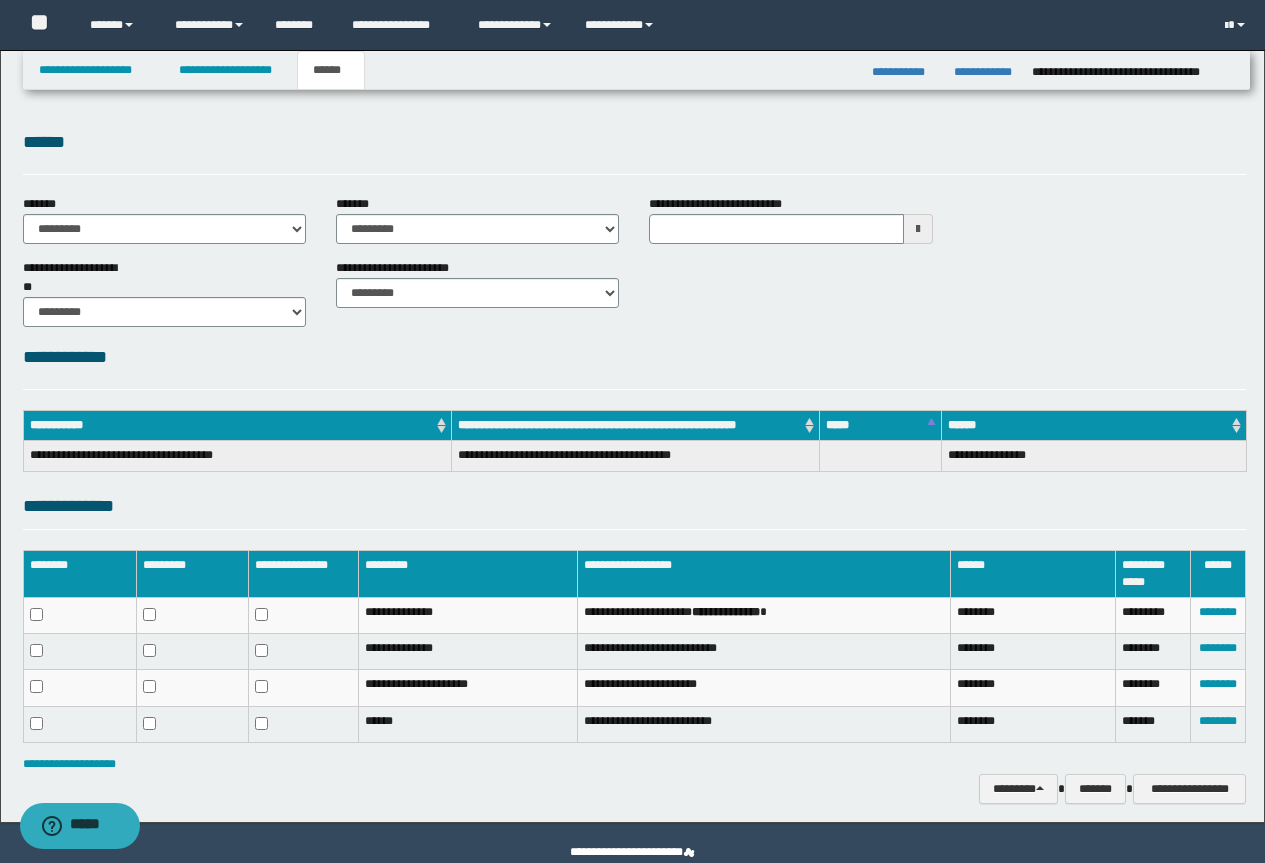 click on "******" at bounding box center [634, 142] 